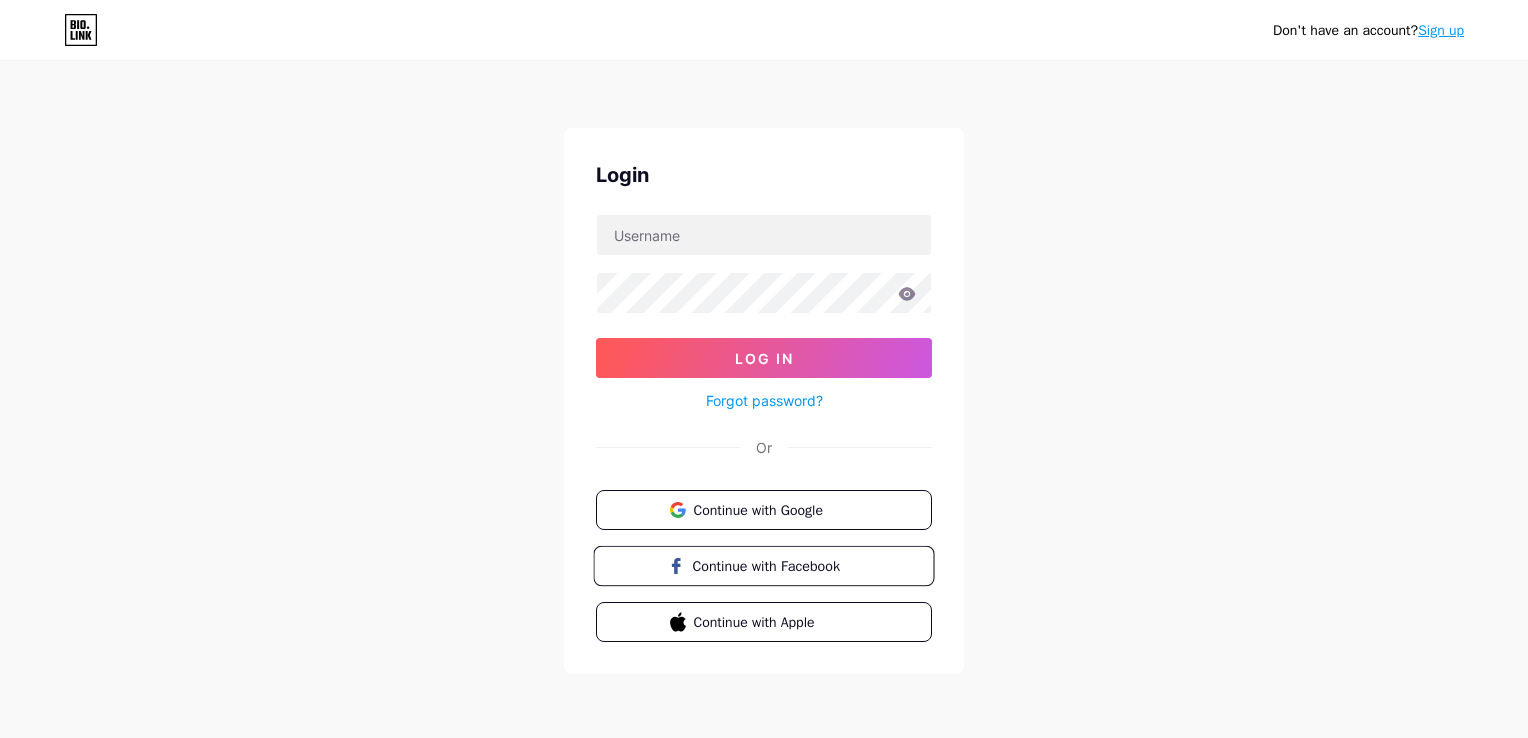 scroll, scrollTop: 0, scrollLeft: 0, axis: both 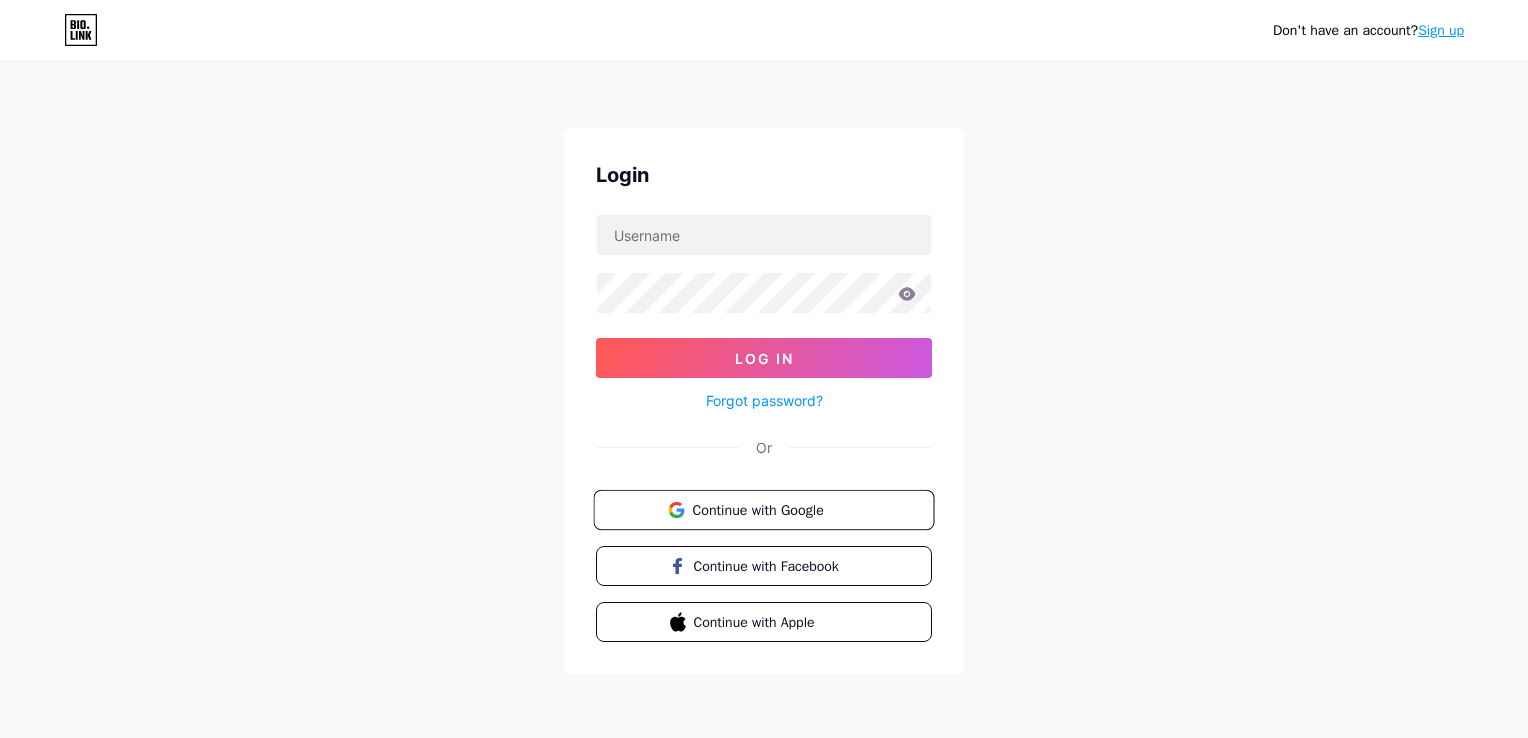 click on "Continue with Google" at bounding box center (775, 509) 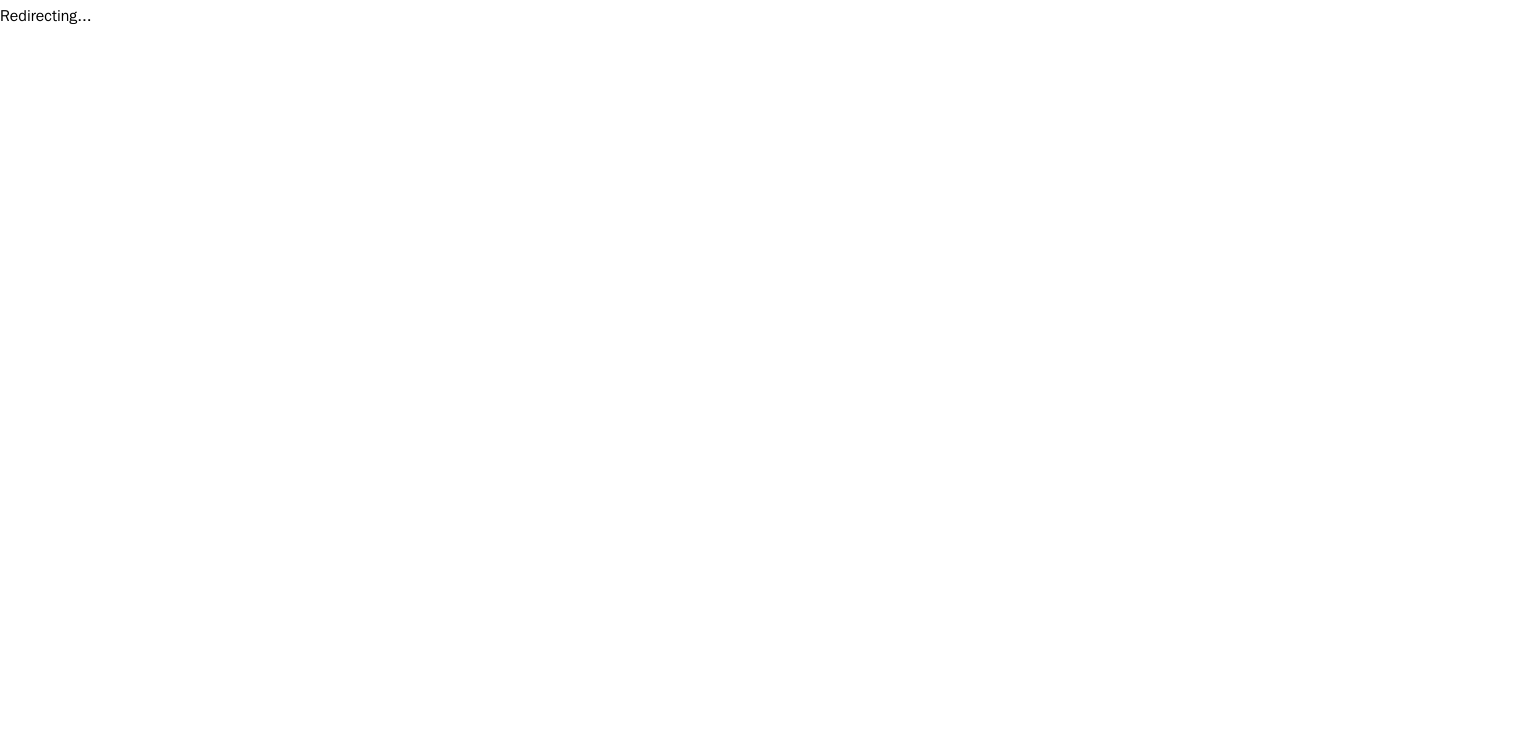 scroll, scrollTop: 0, scrollLeft: 0, axis: both 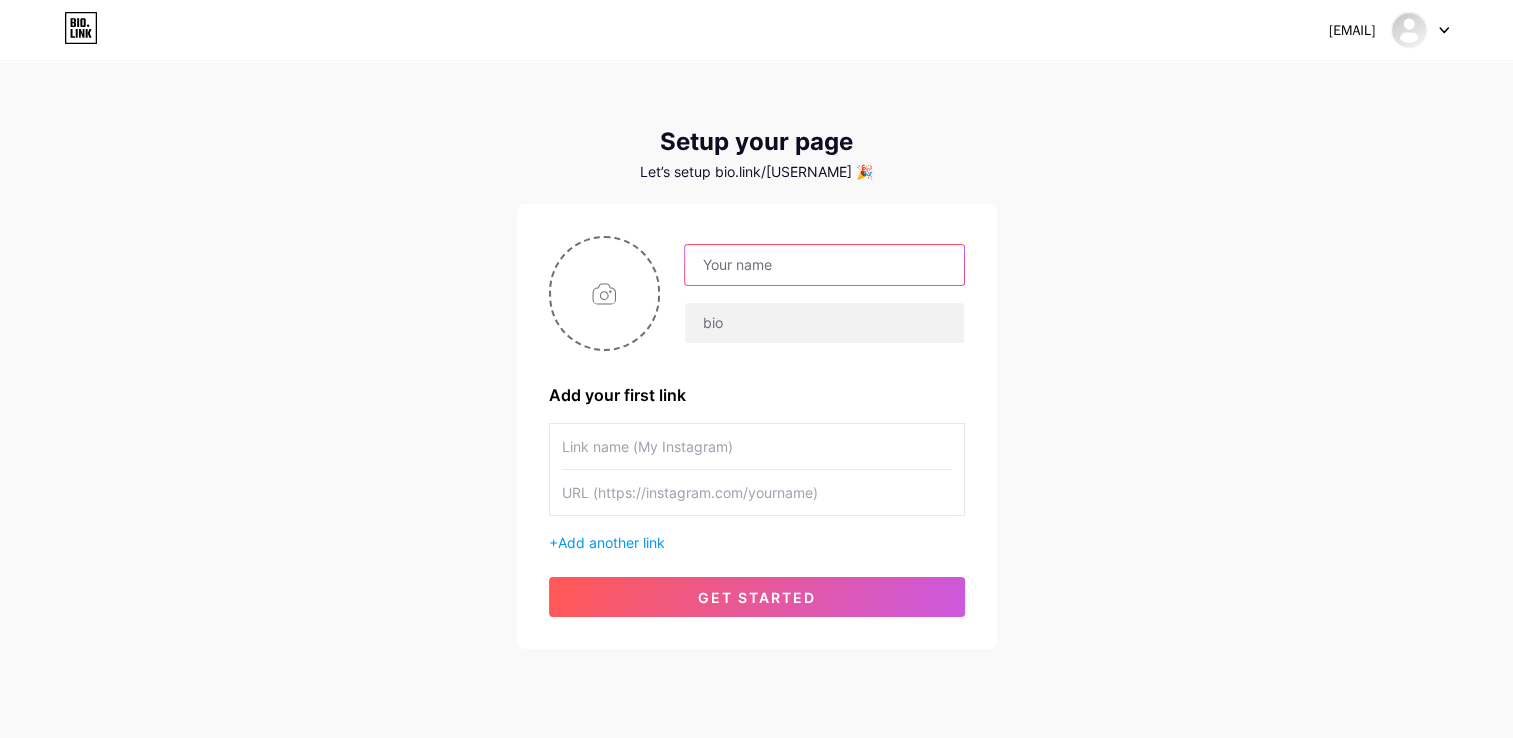 click at bounding box center (824, 265) 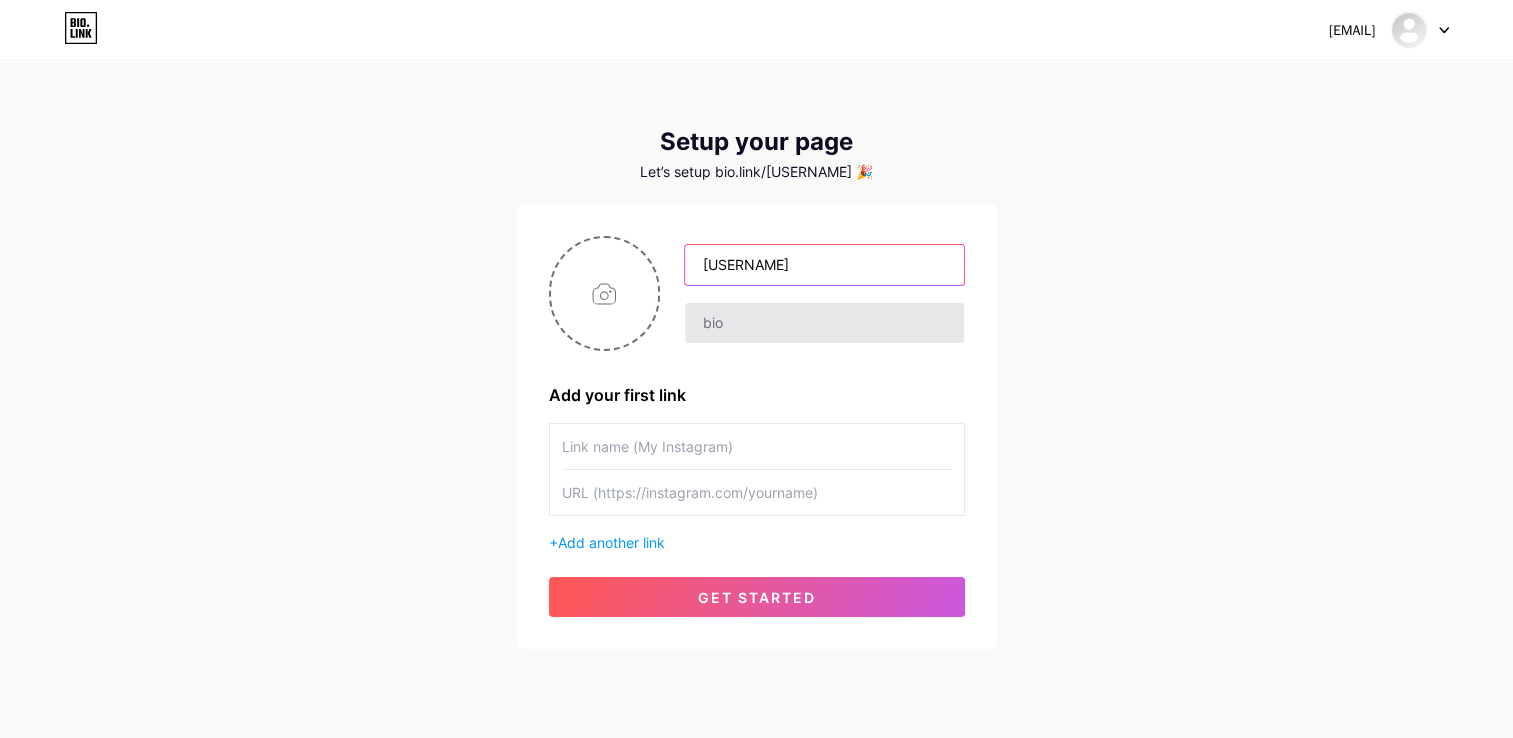type on "Ginkou" 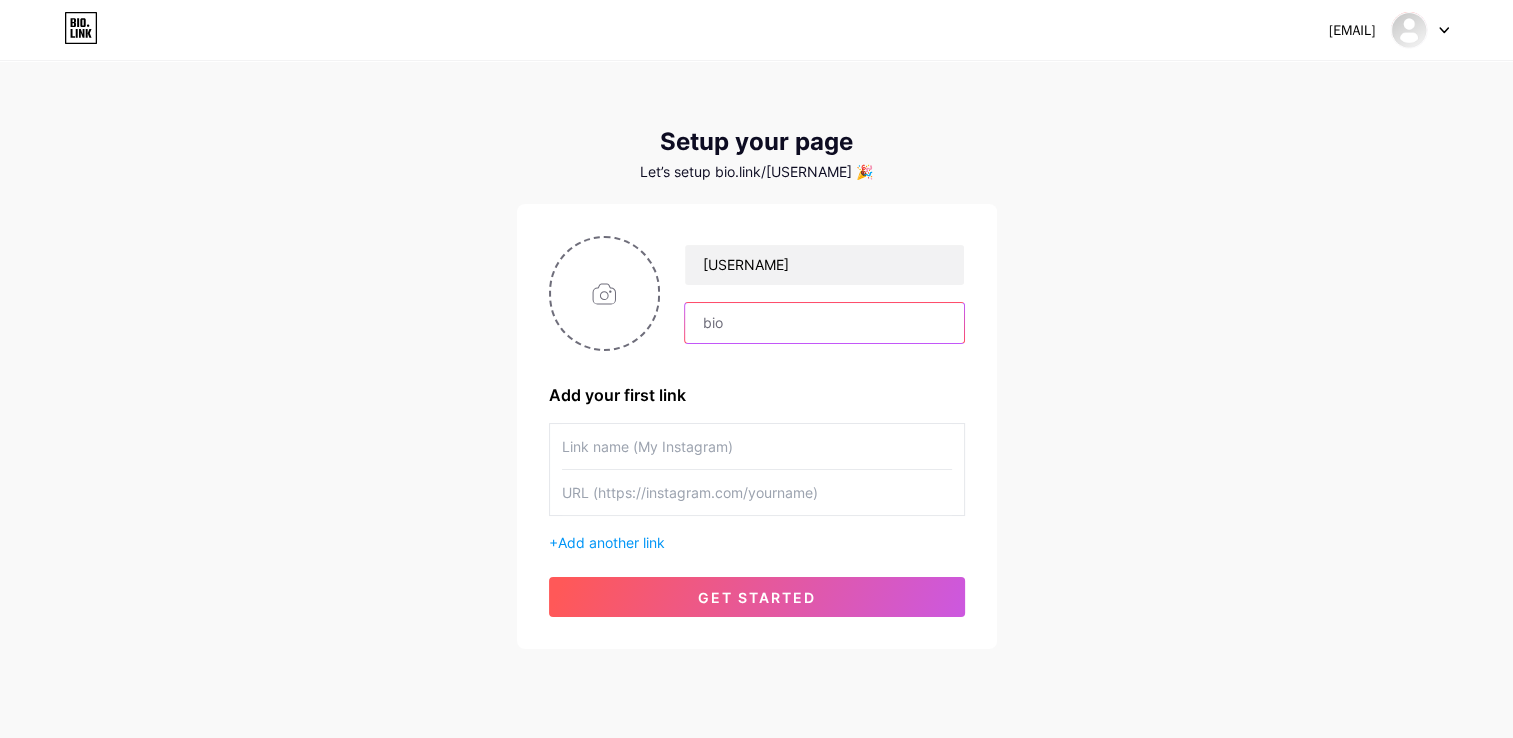 click at bounding box center [824, 323] 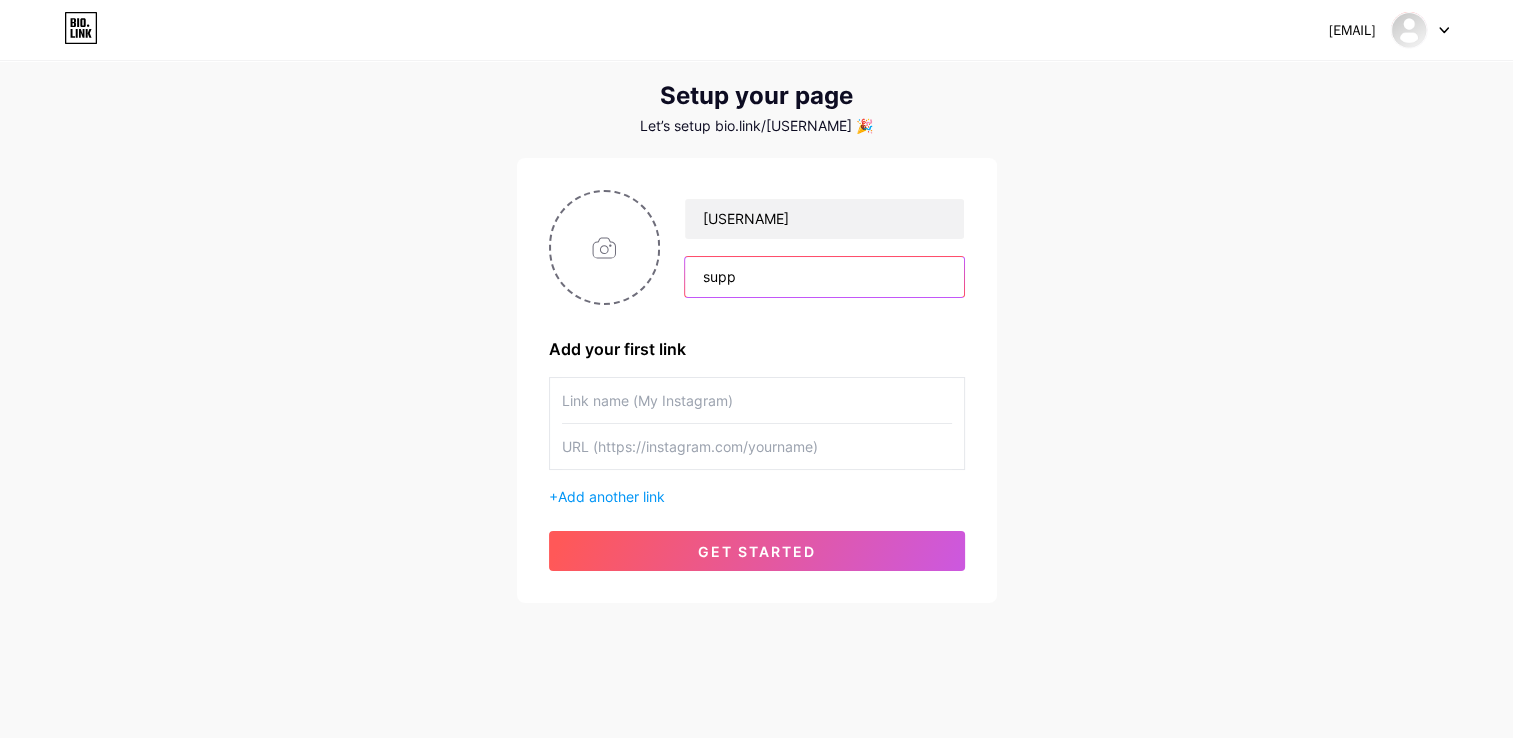 scroll, scrollTop: 54, scrollLeft: 0, axis: vertical 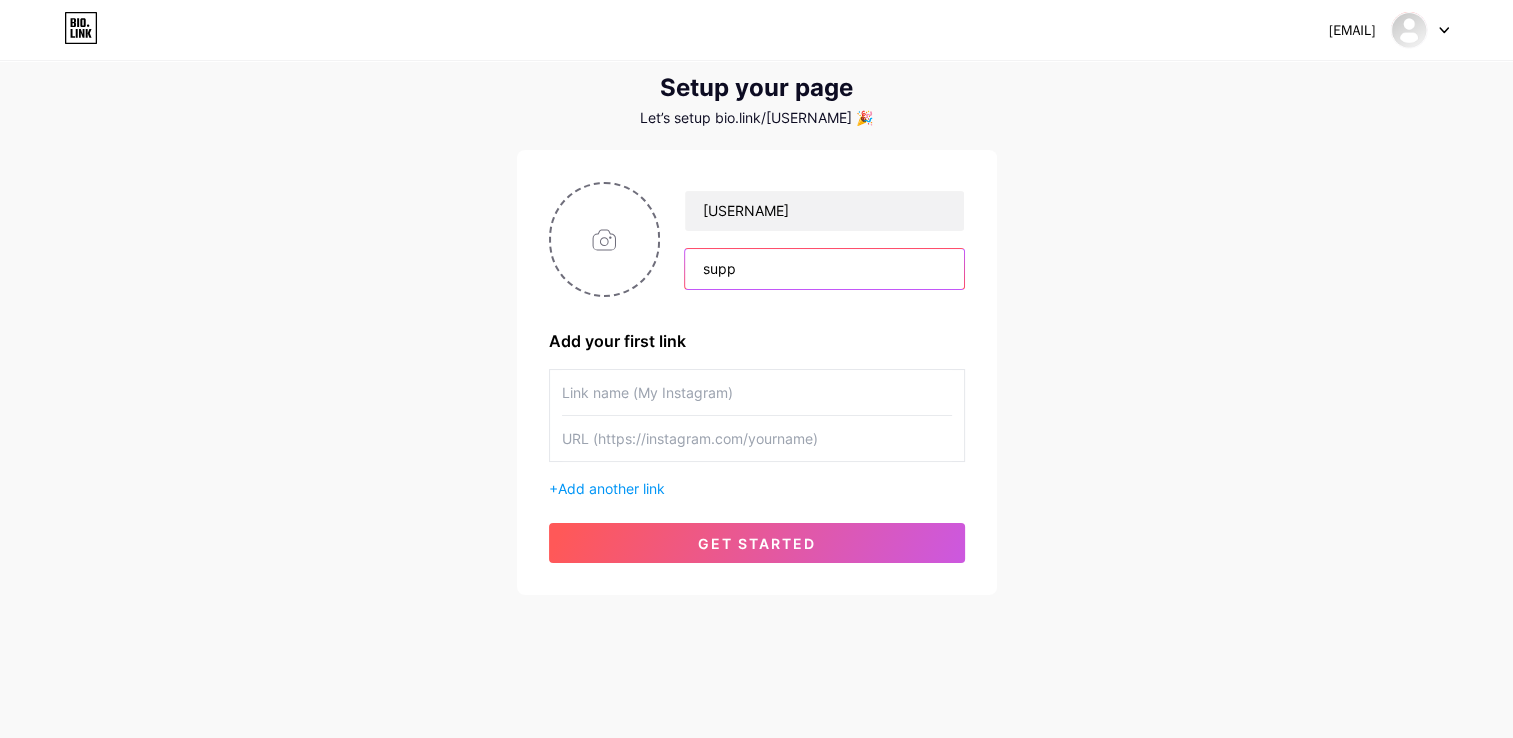 type on "supp" 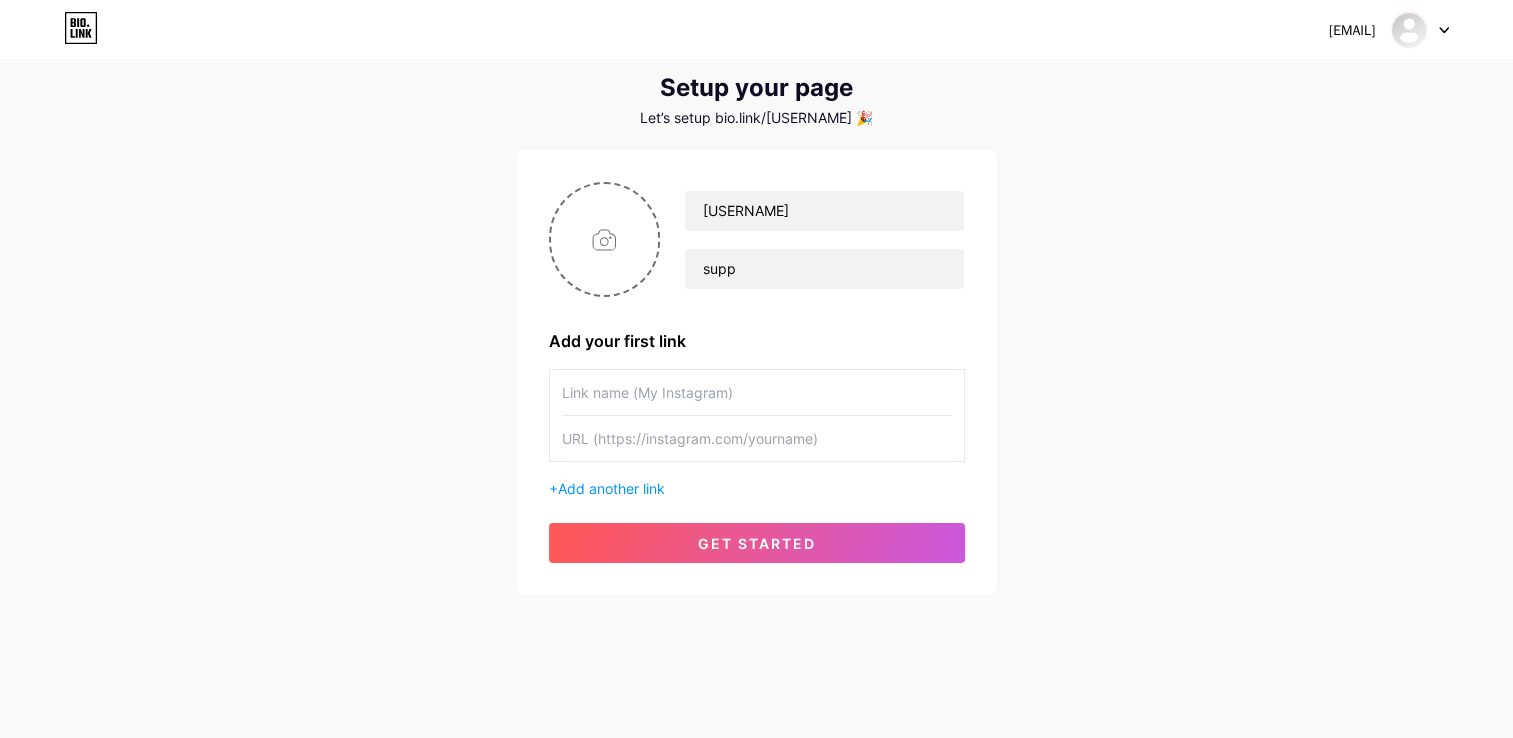 click at bounding box center [757, 392] 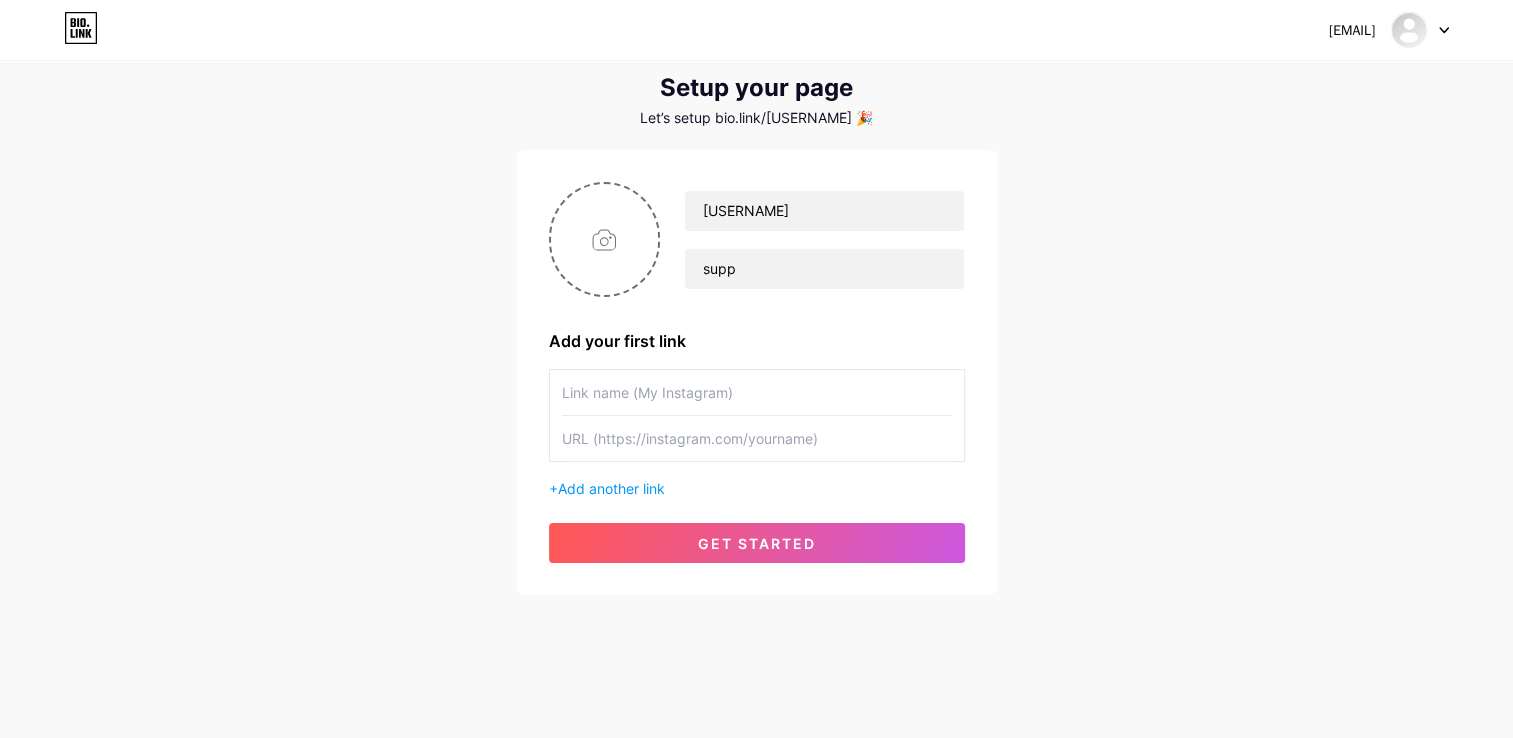 paste on "https://www.youtube.com/@itsmeginkou" 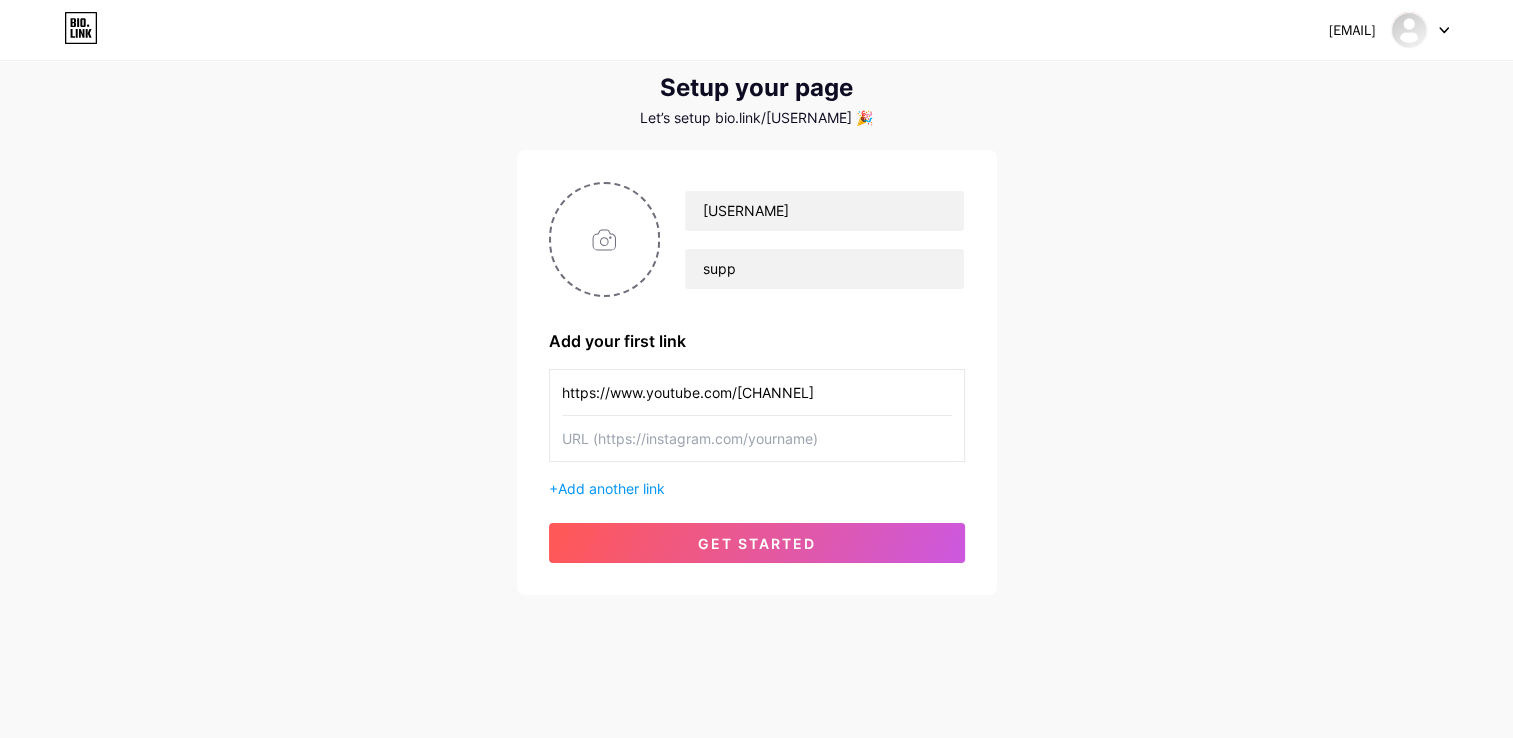 type on "https://www.youtube.com/@itsmeginkou" 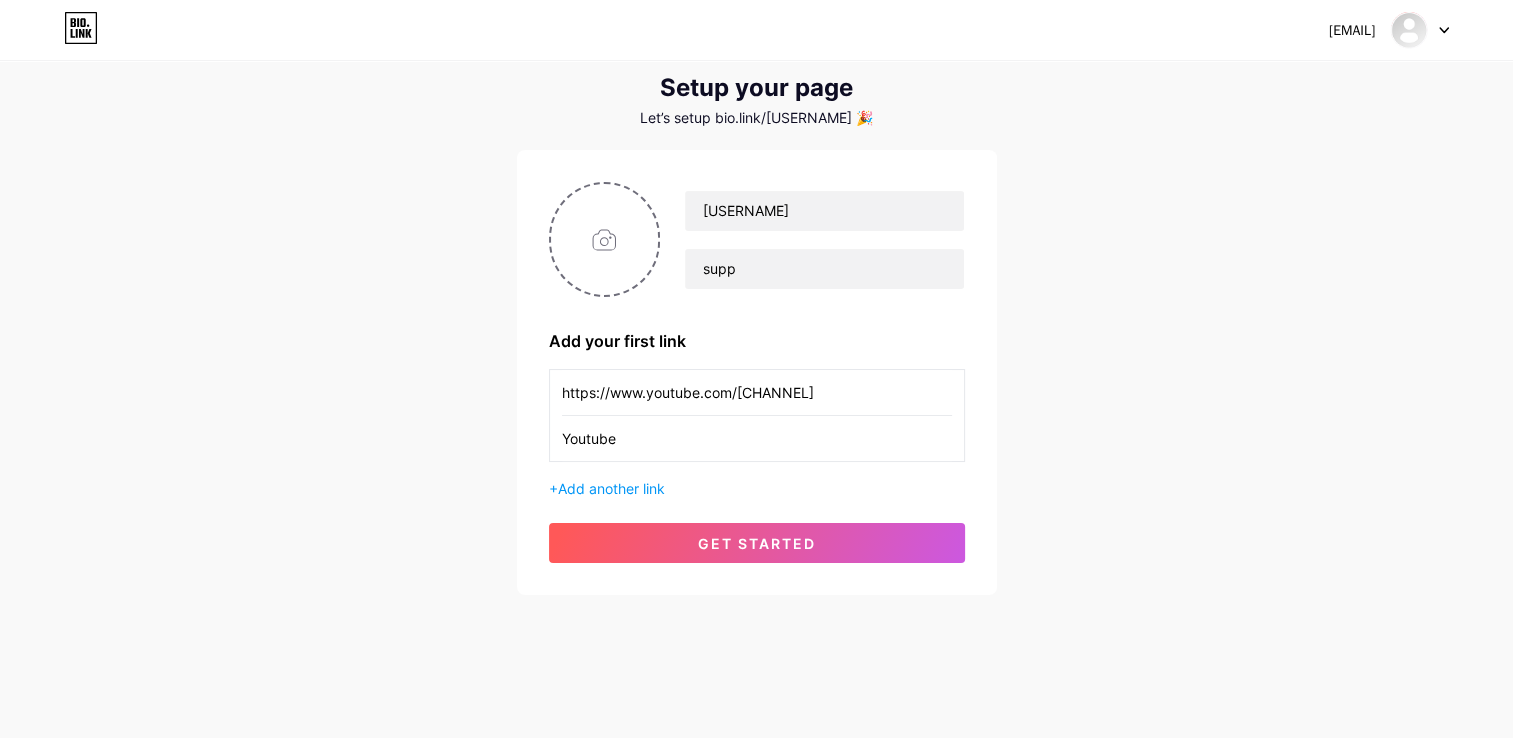 type on "Youtube" 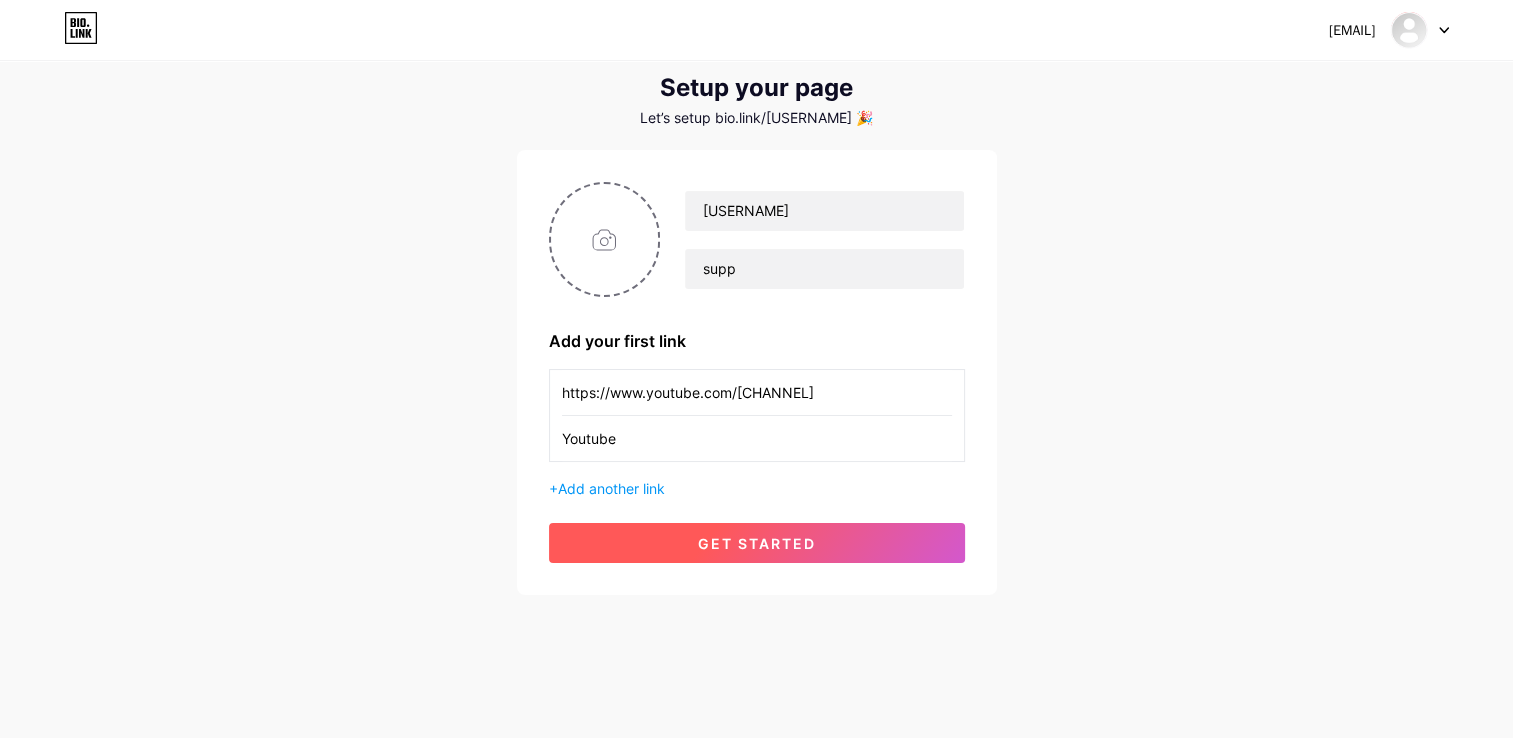 click on "get started" at bounding box center [757, 543] 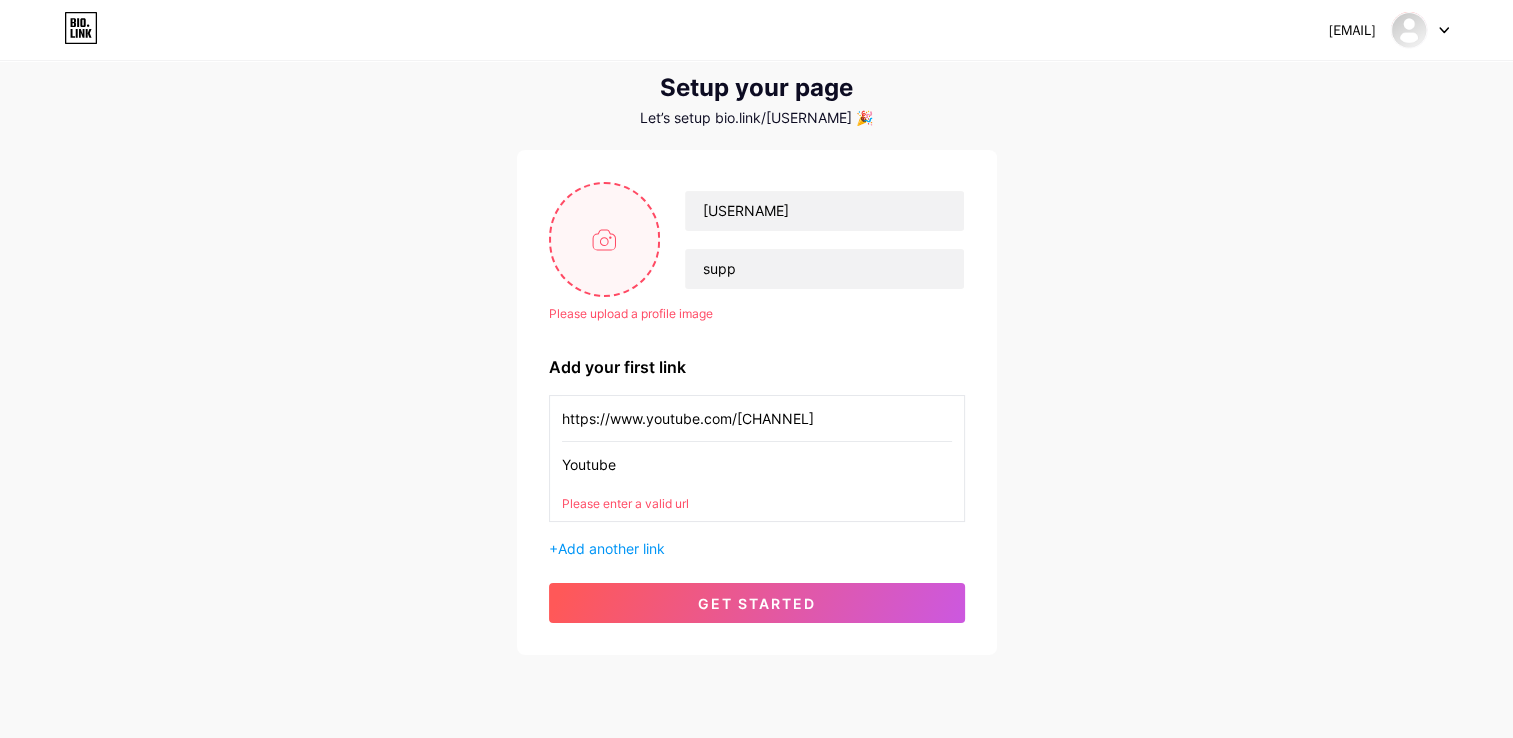 click at bounding box center [605, 239] 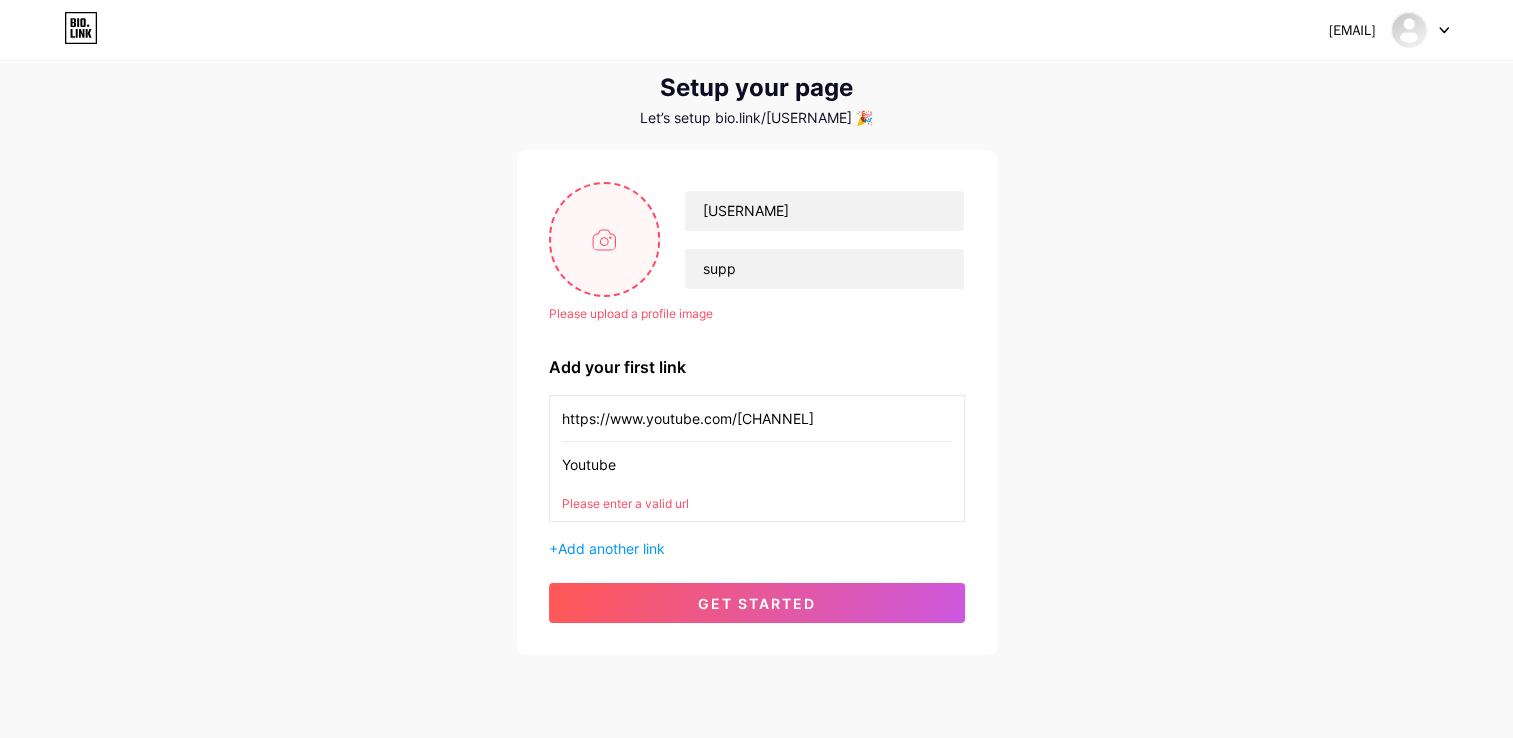 click at bounding box center [605, 239] 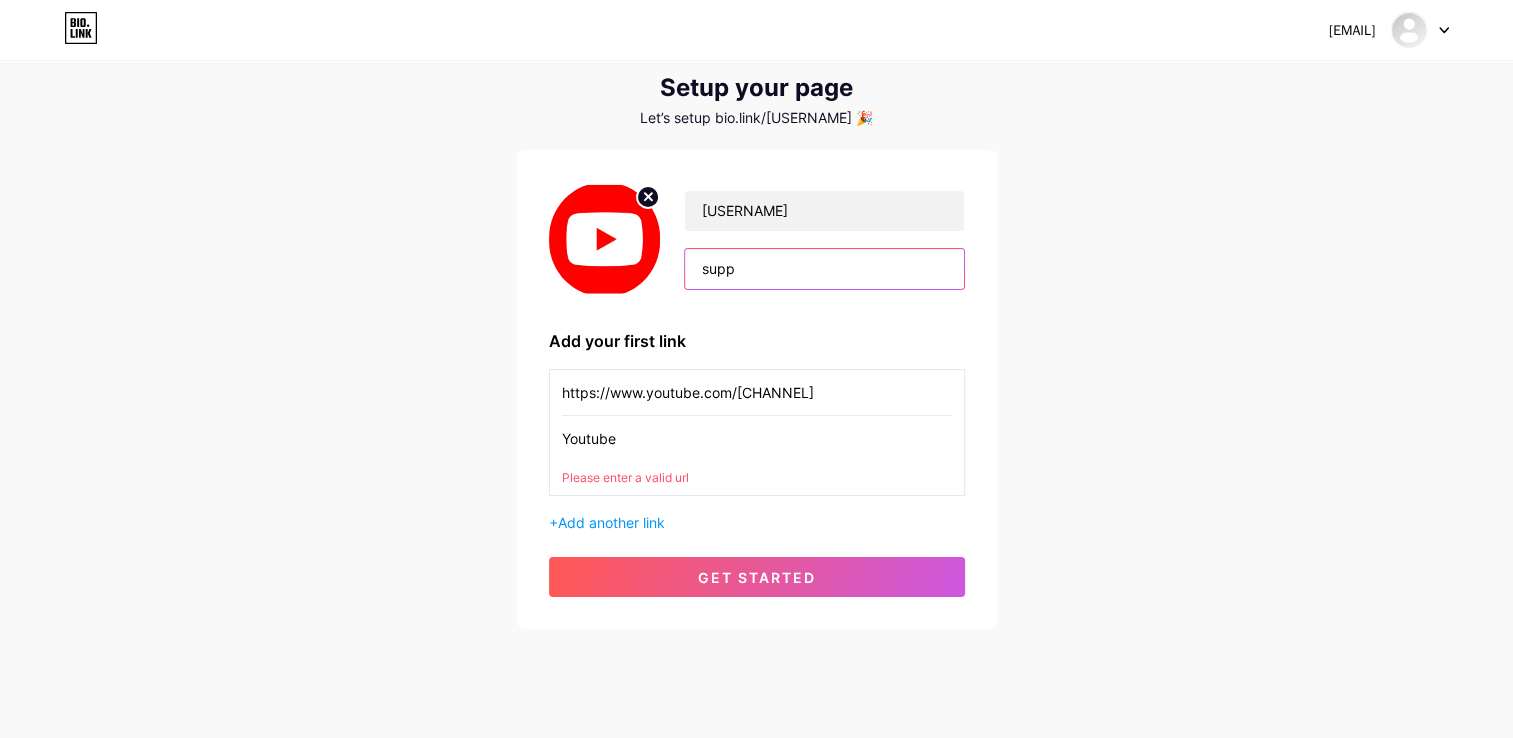click on "supp" at bounding box center [824, 269] 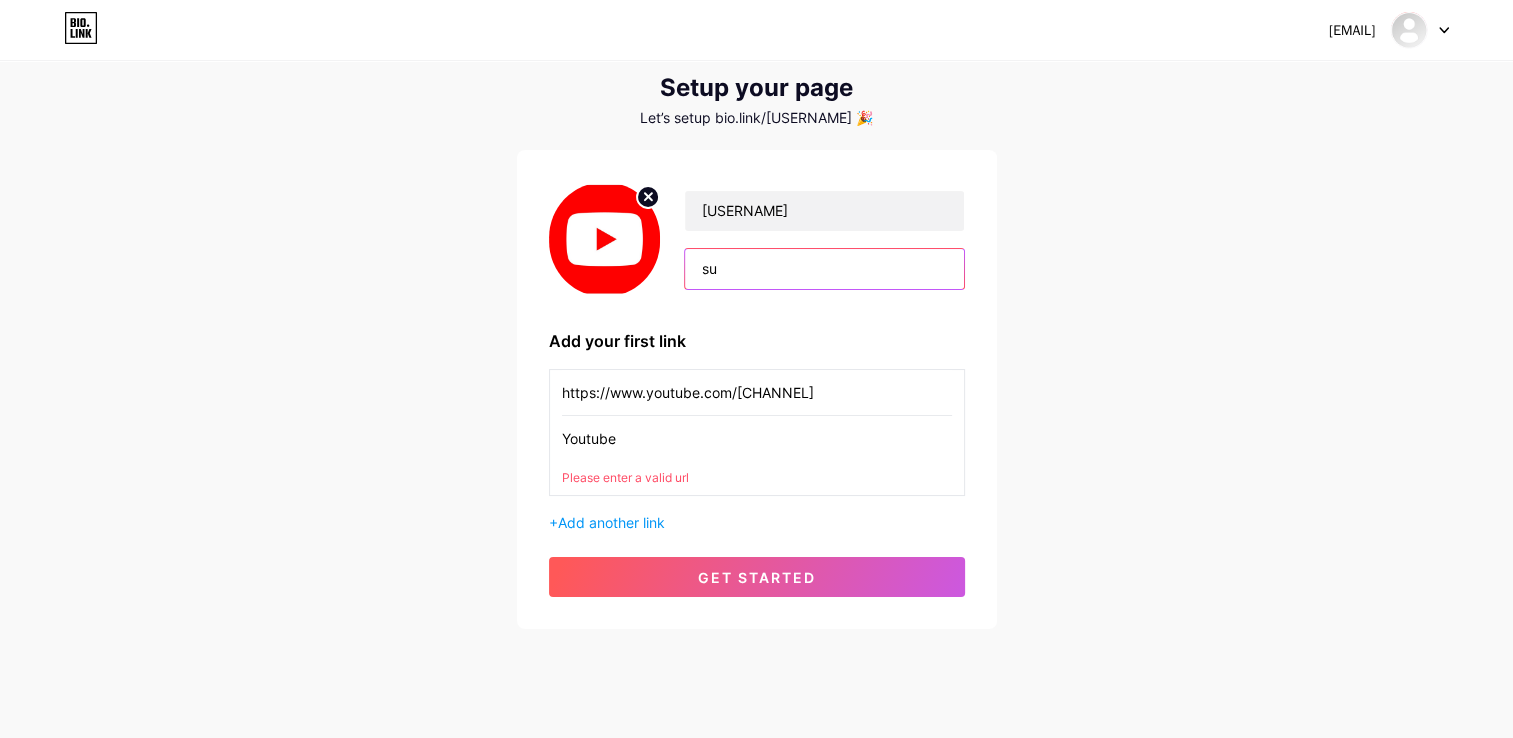 type on "s" 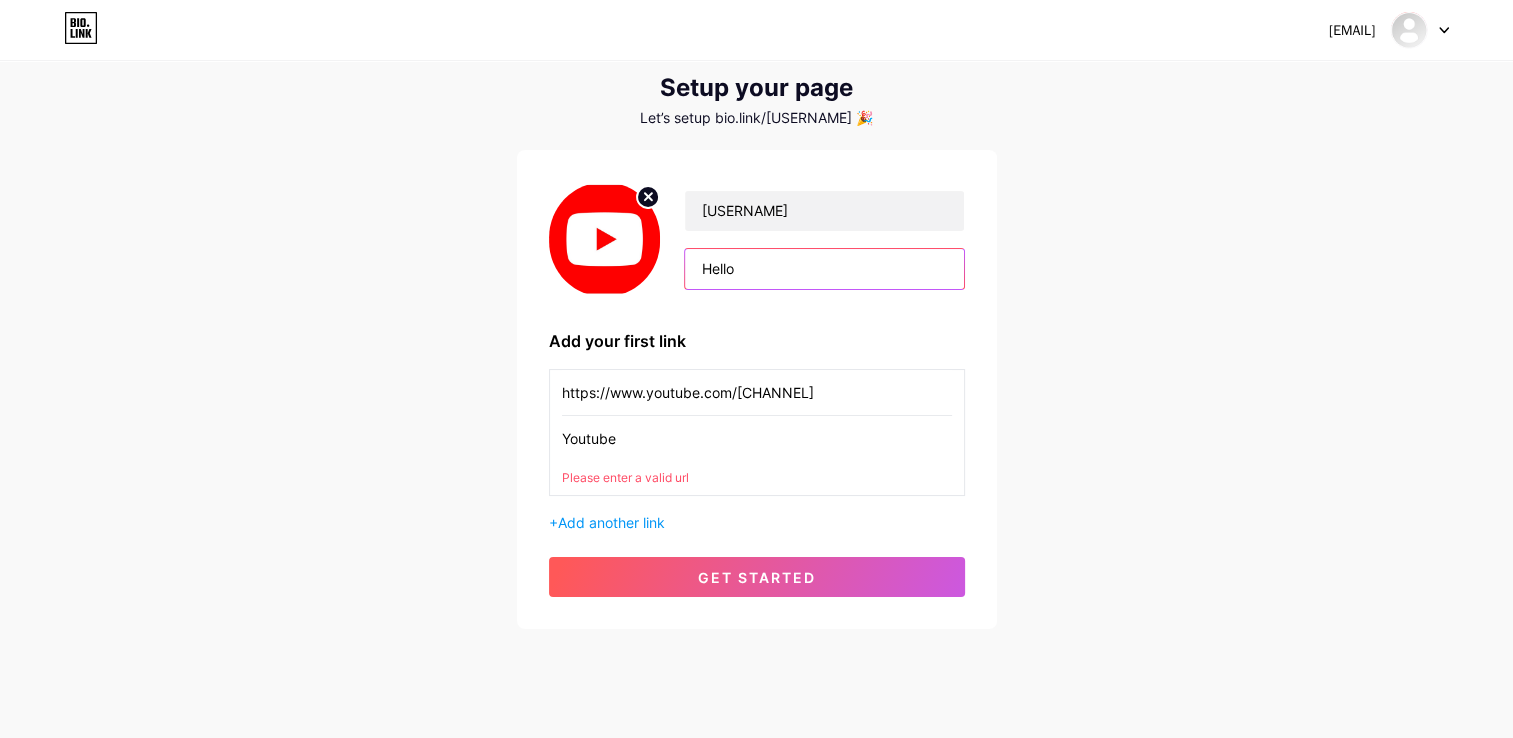 type on "Hello" 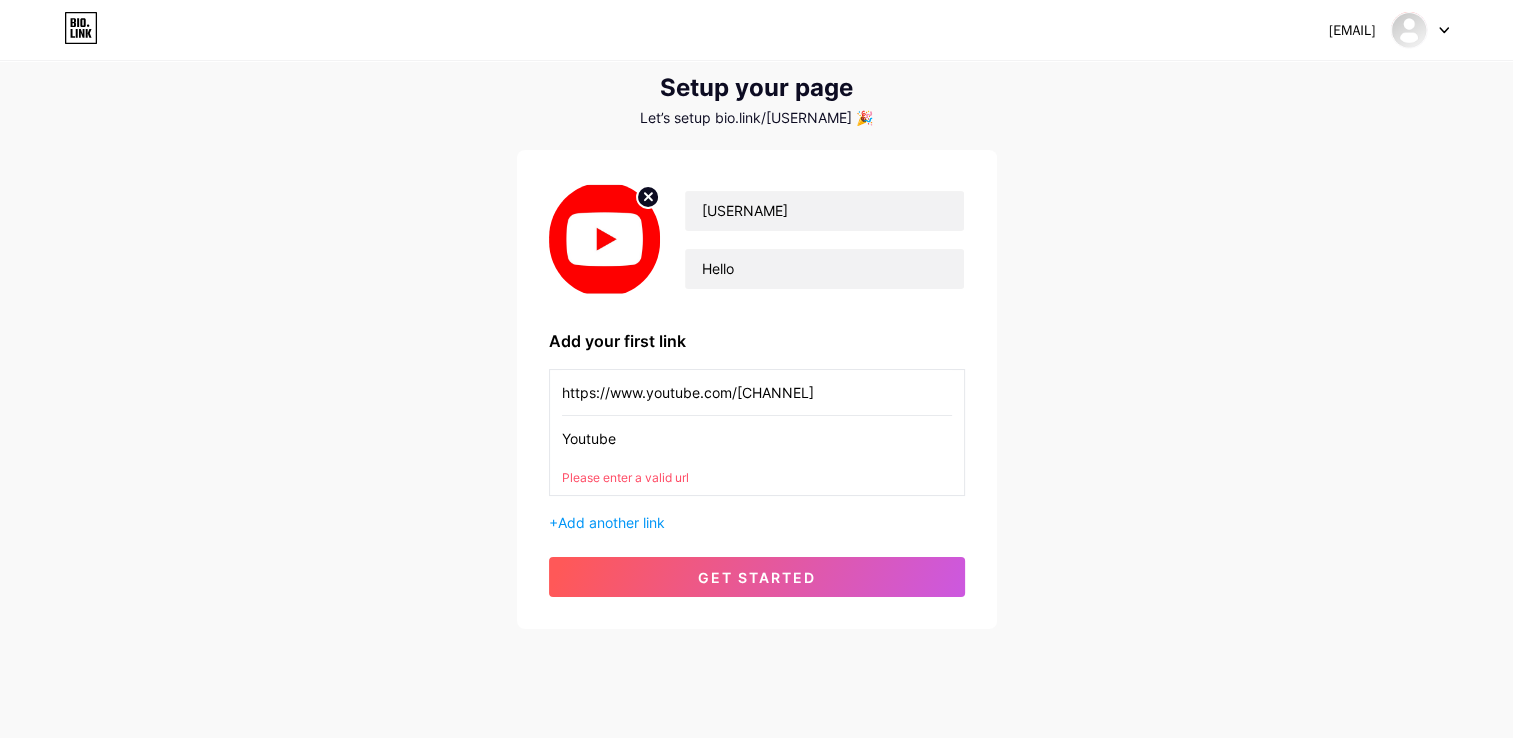 click on "vincentjunesreyes@gmail.com           Dashboard     Logout   Setup your page   Let’s setup bio.link/vincentjrs 🎉               Ginkou     Hello     Add your first link   https://www.youtube.com/@itsmeginkou   Youtube   Please enter a valid url
+  Add another link     get started" at bounding box center (756, 319) 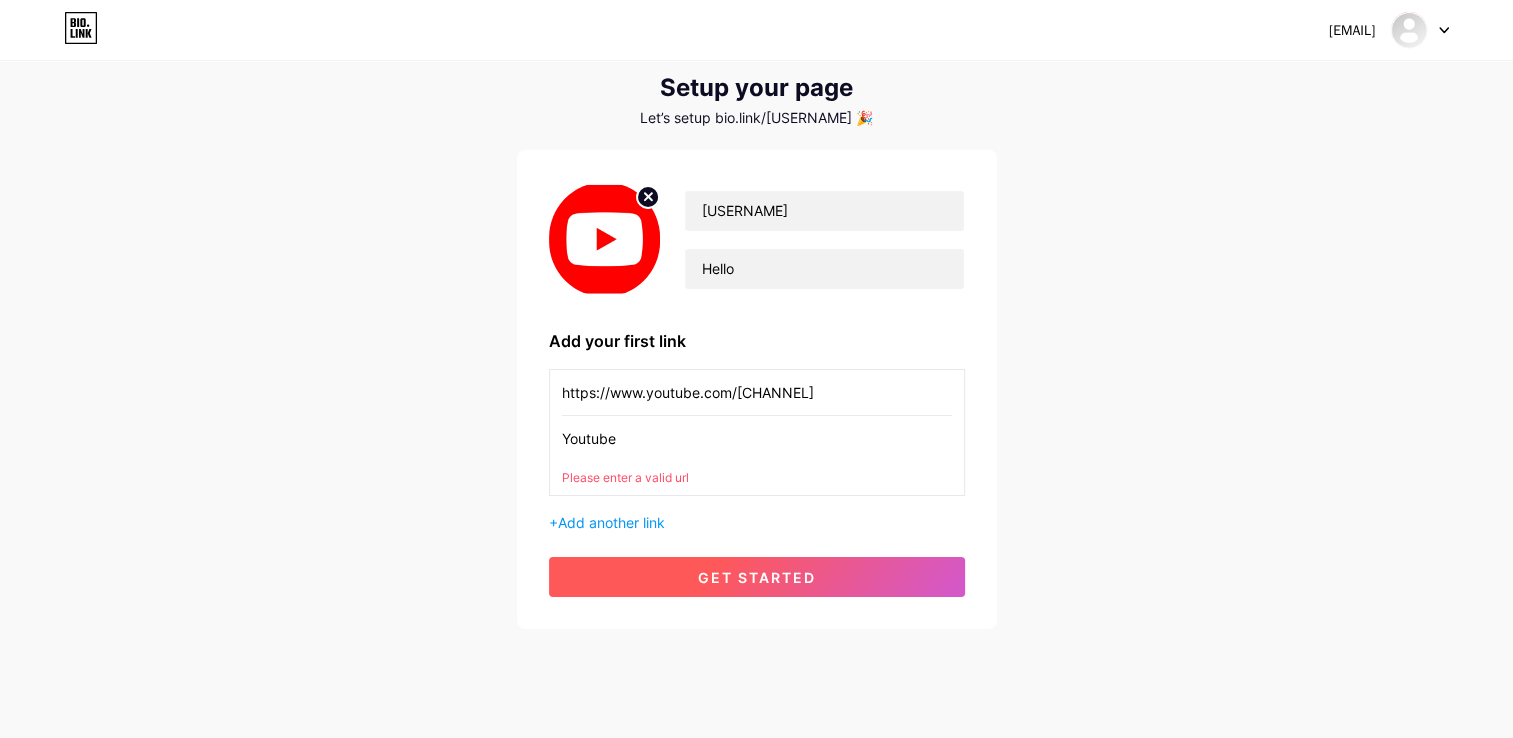 click on "get started" at bounding box center [757, 577] 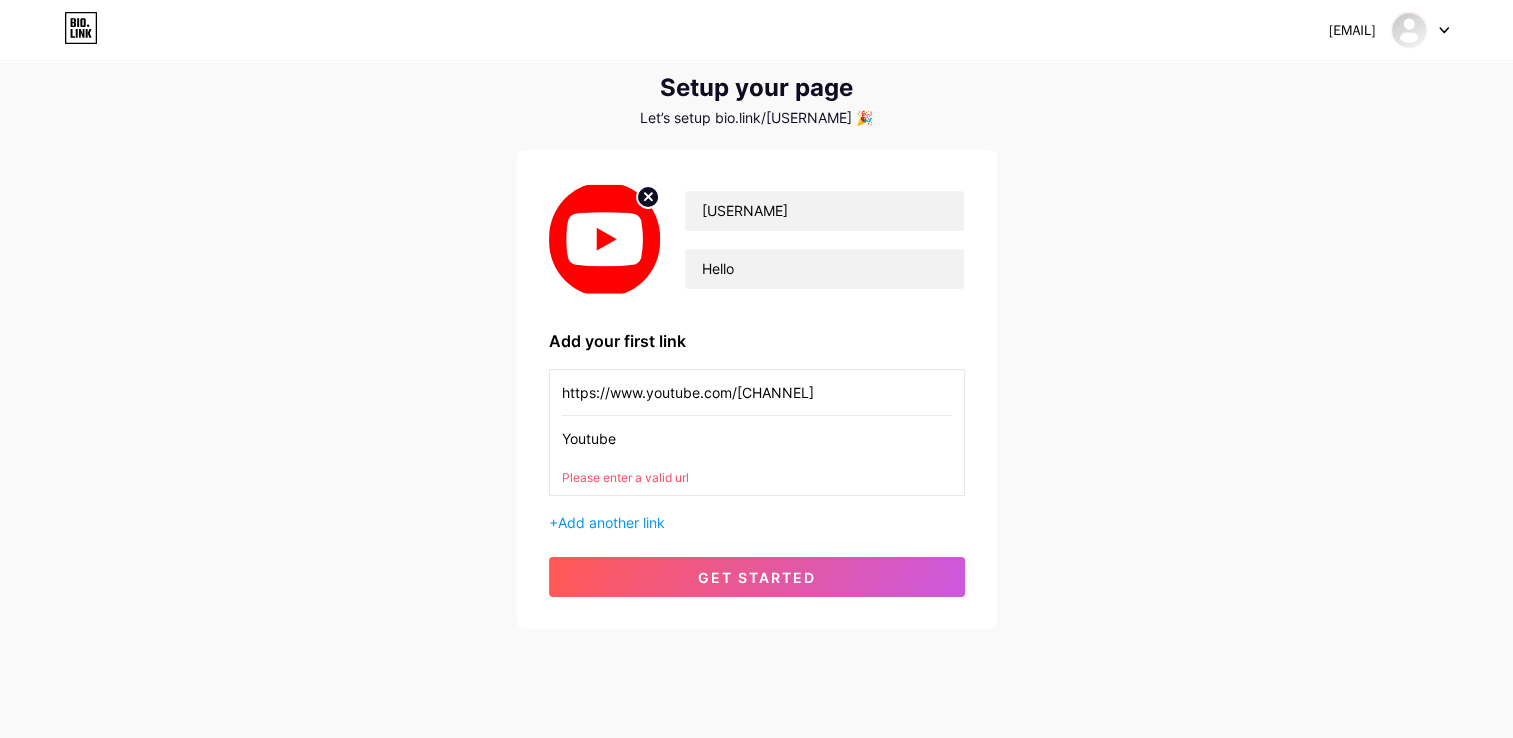 click on "Youtube" at bounding box center (757, 438) 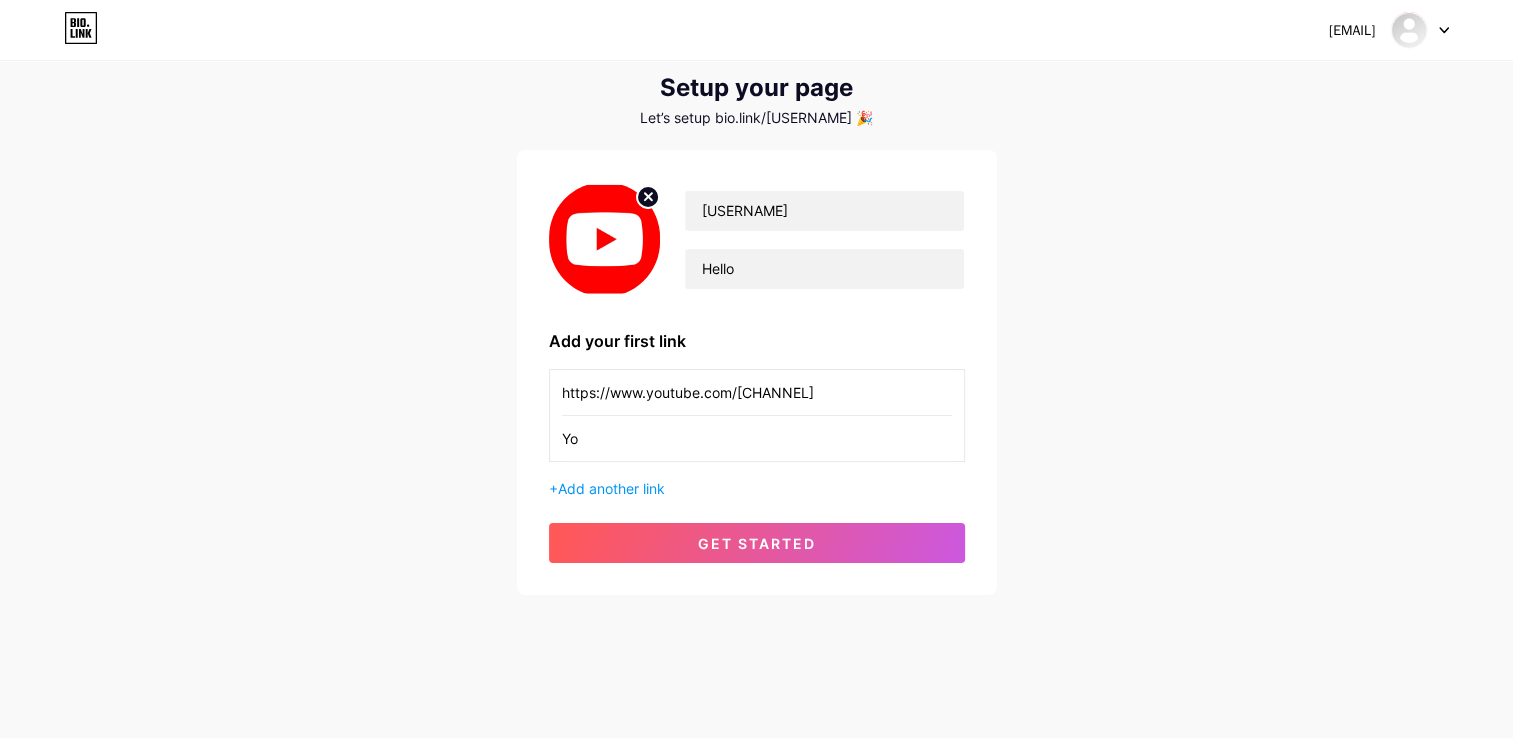 type on "Y" 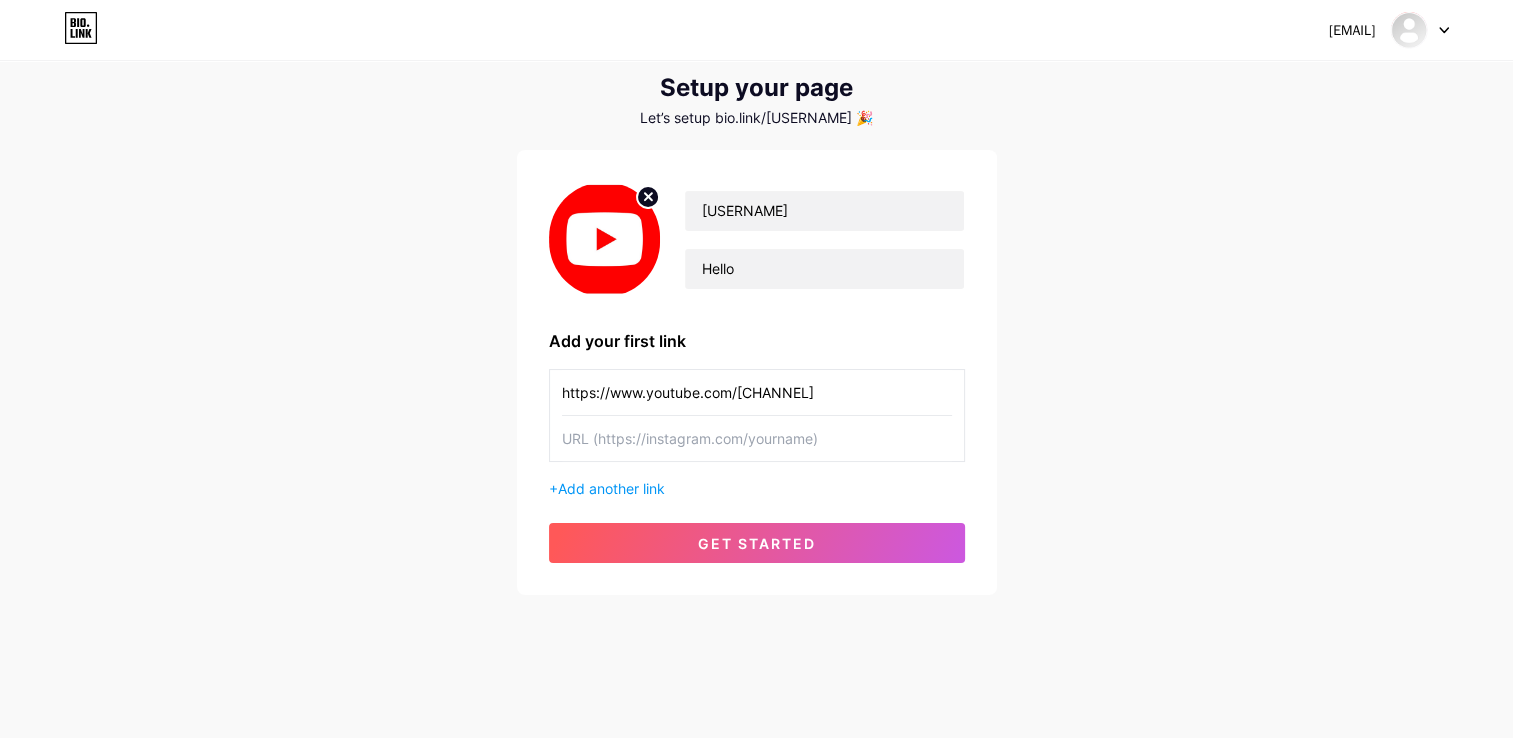drag, startPoint x: 853, startPoint y: 401, endPoint x: 481, endPoint y: 356, distance: 374.71188 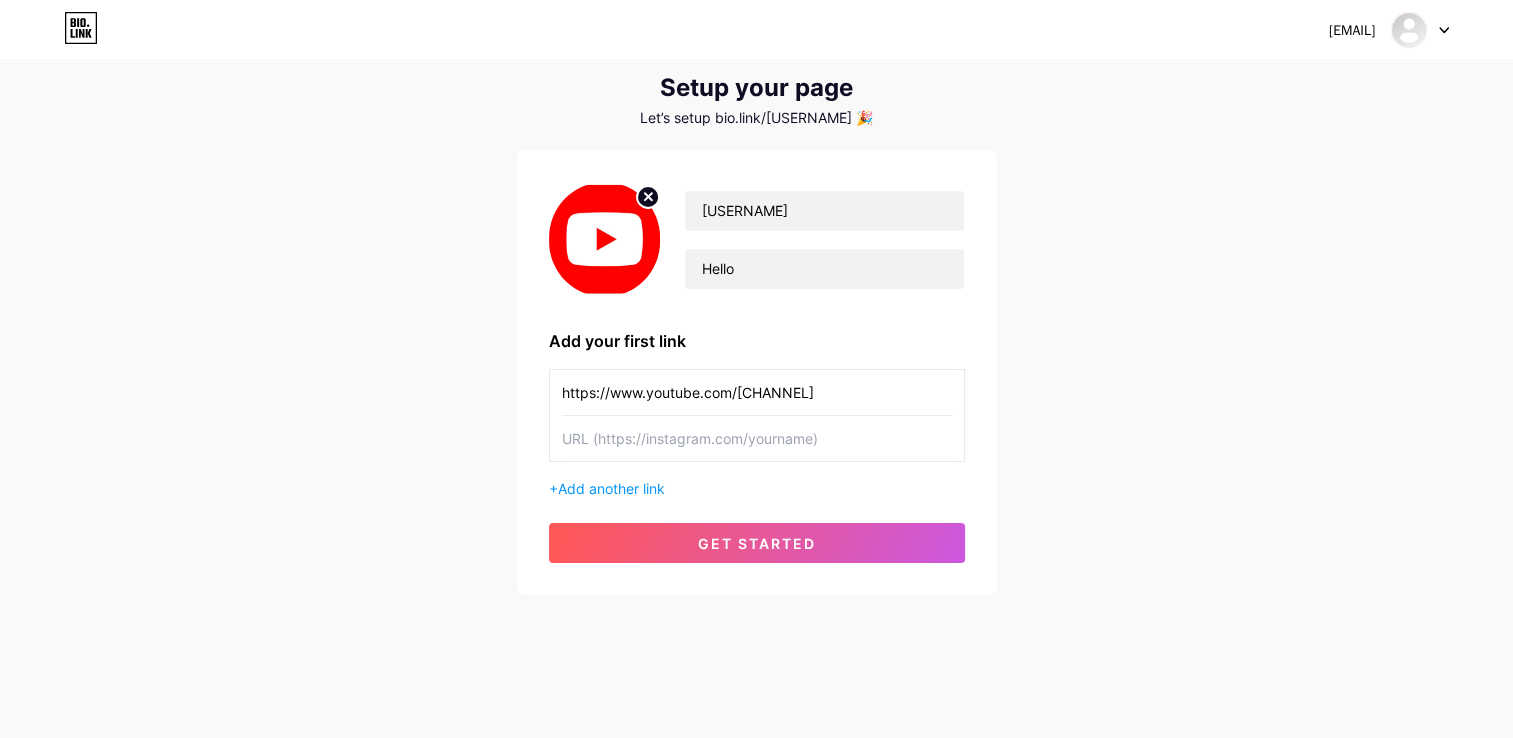 click at bounding box center [757, 438] 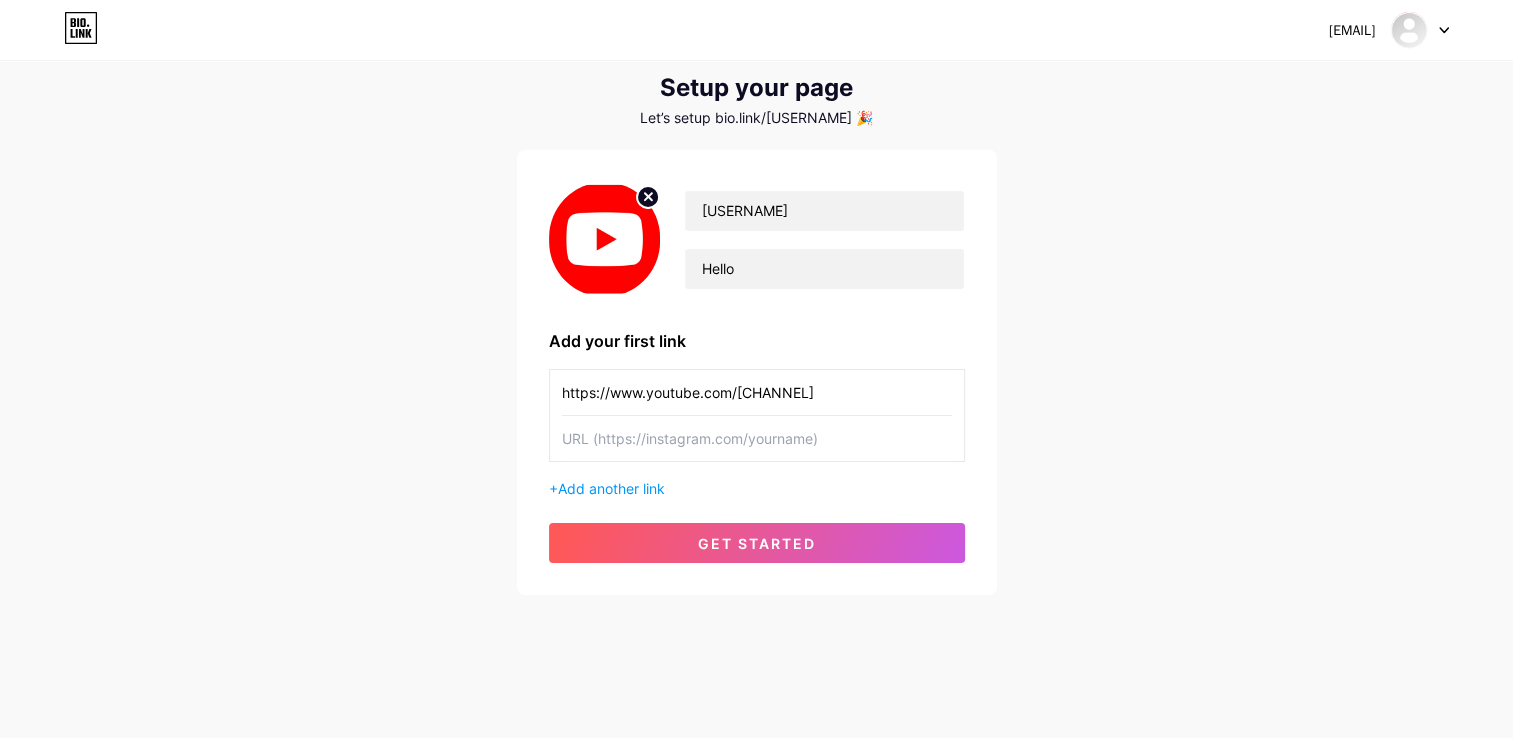 paste on "https://www.youtube.com/@itsmeginkou" 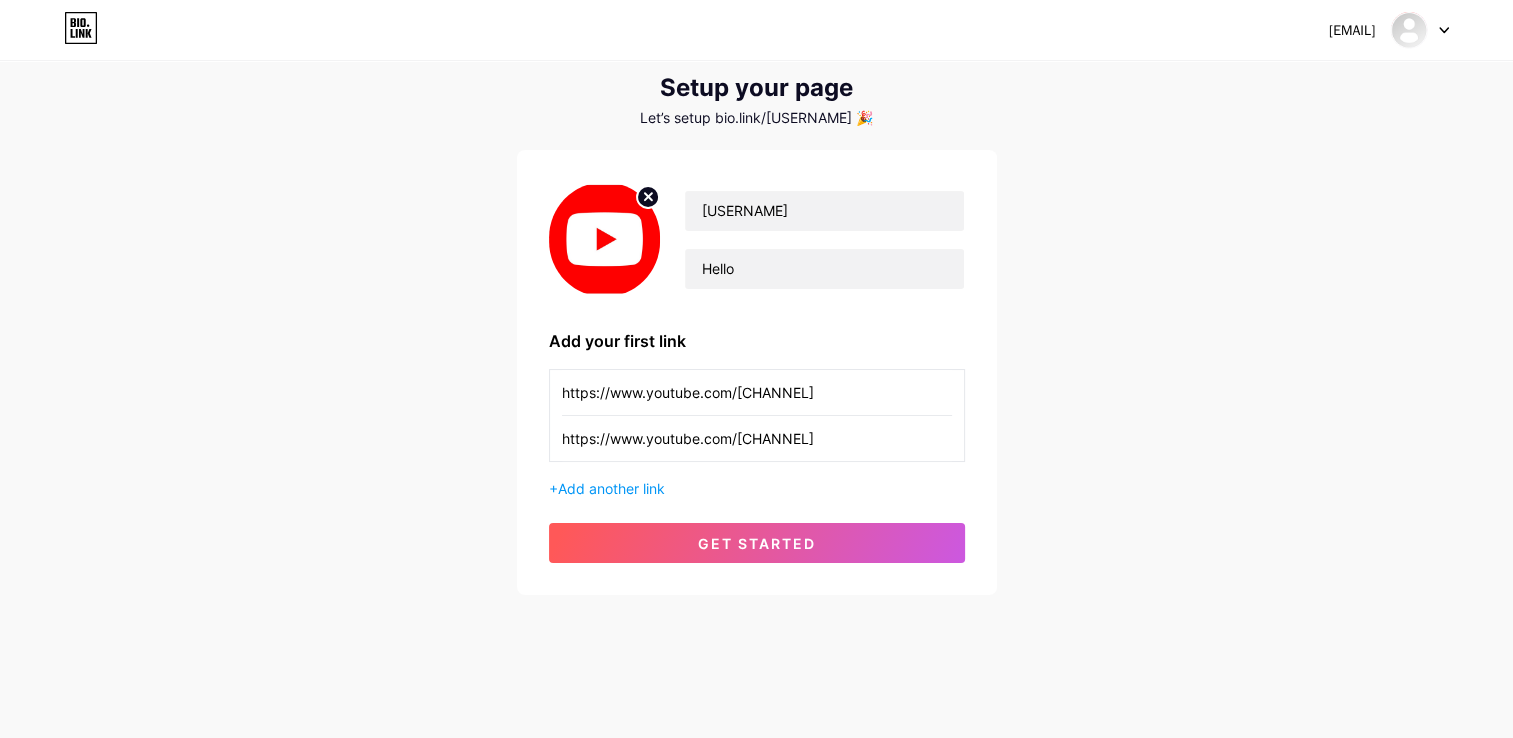 type on "https://www.youtube.com/@itsmeginkou" 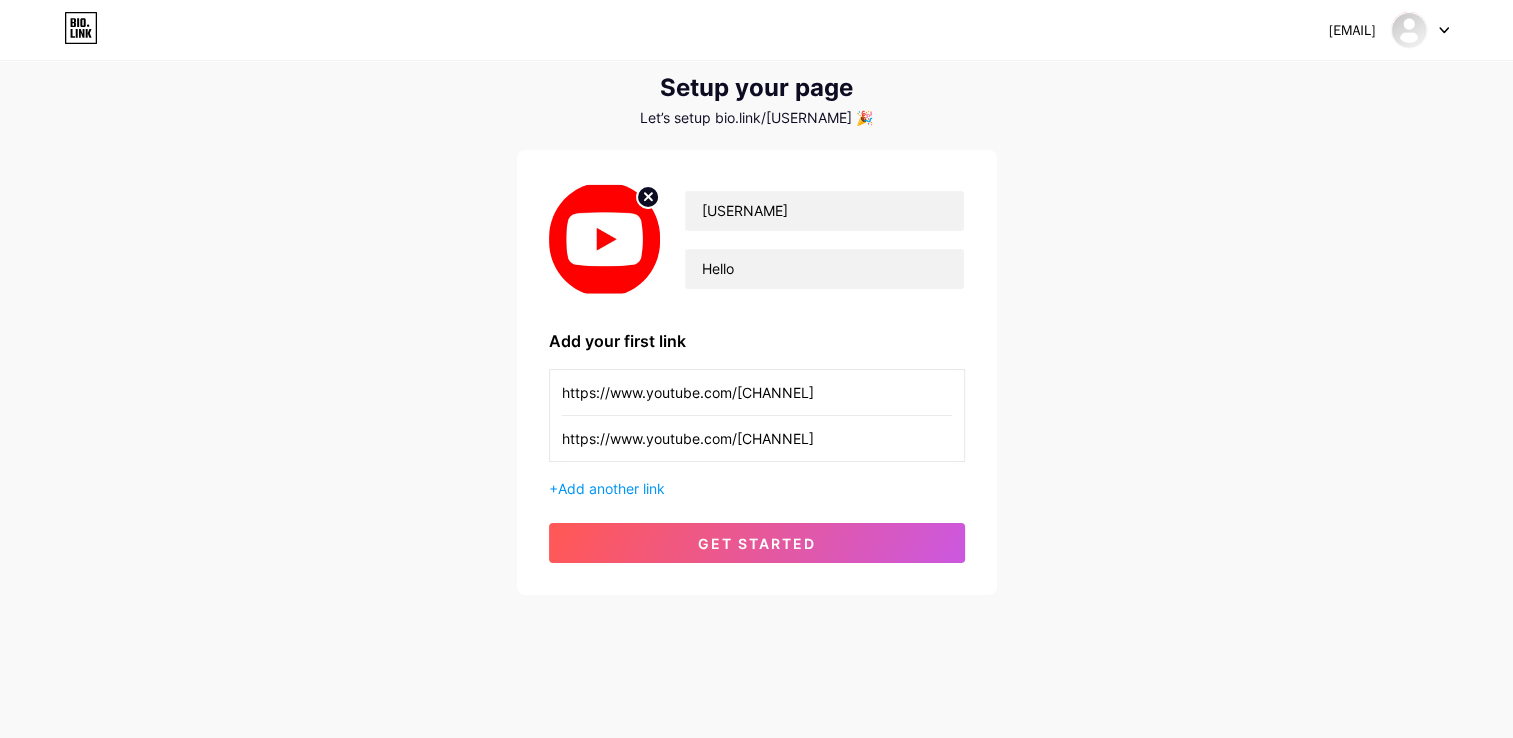 click on "https://www.youtube.com/@itsmeginkou" at bounding box center (757, 392) 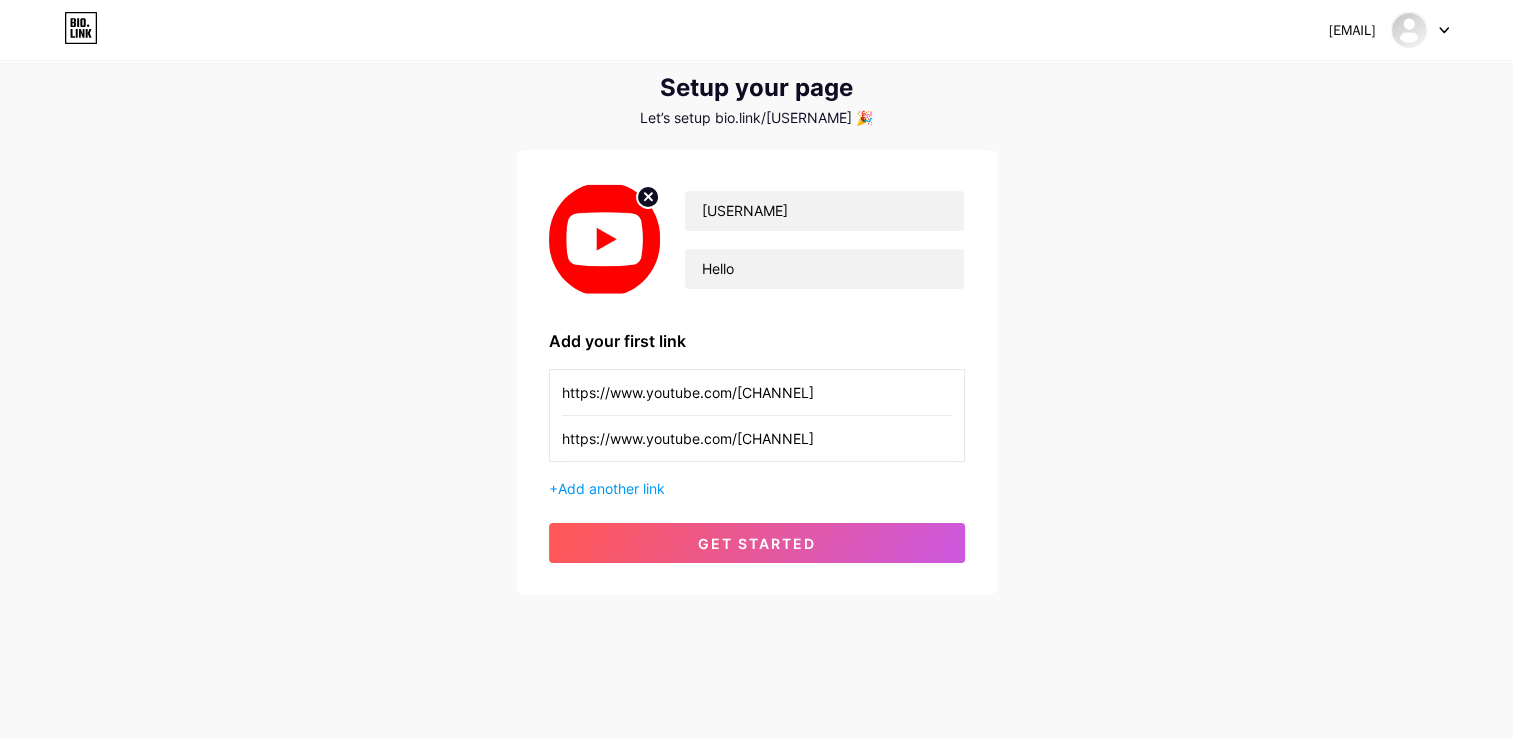drag, startPoint x: 844, startPoint y: 396, endPoint x: 536, endPoint y: 386, distance: 308.1623 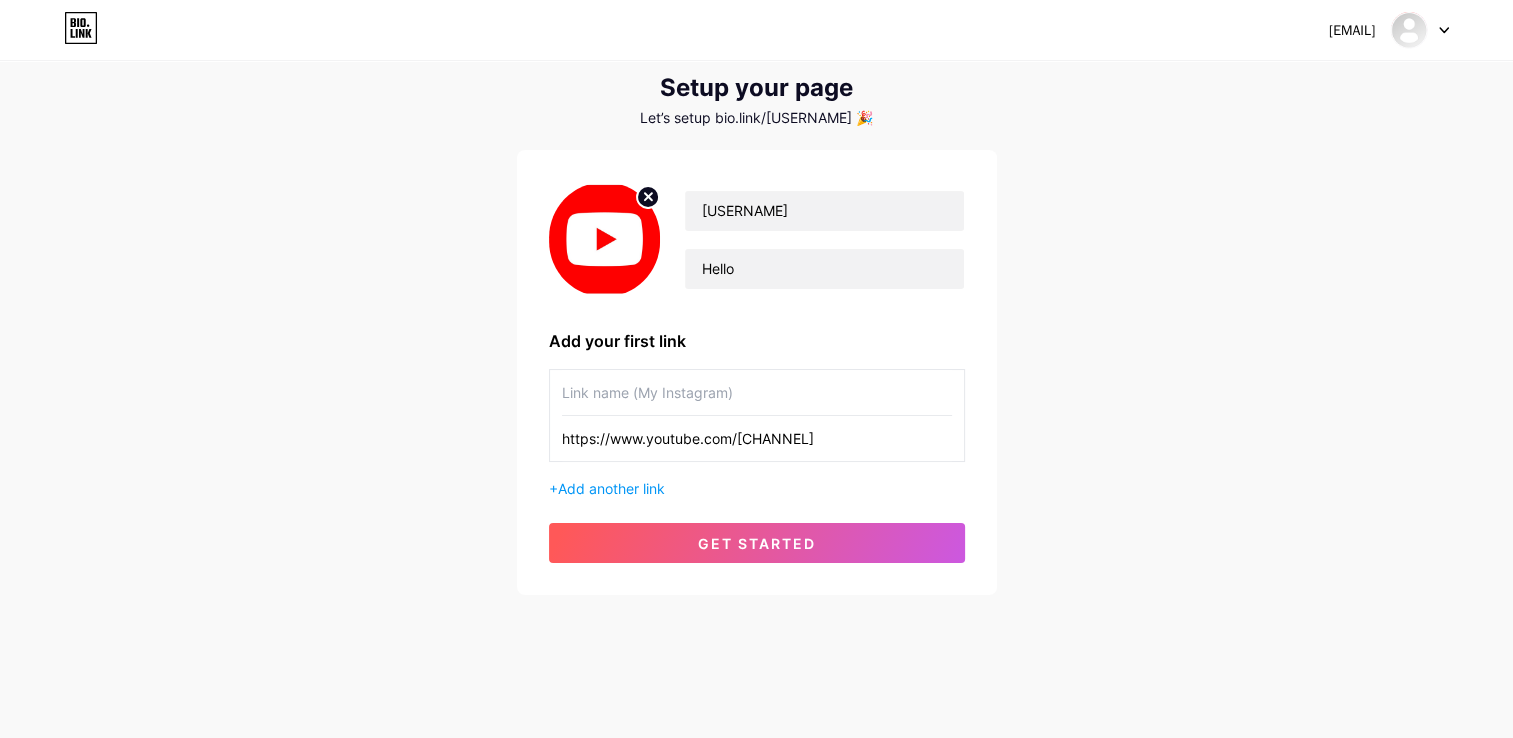 click at bounding box center (757, 392) 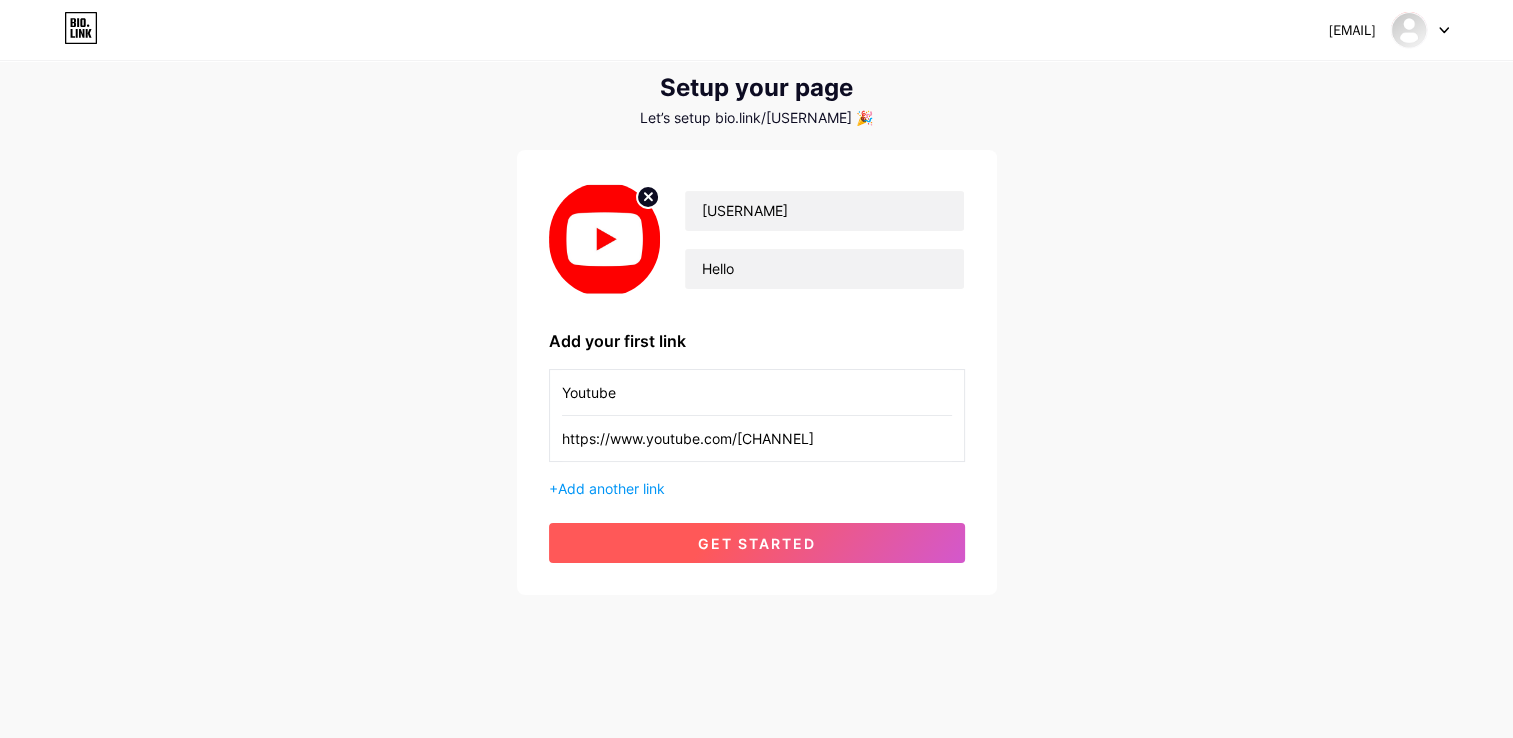 type on "Youtube" 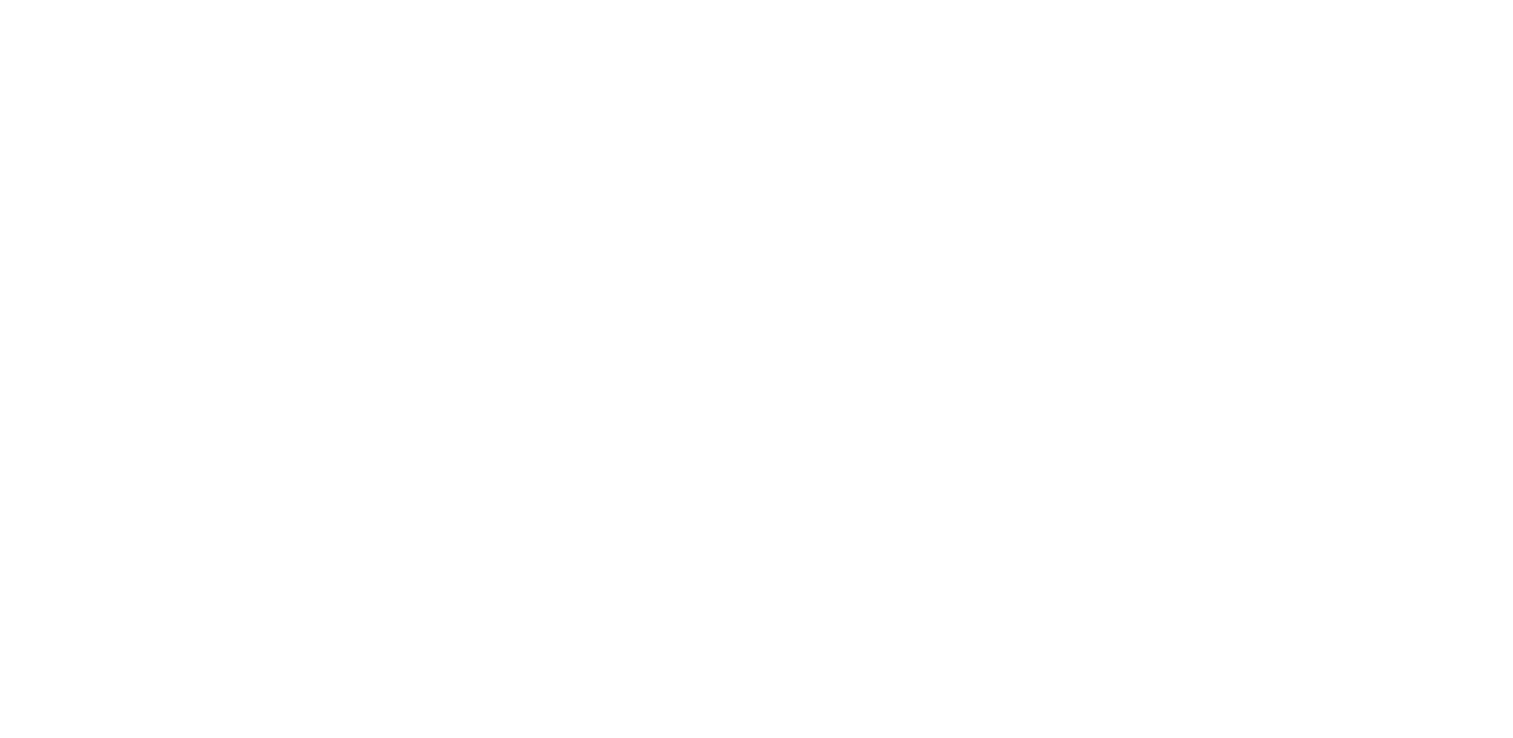 scroll, scrollTop: 0, scrollLeft: 0, axis: both 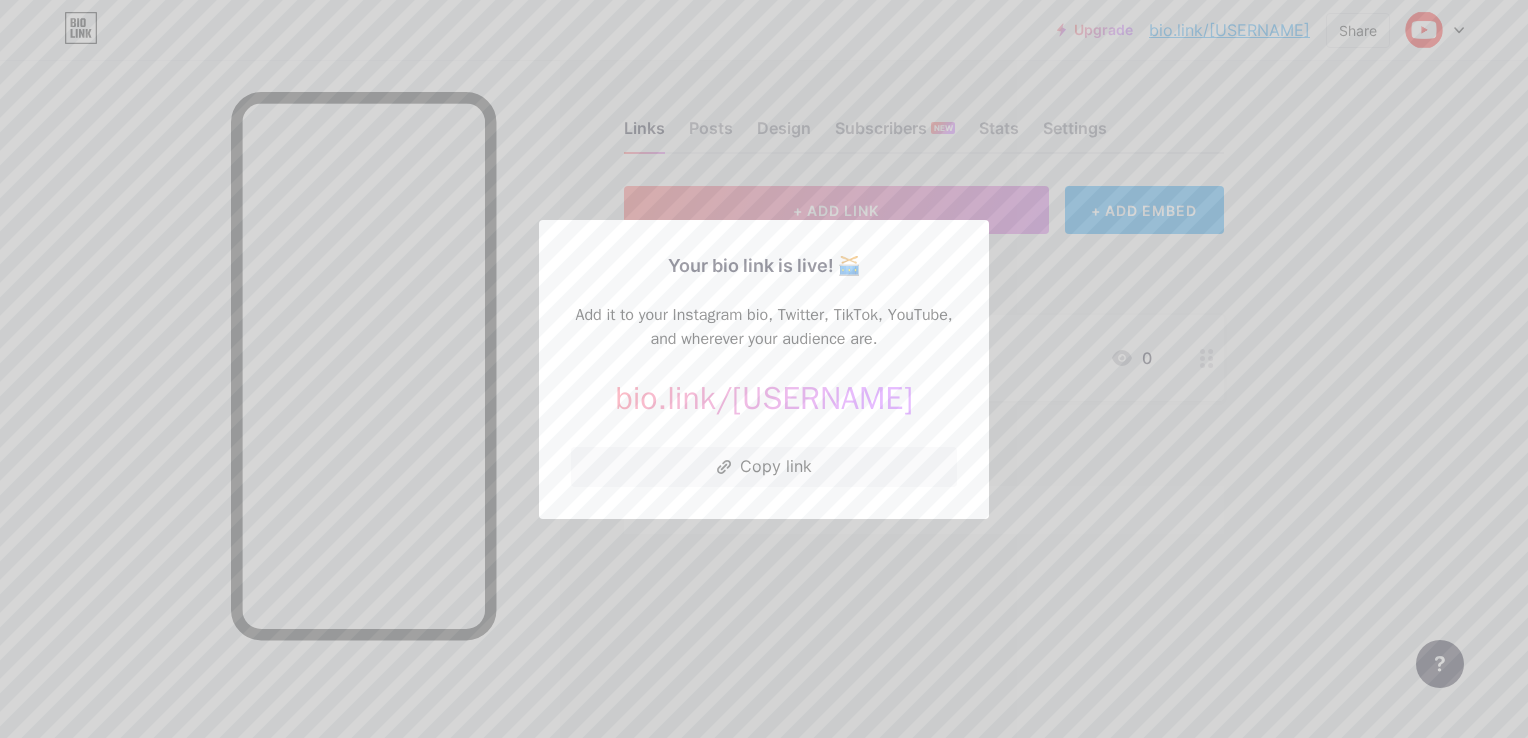 click at bounding box center [764, 369] 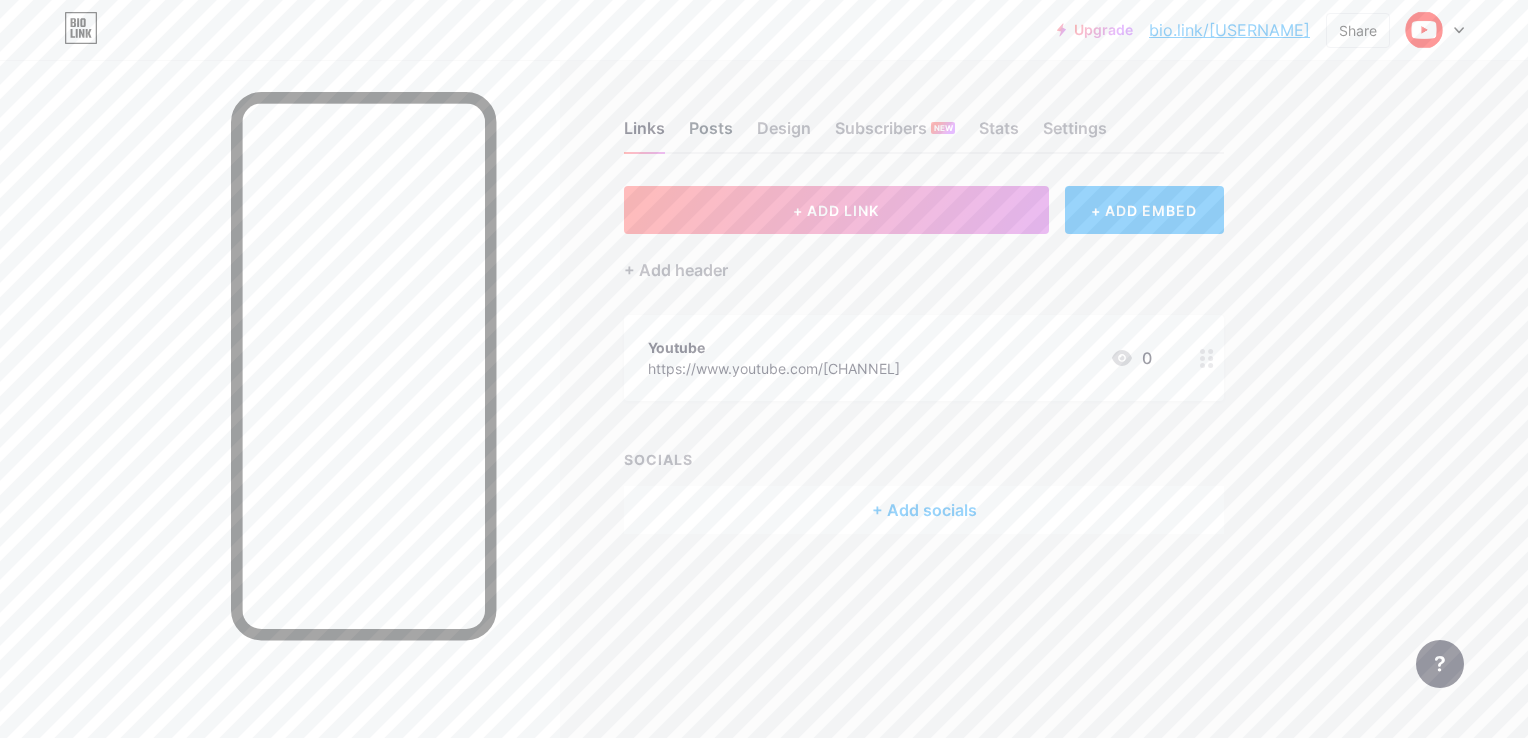 click on "Posts" at bounding box center (711, 134) 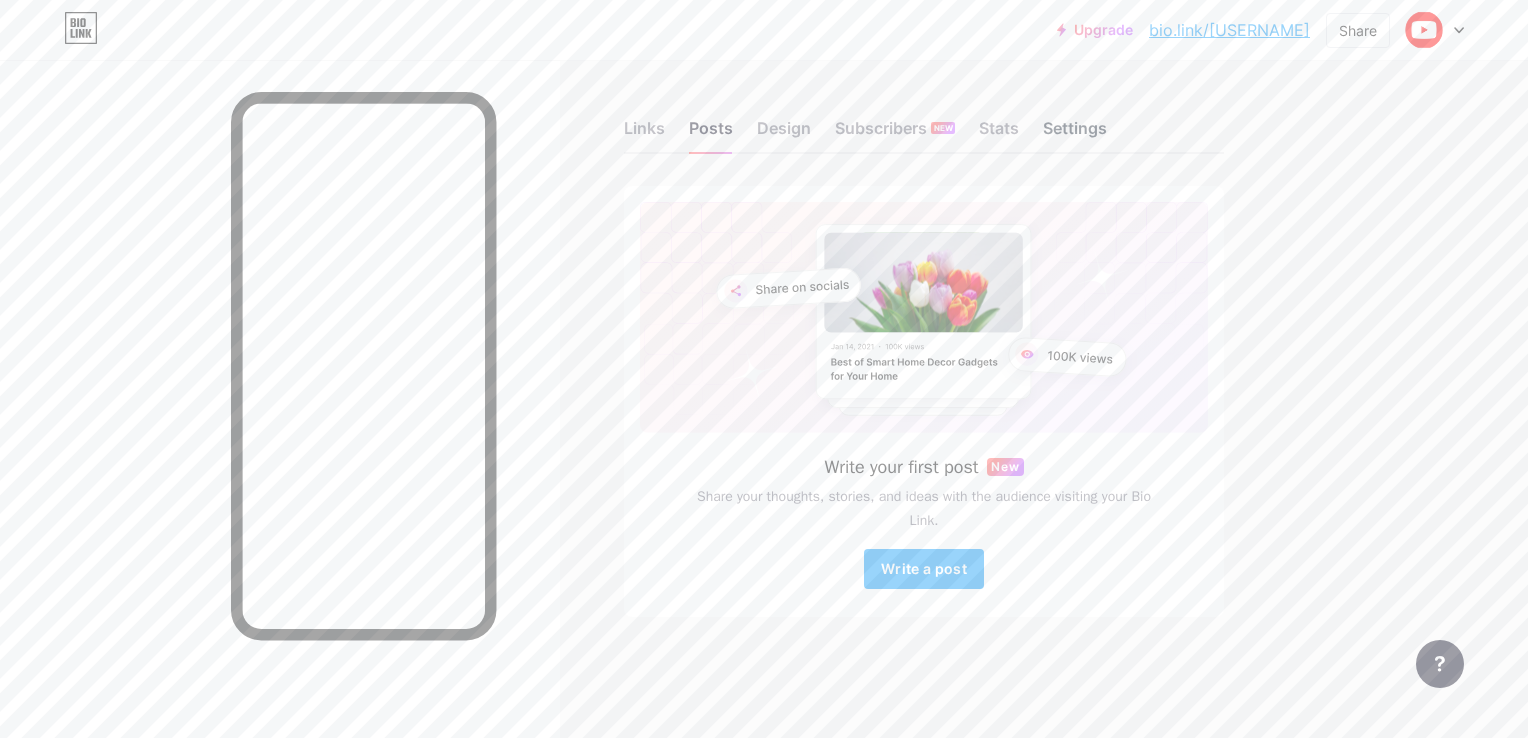 click on "Settings" at bounding box center [1075, 134] 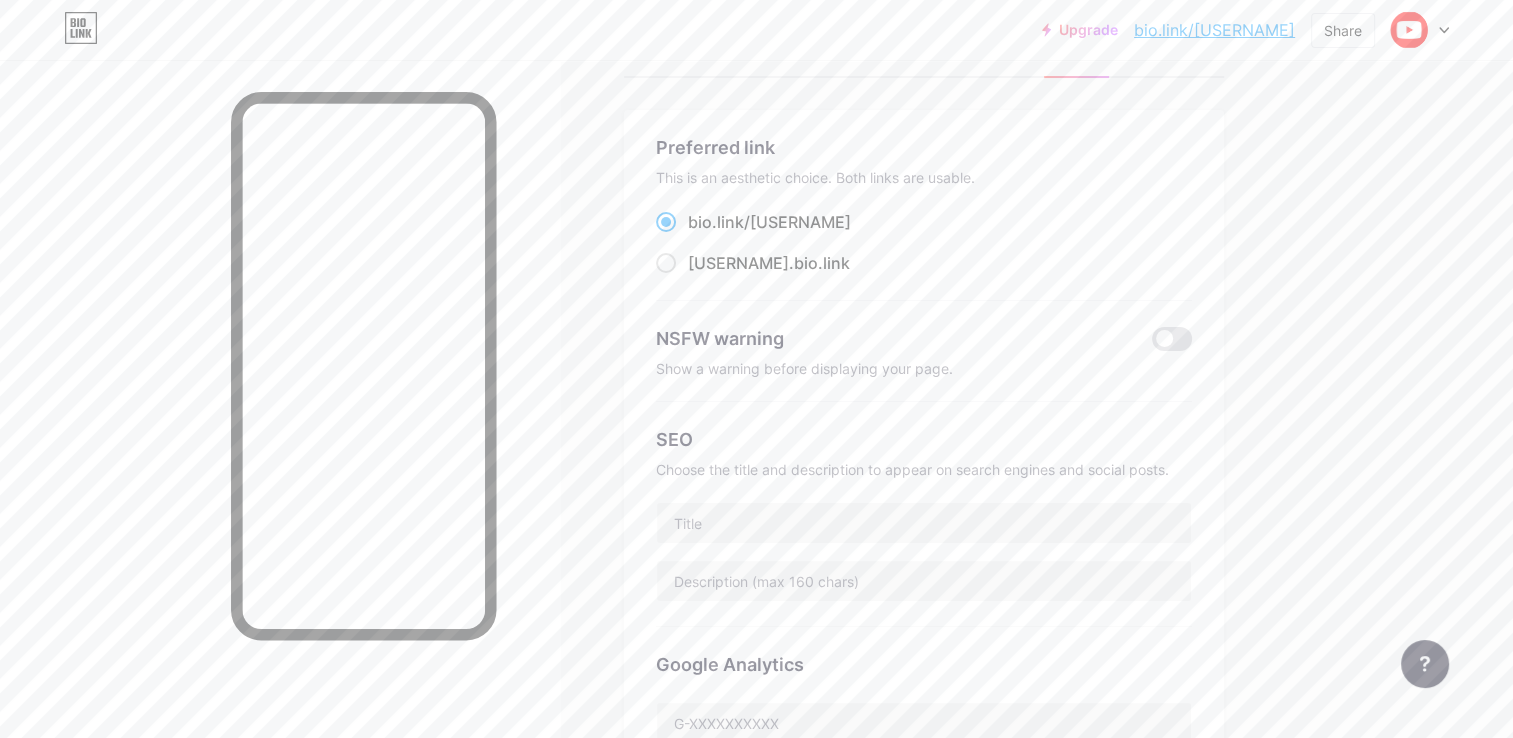 scroll, scrollTop: 0, scrollLeft: 0, axis: both 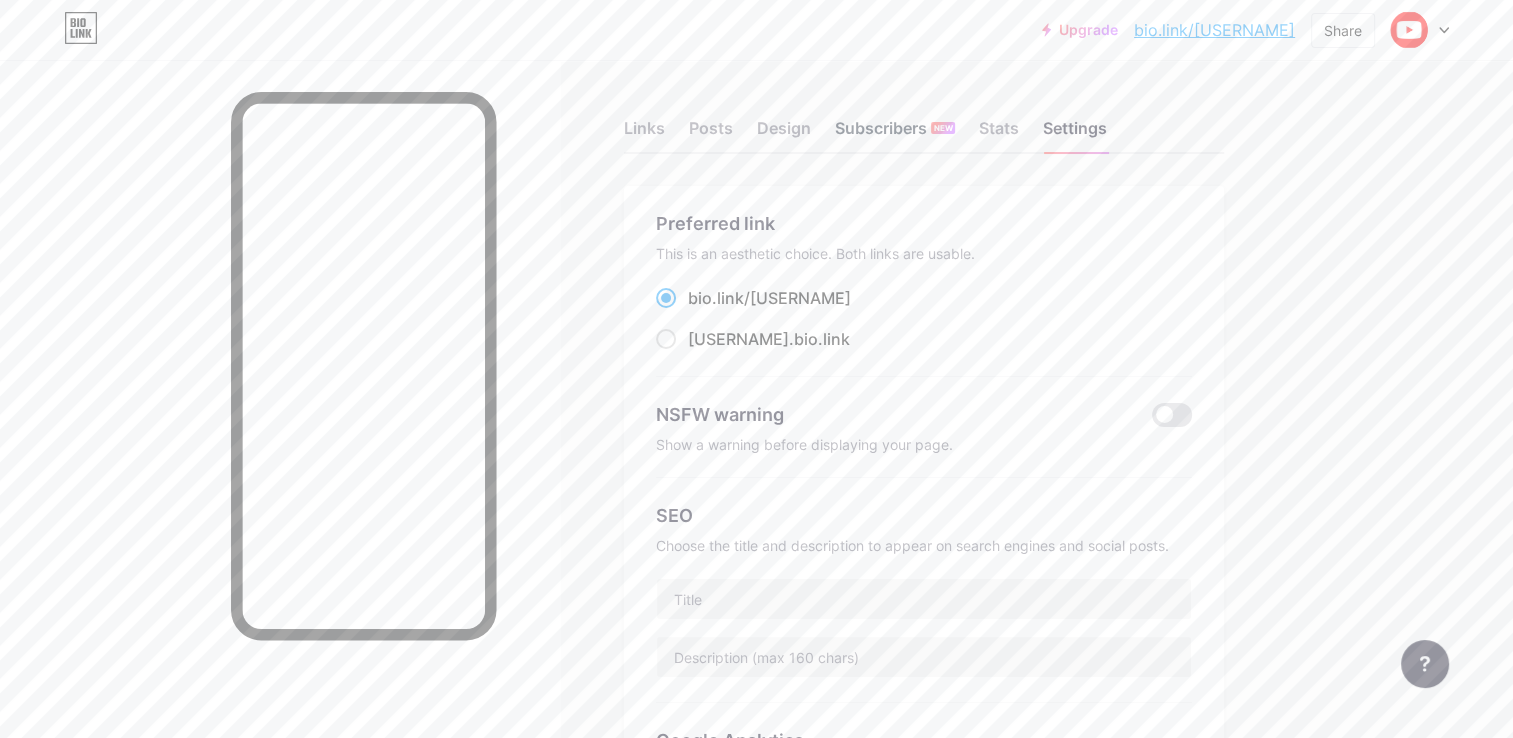 click on "Subscribers
NEW" at bounding box center (895, 134) 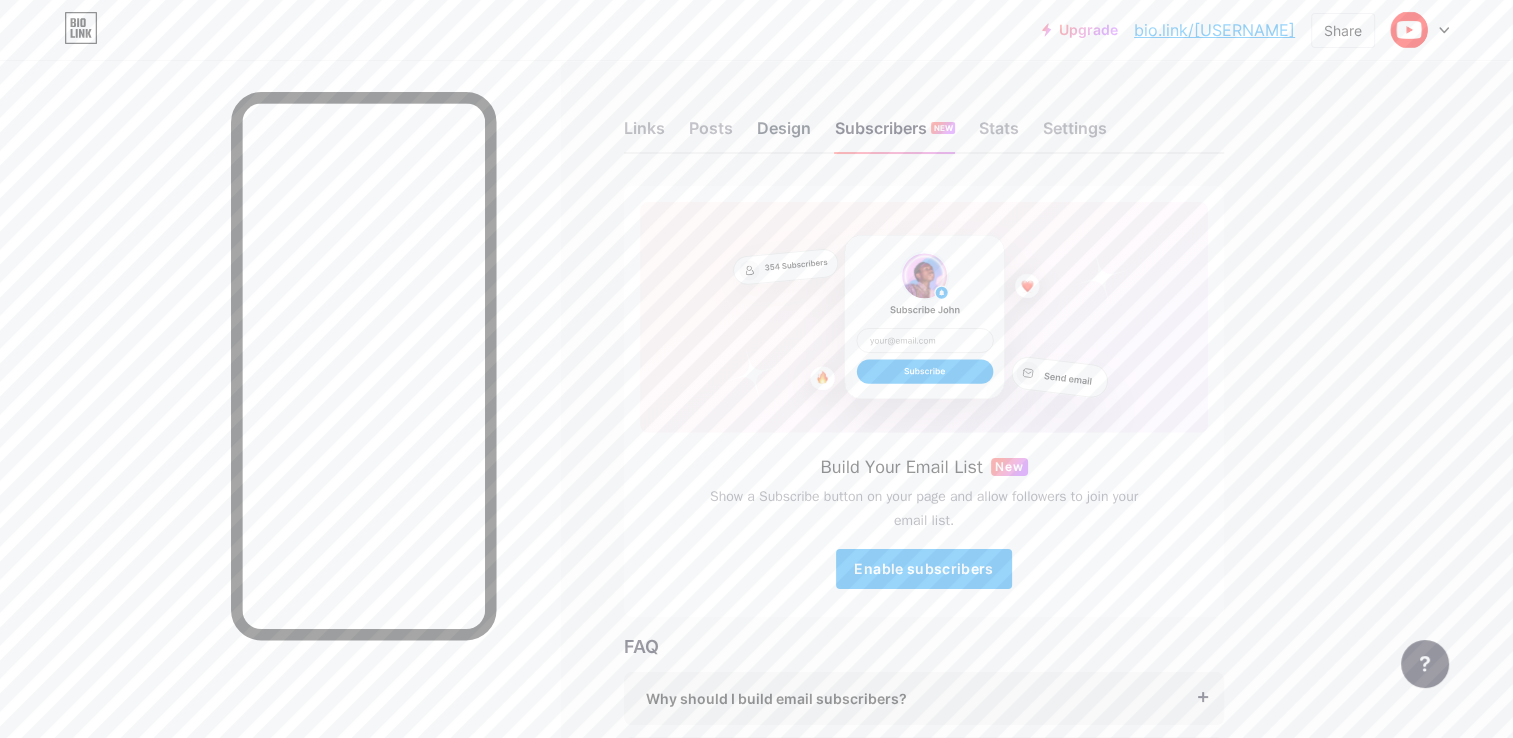 click on "Design" at bounding box center [784, 134] 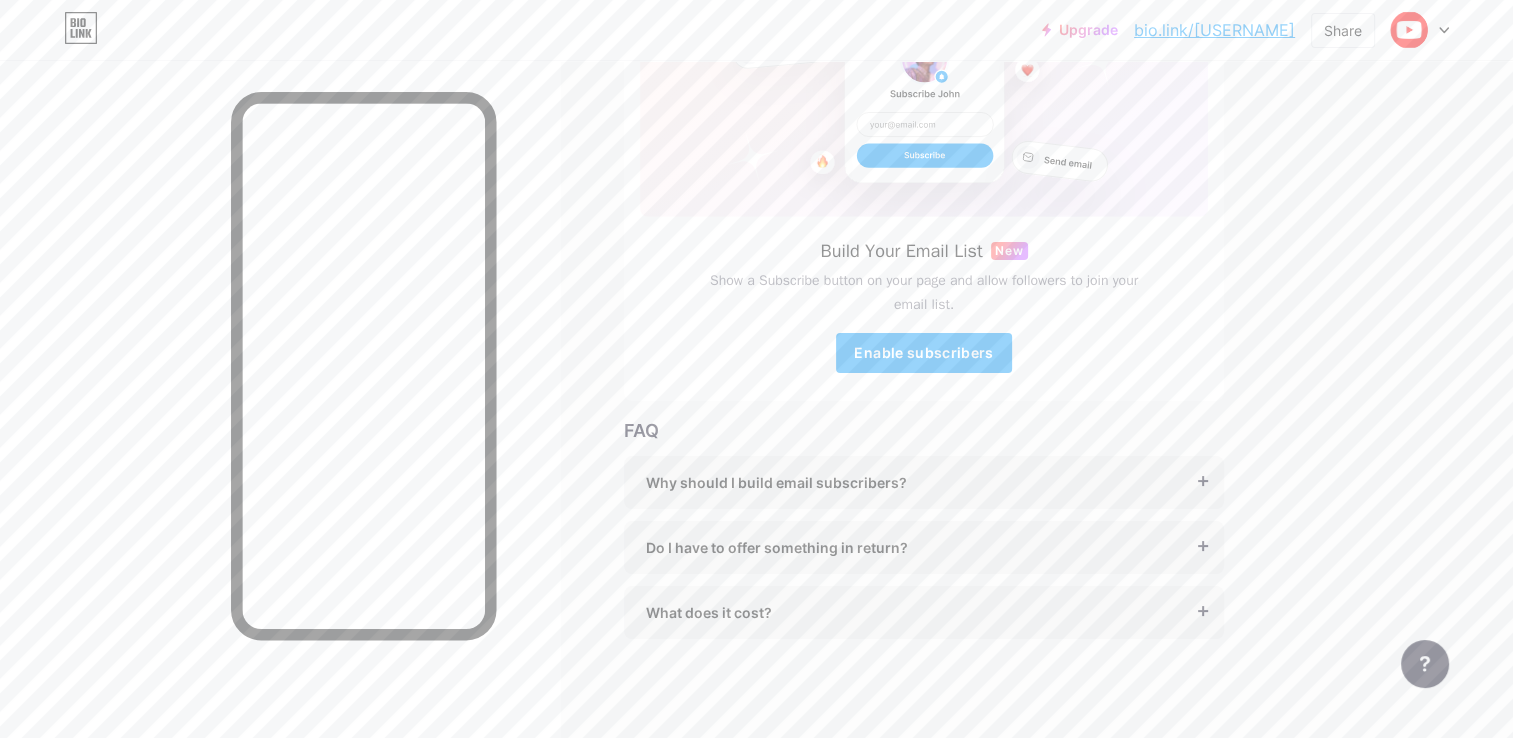 scroll, scrollTop: 0, scrollLeft: 0, axis: both 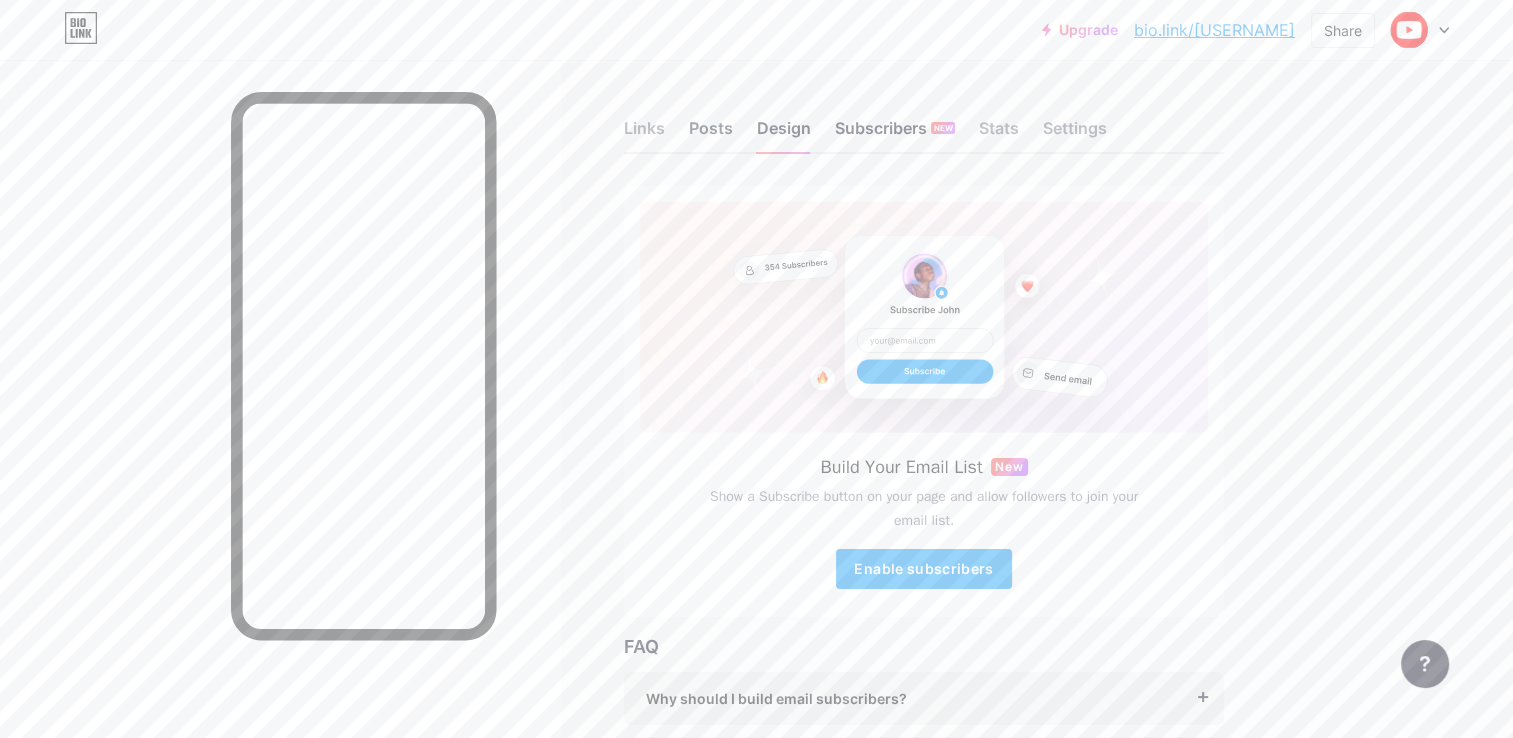 click on "Posts" at bounding box center (711, 134) 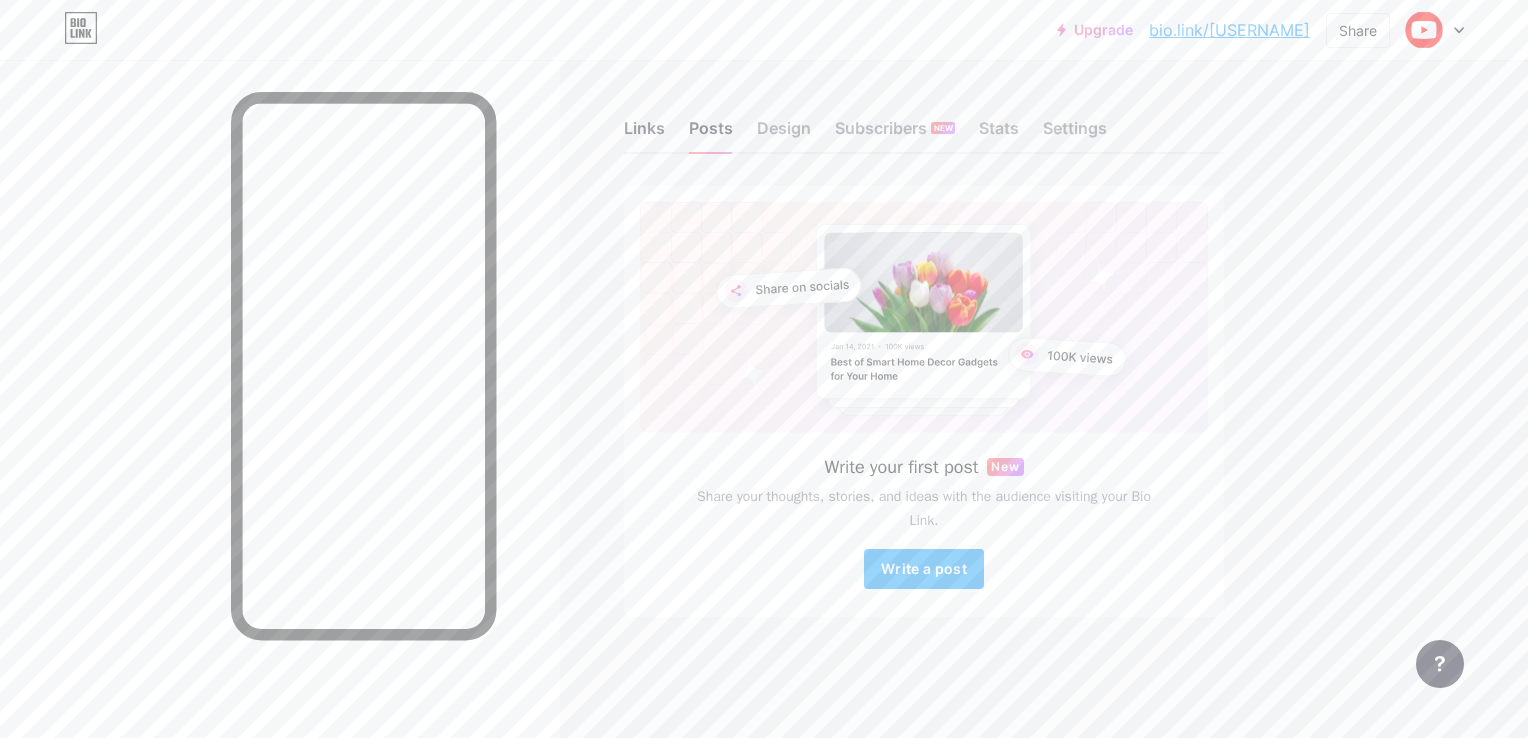 click on "Links" at bounding box center [644, 134] 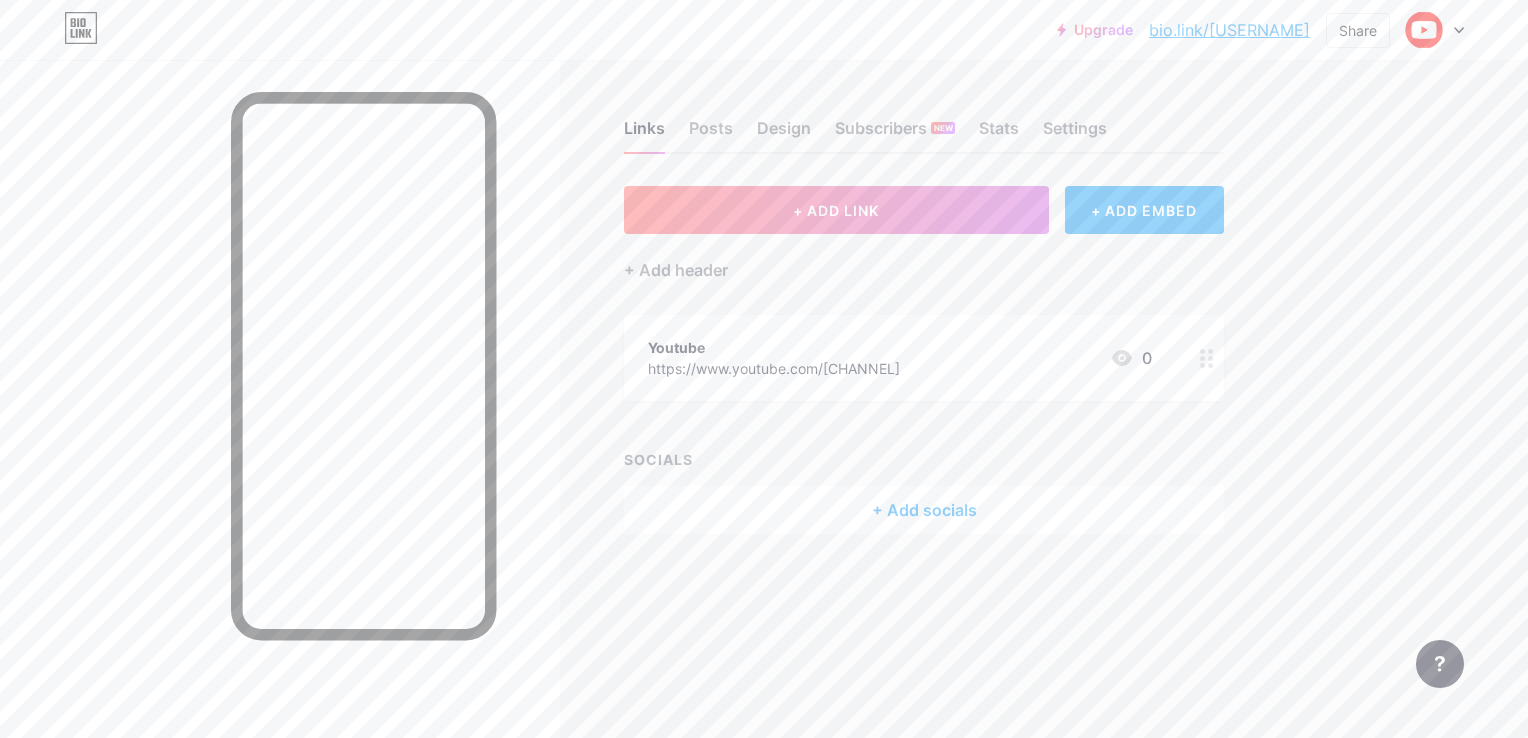 click 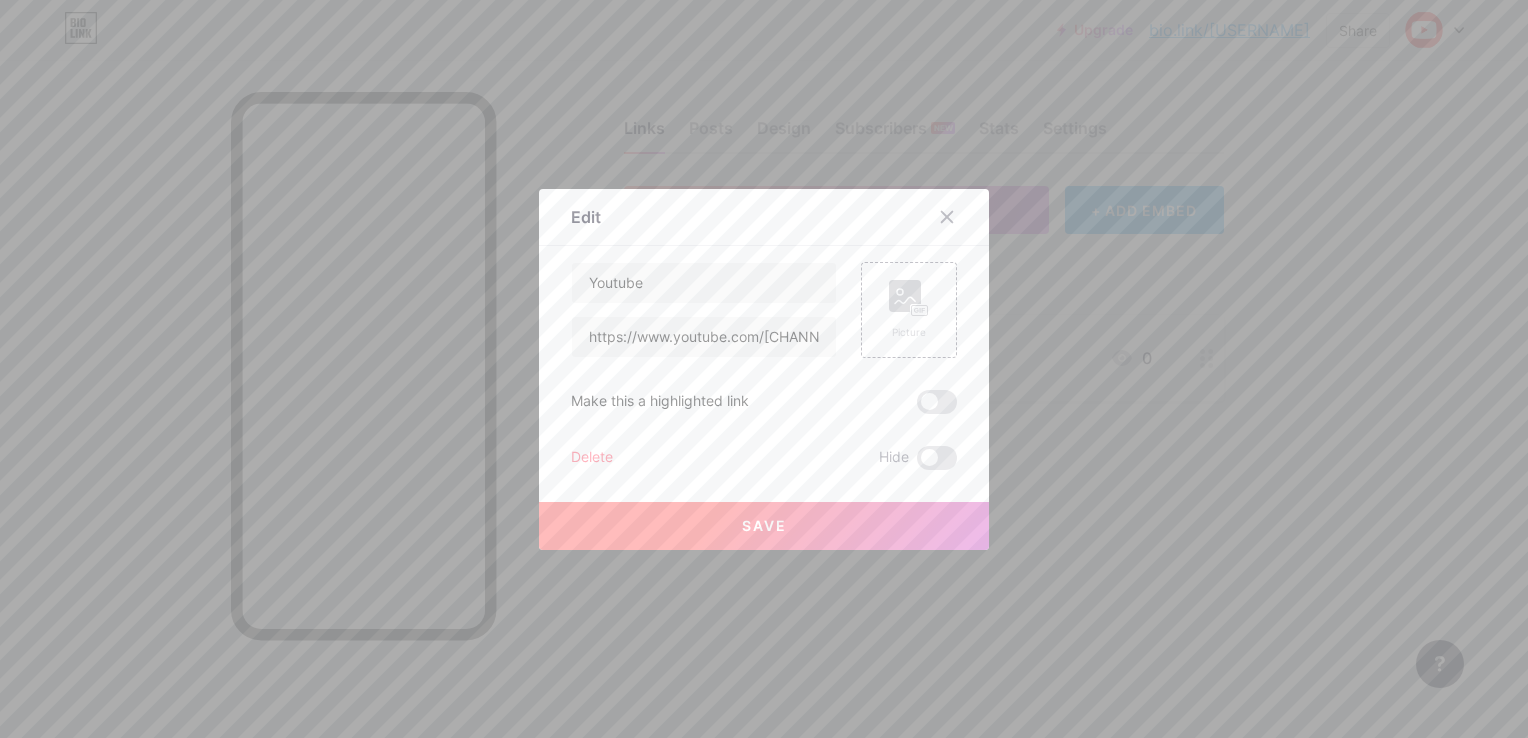 click at bounding box center (959, 217) 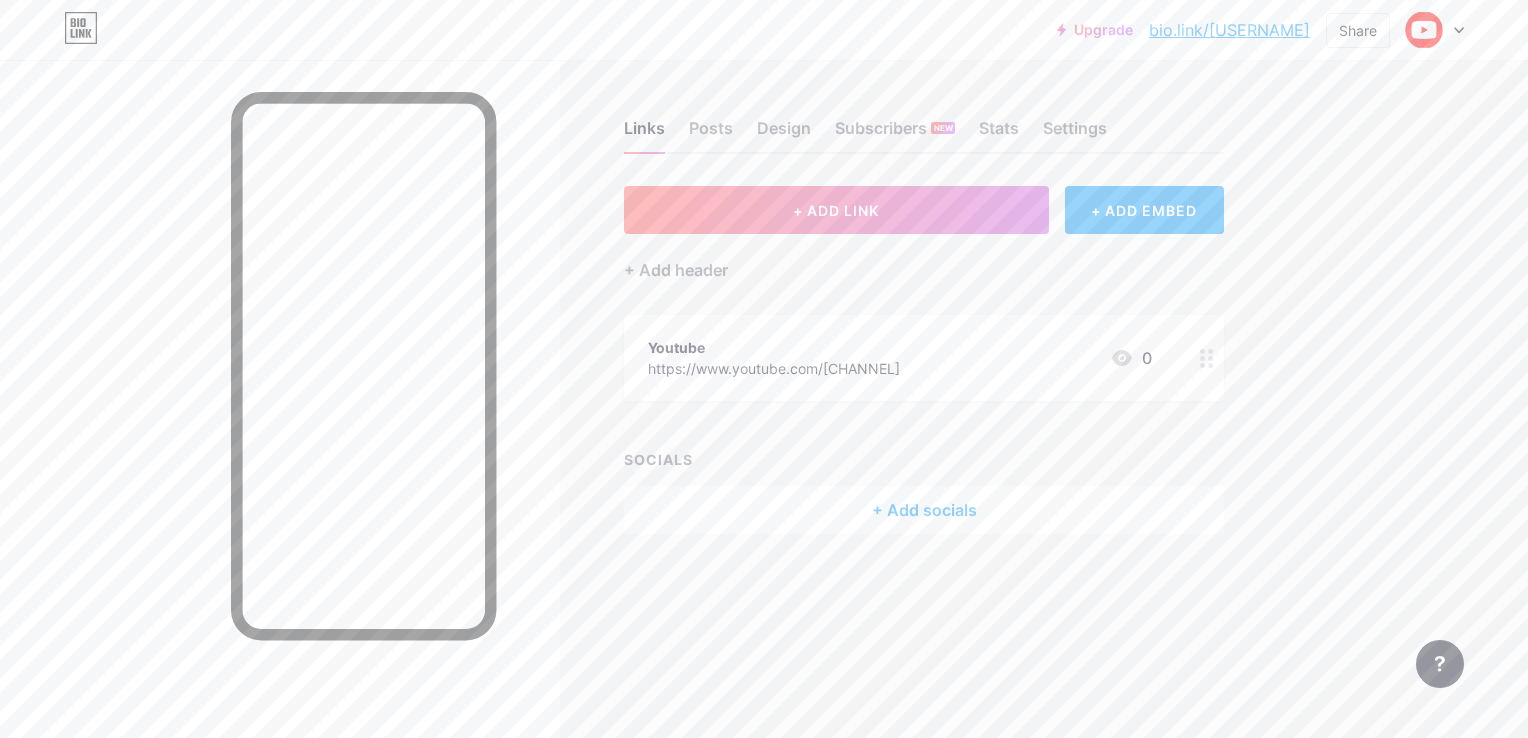 drag, startPoint x: 555, startPoint y: 312, endPoint x: 553, endPoint y: 221, distance: 91.02197 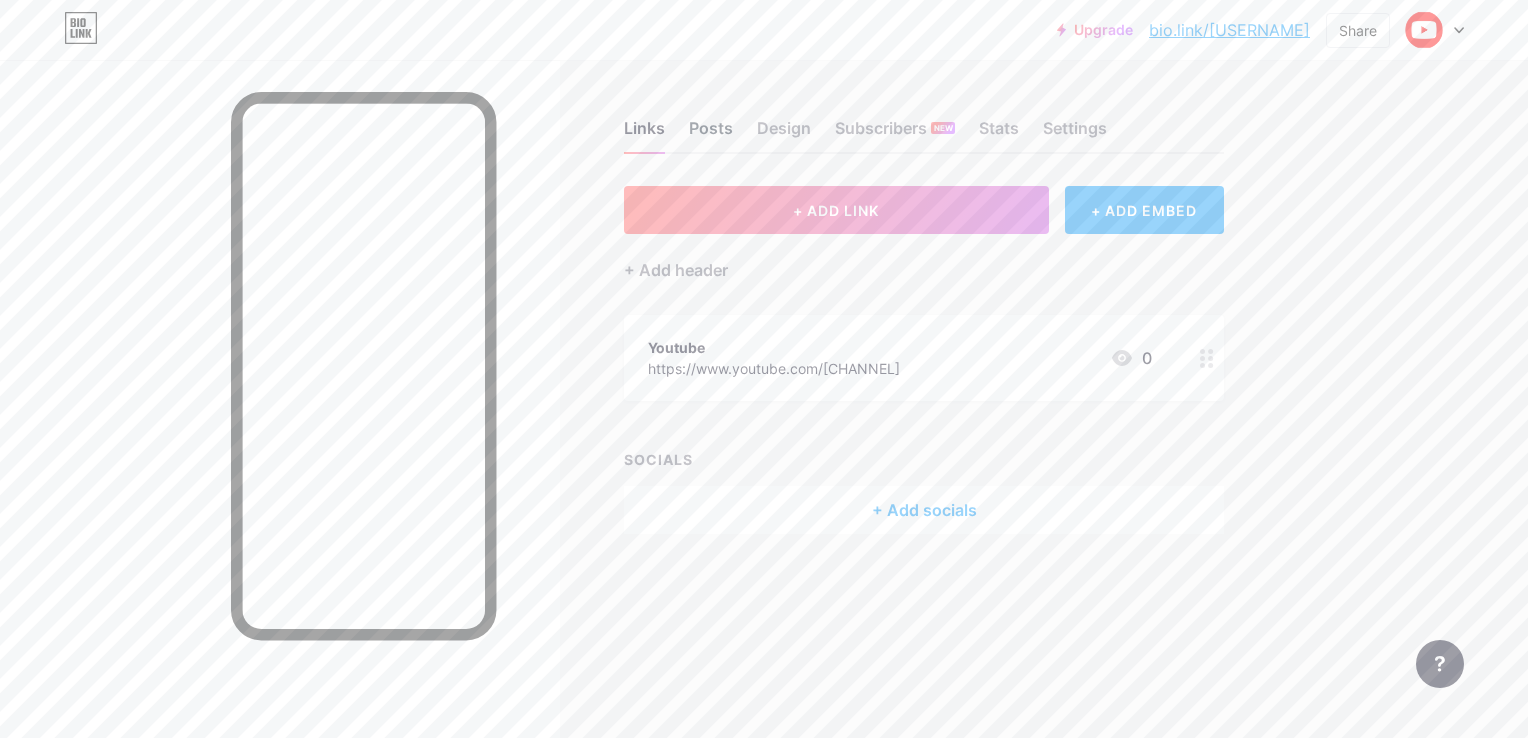 click on "Posts" at bounding box center [711, 134] 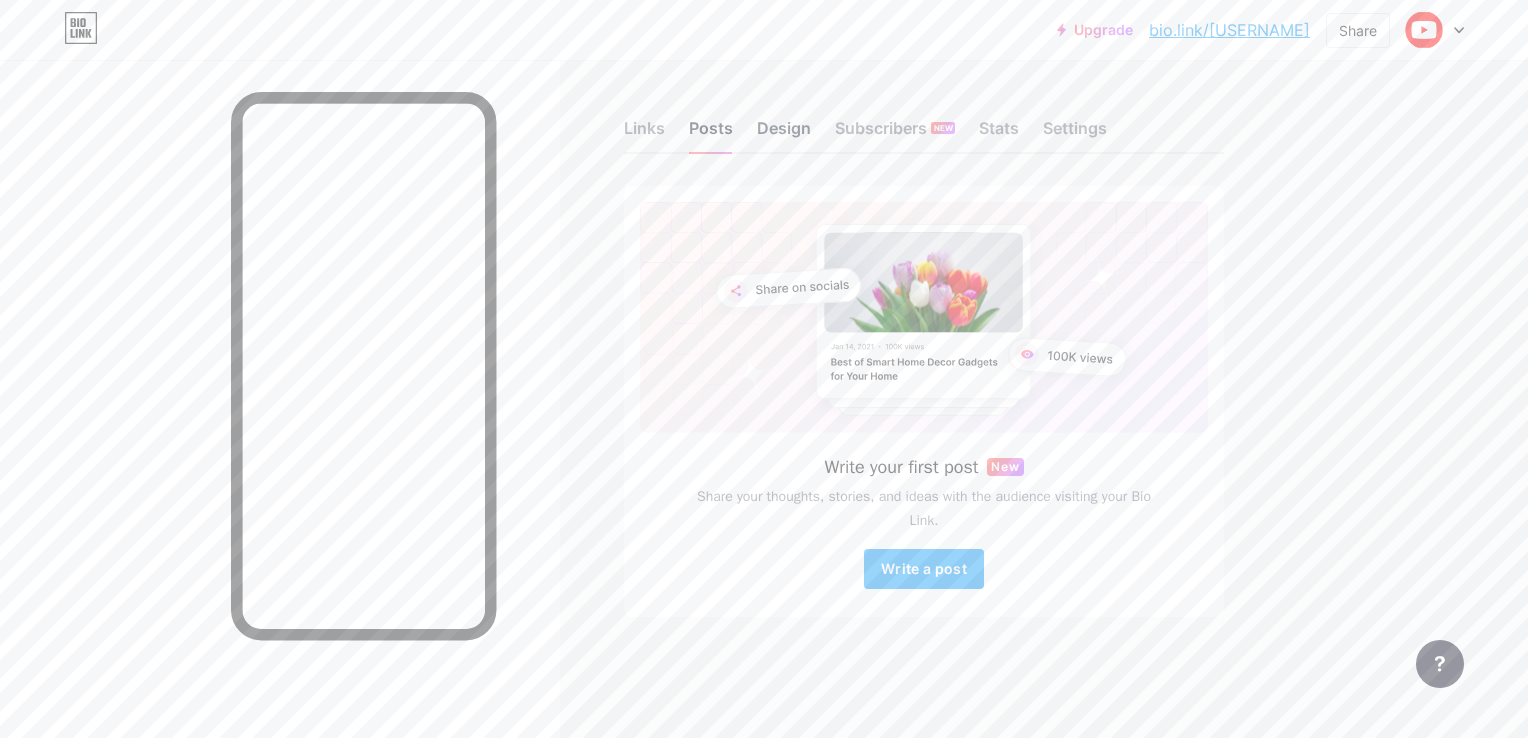 click on "Design" at bounding box center [784, 134] 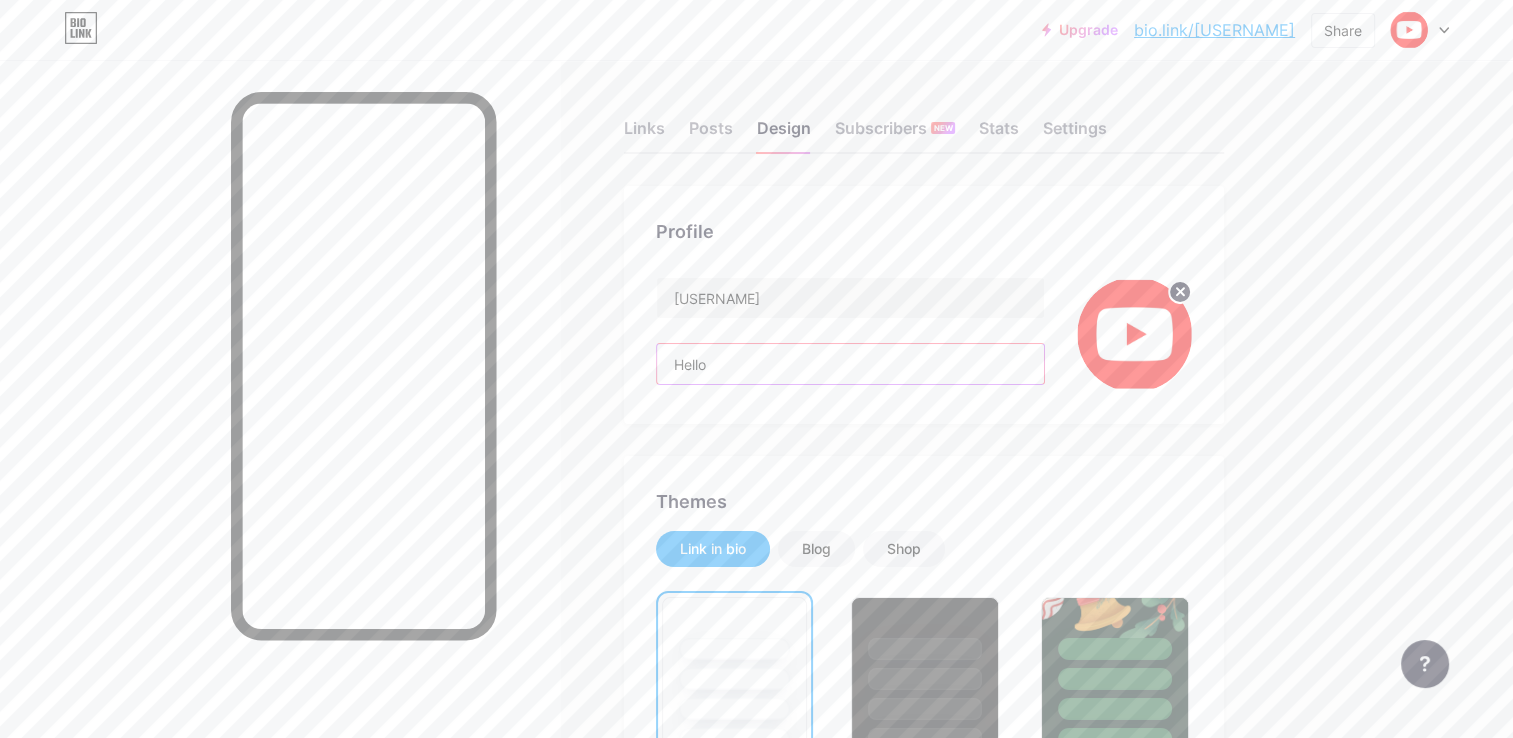 click on "Hello" at bounding box center (850, 364) 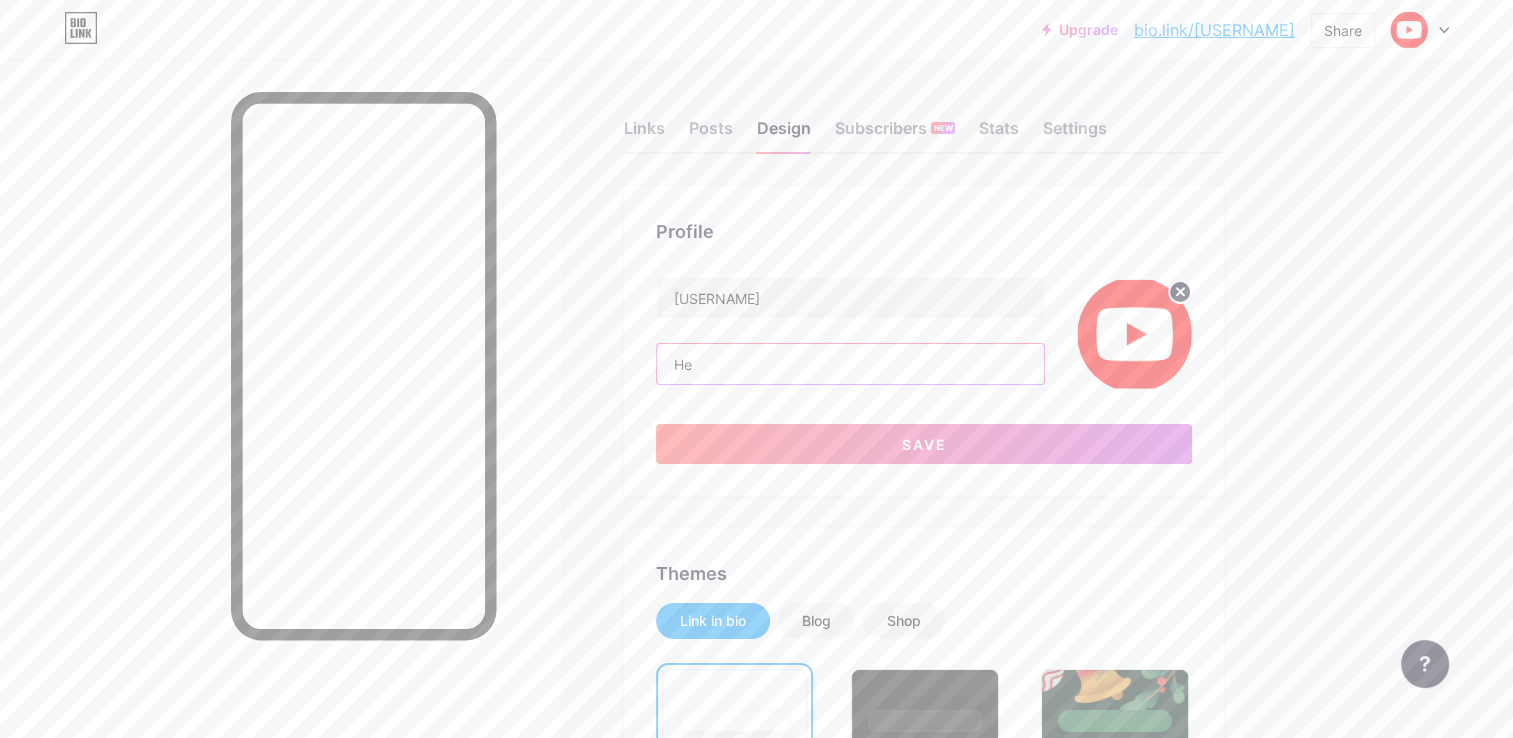 type on "H" 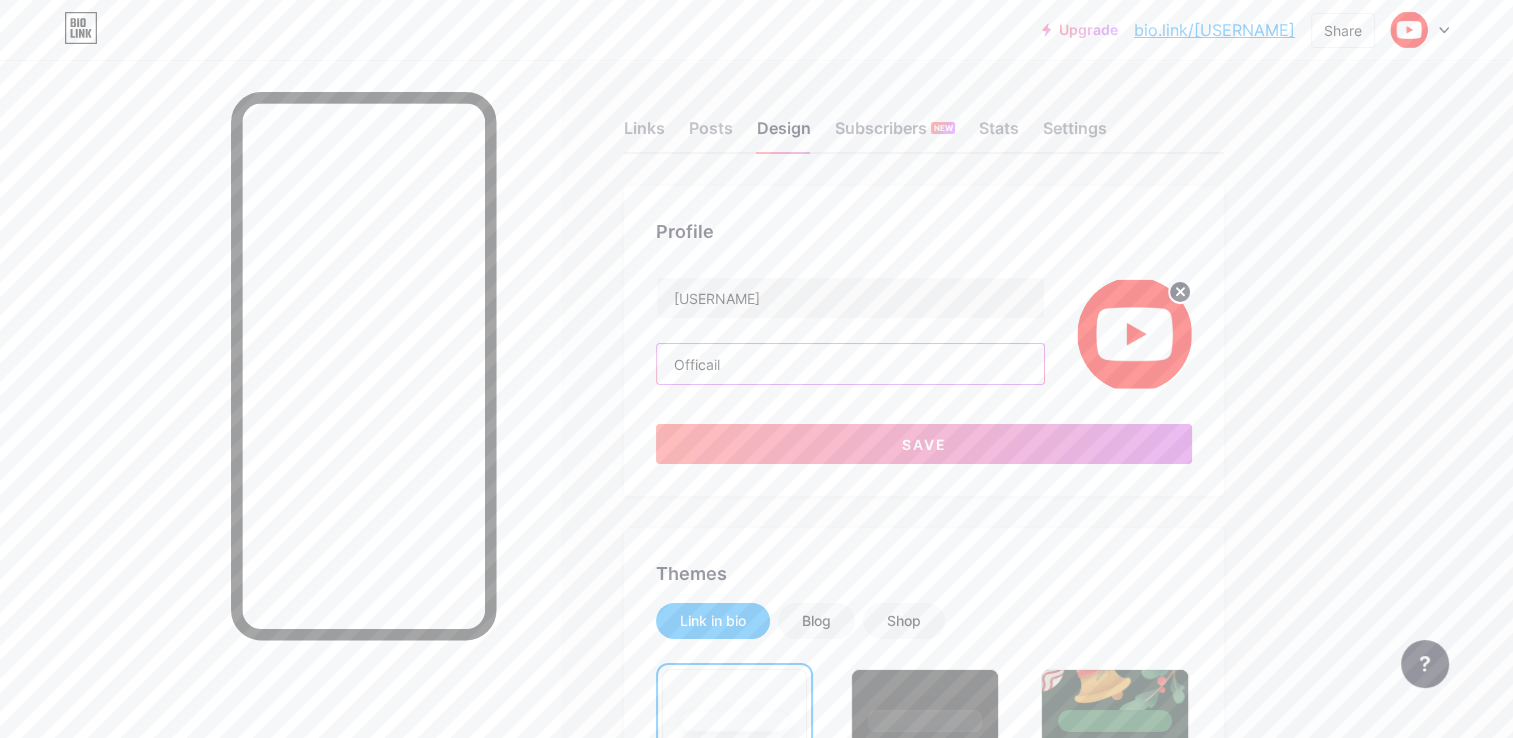 paste on "Just me, some chess, and a cat waiting to be adopted" 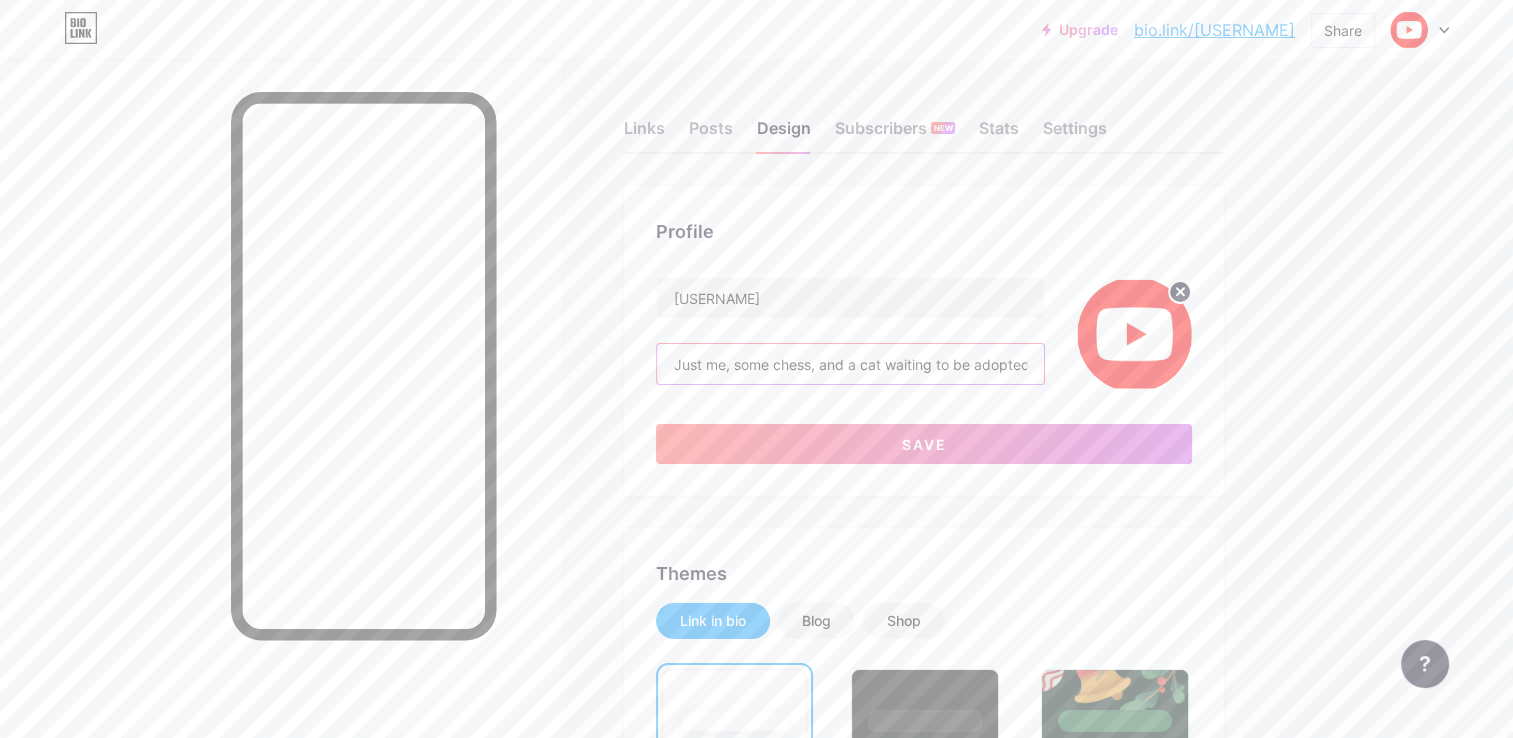 scroll, scrollTop: 0, scrollLeft: 4, axis: horizontal 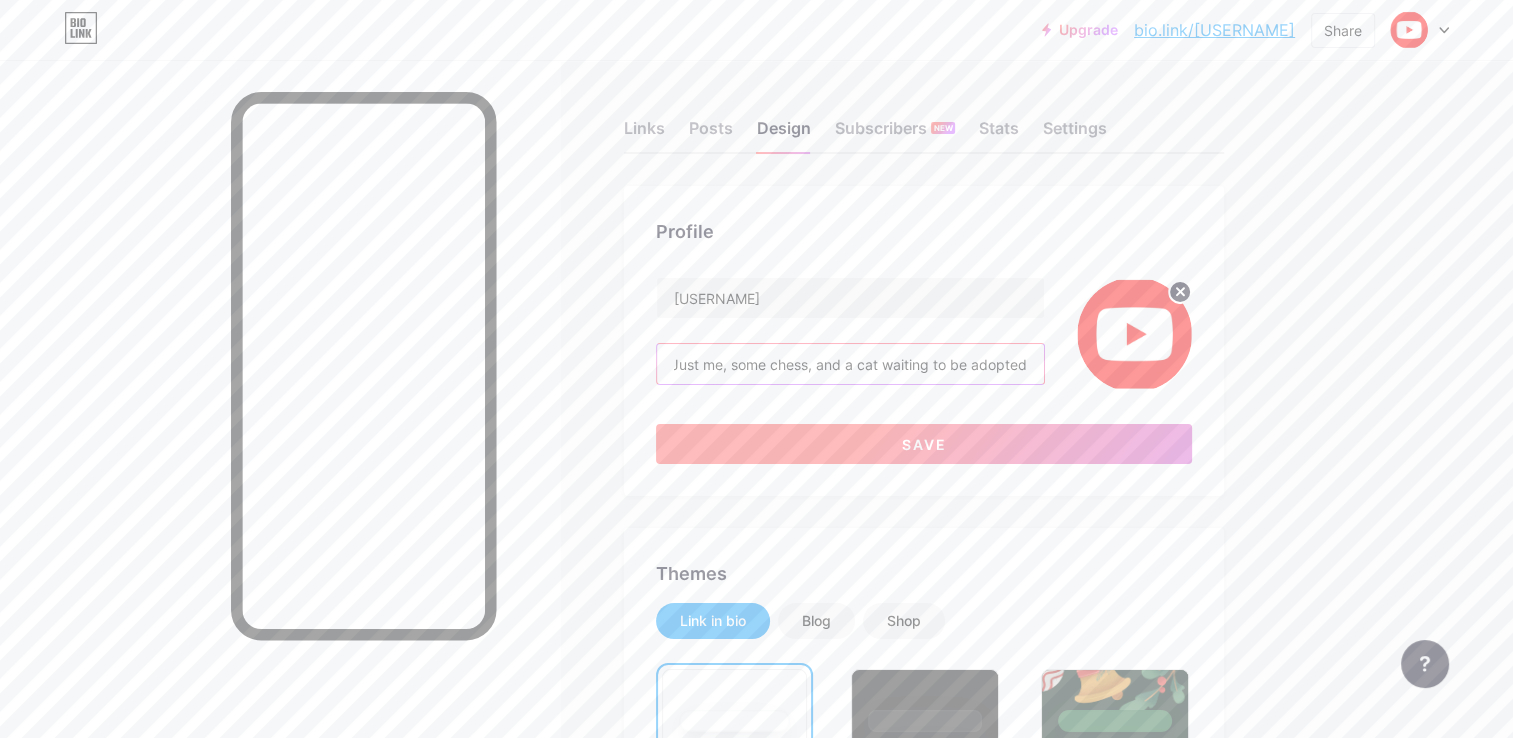 type on "Just me, some chess, and a cat waiting to be adopted" 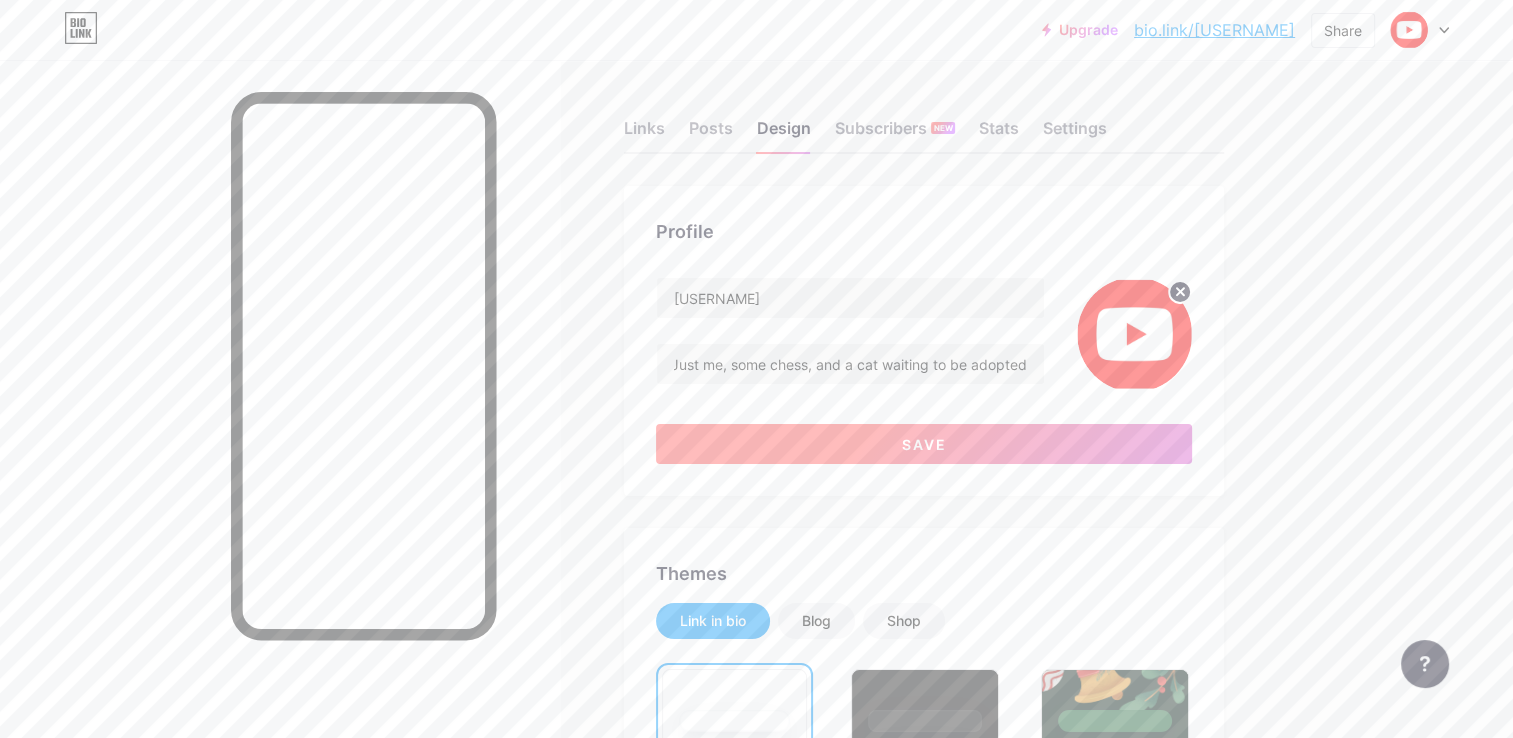 scroll, scrollTop: 0, scrollLeft: 0, axis: both 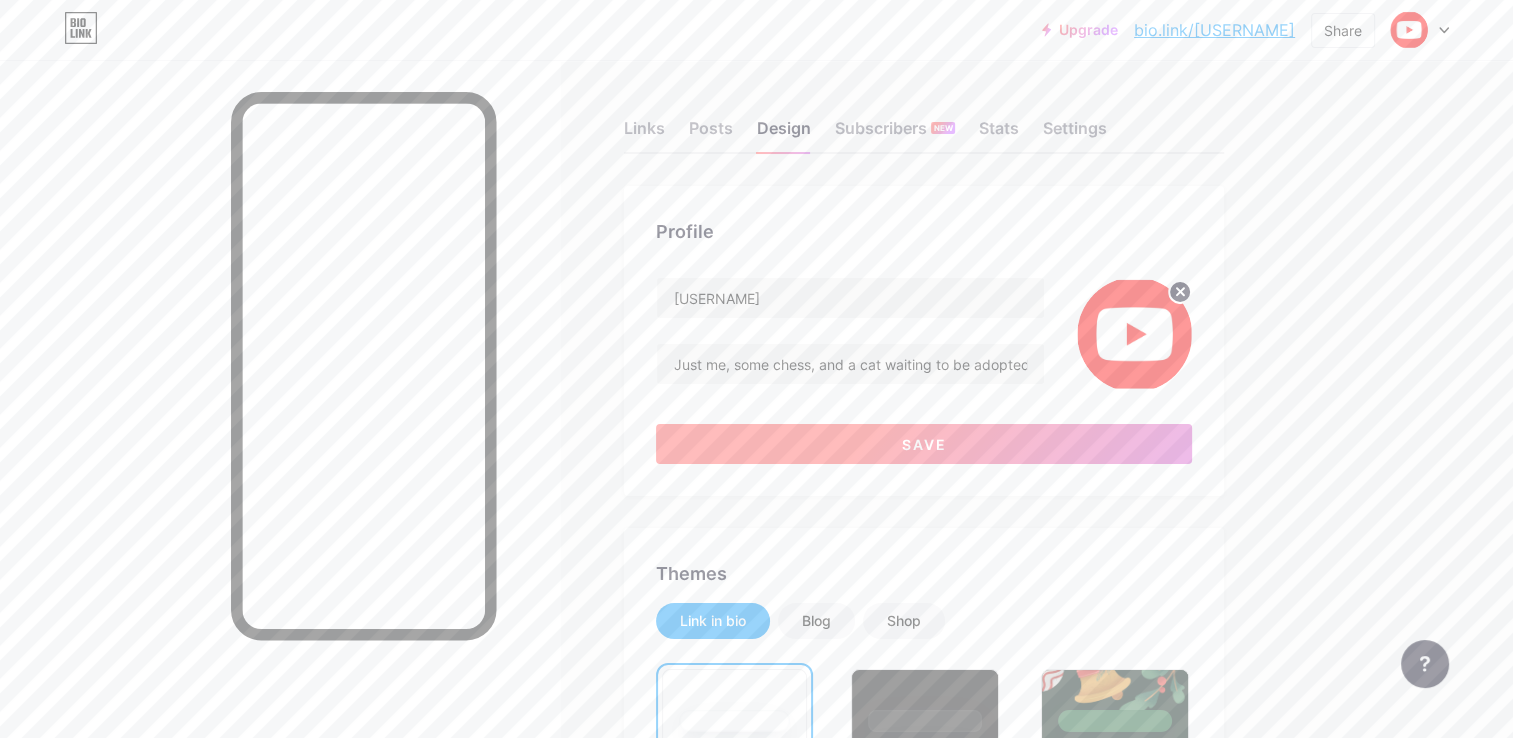 click on "Save" at bounding box center [924, 444] 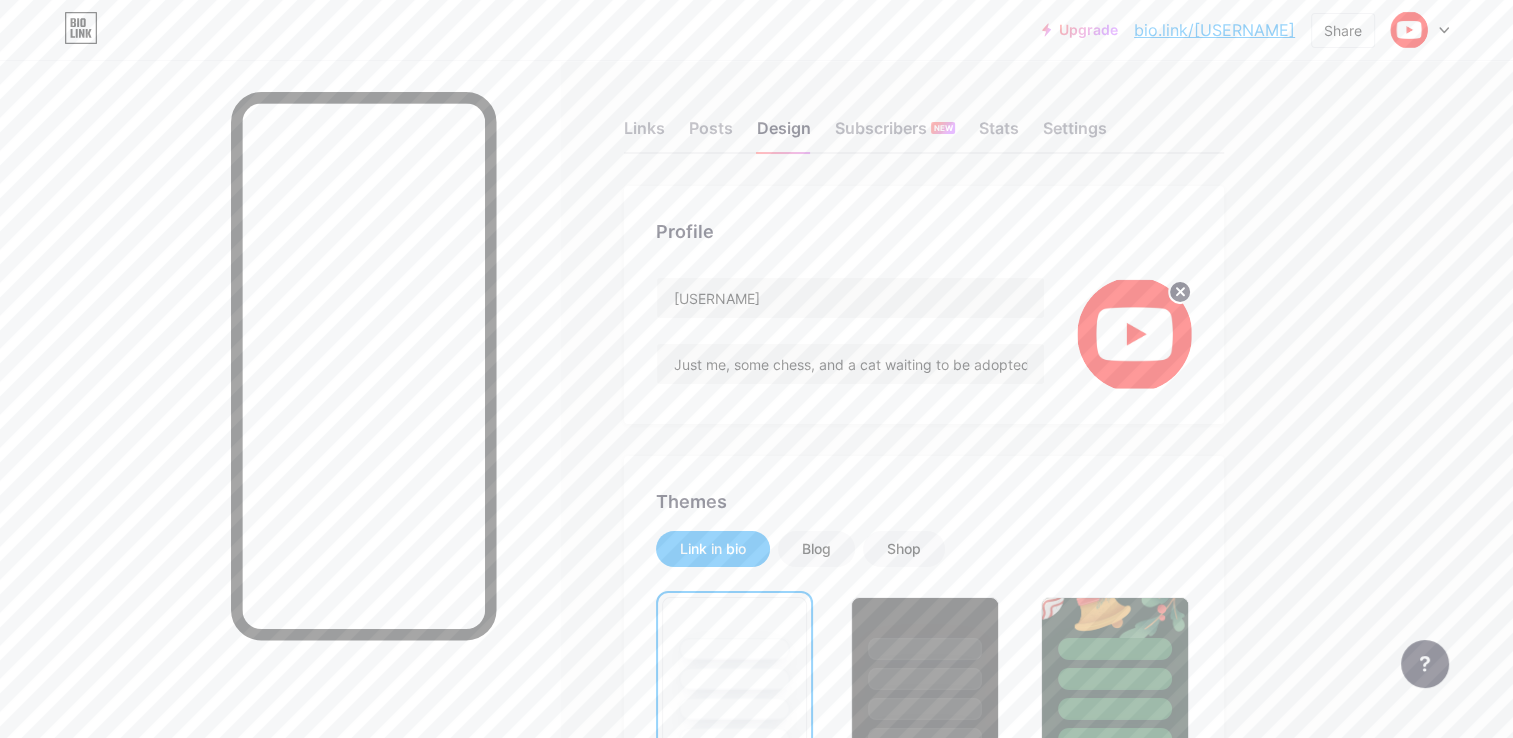 click 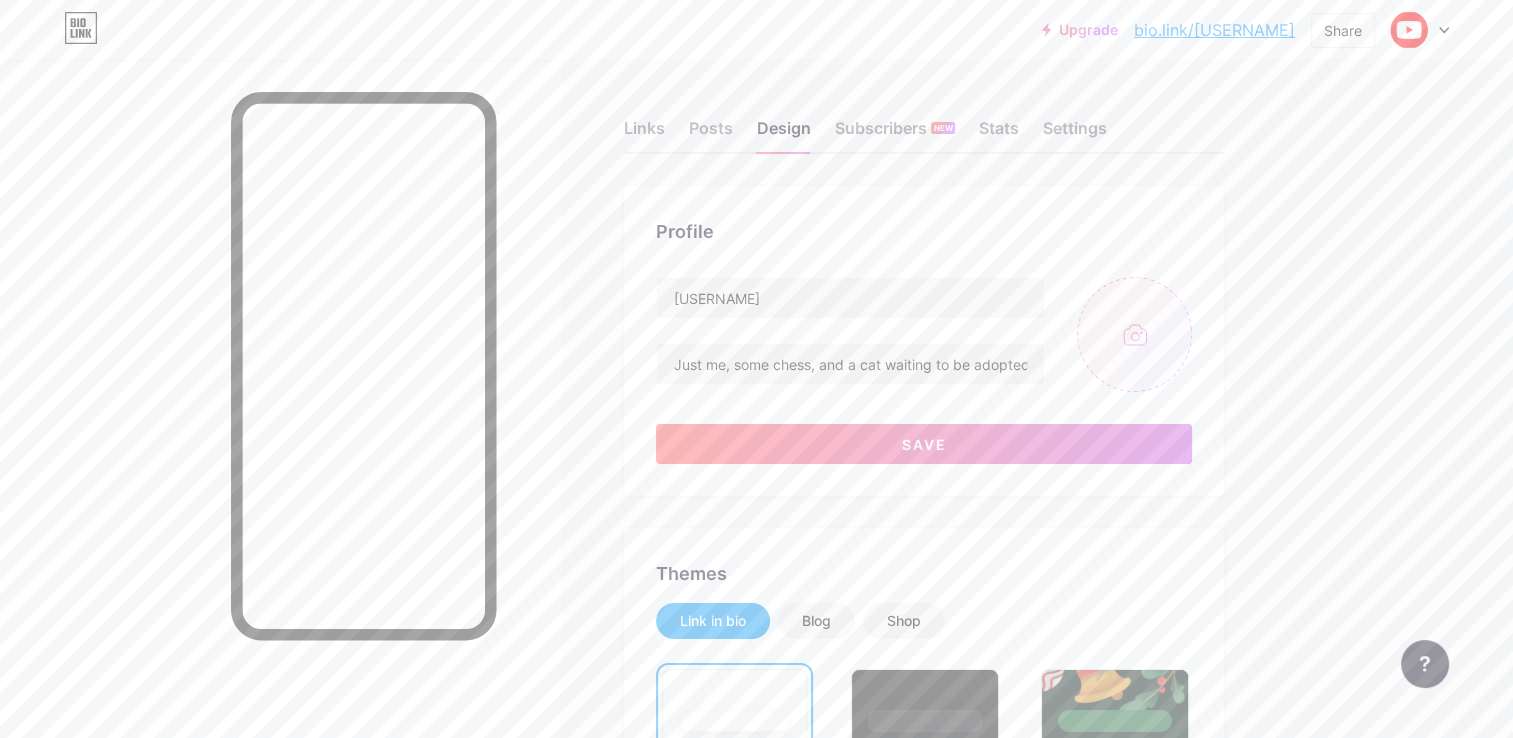 click at bounding box center (1134, 334) 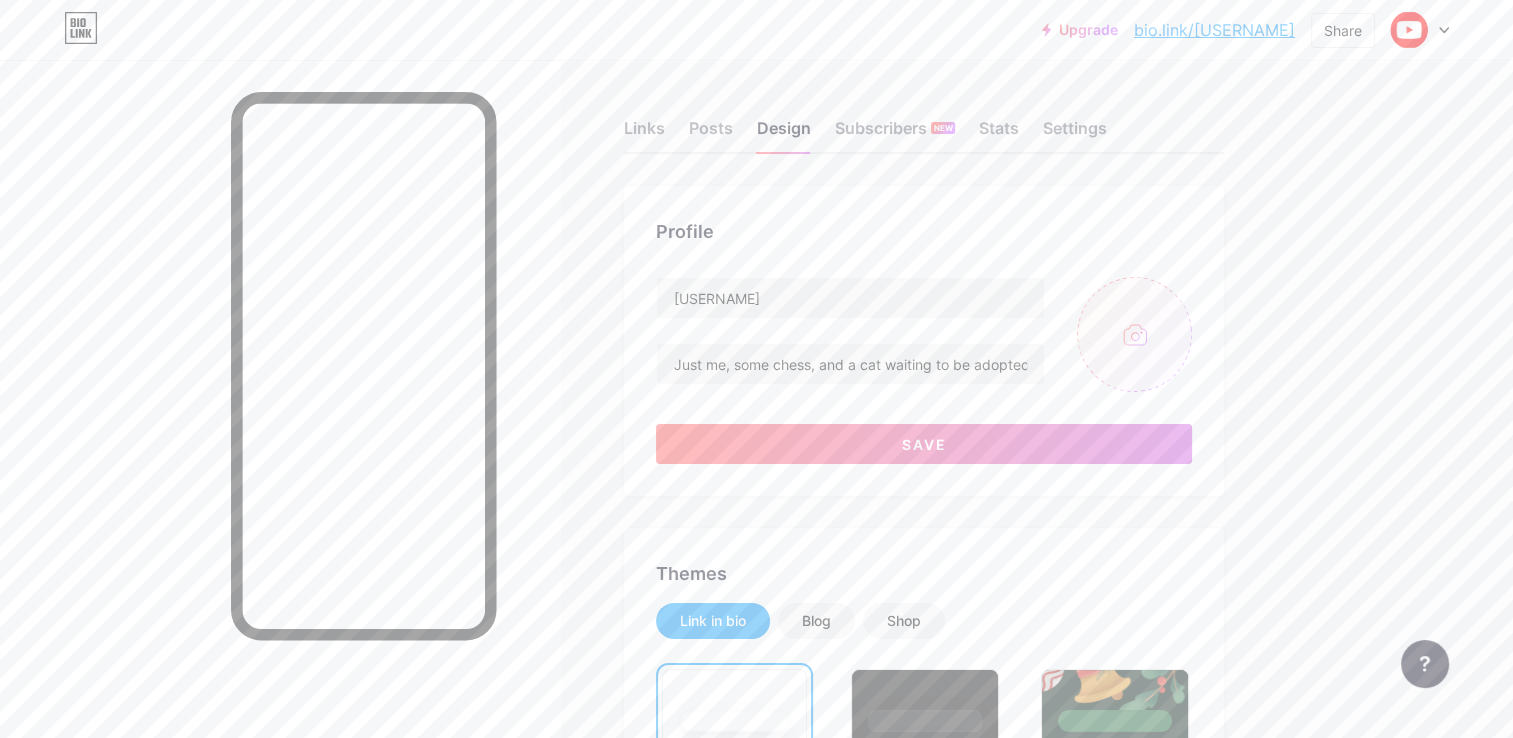 type on "C:\fakepath\Untitled design (13).png" 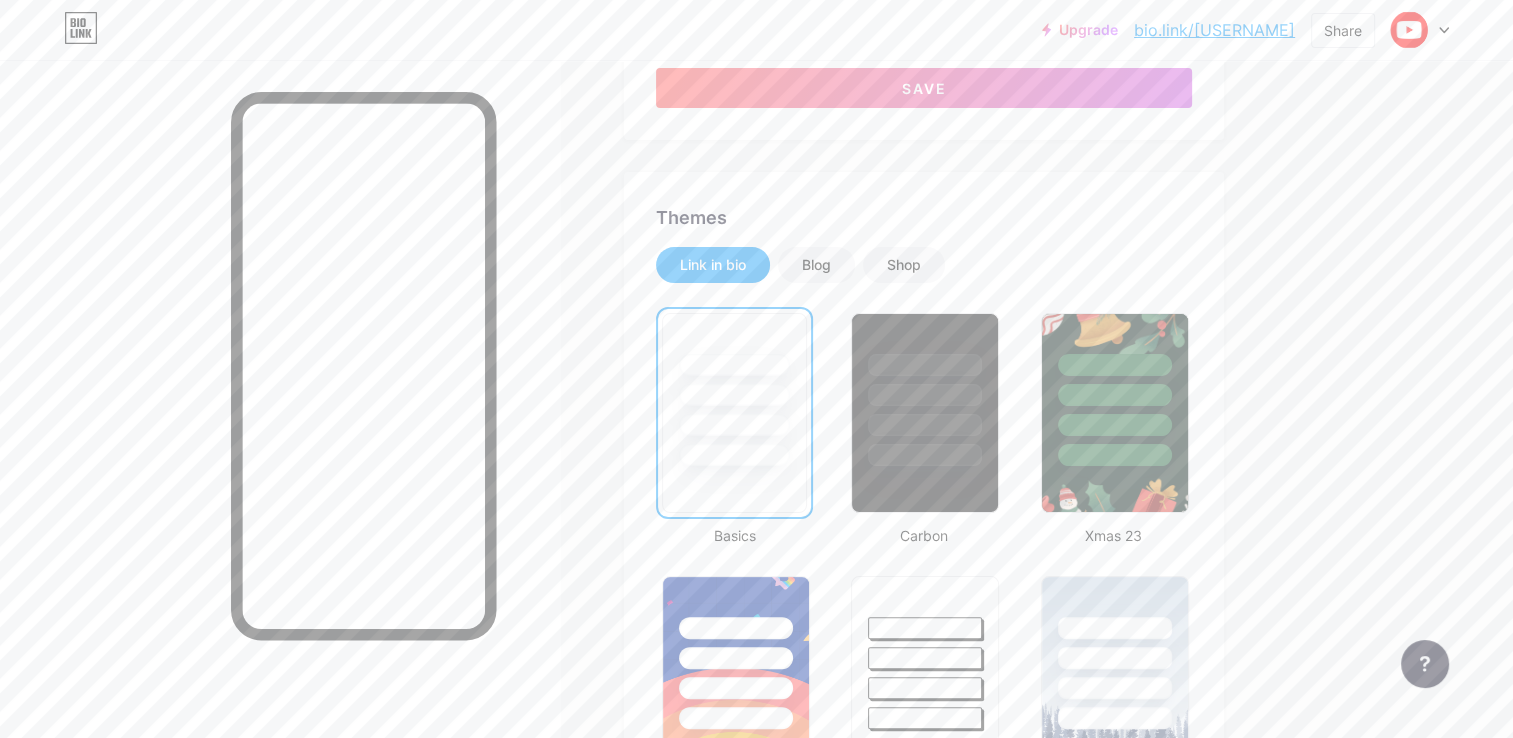 scroll, scrollTop: 0, scrollLeft: 0, axis: both 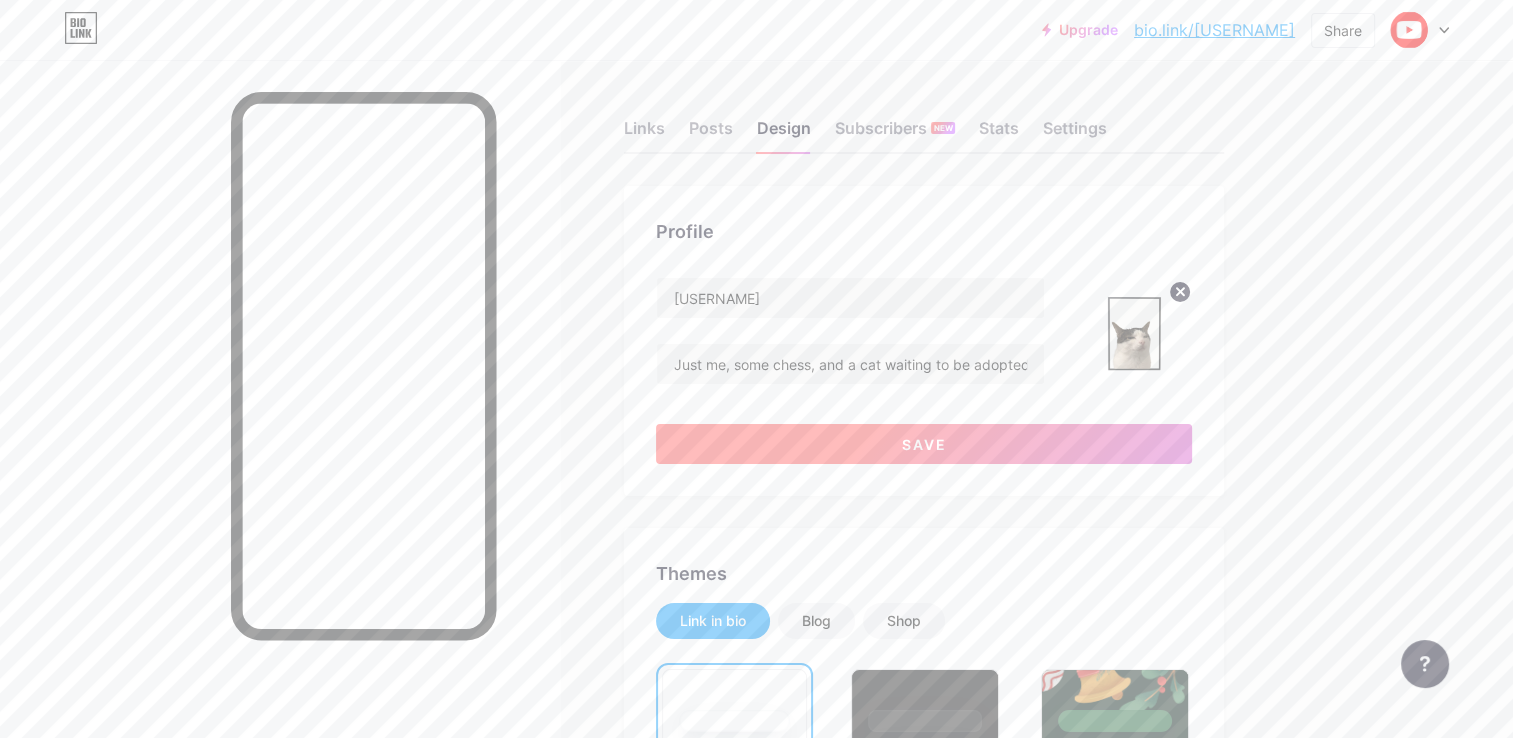 click on "Save" at bounding box center [924, 444] 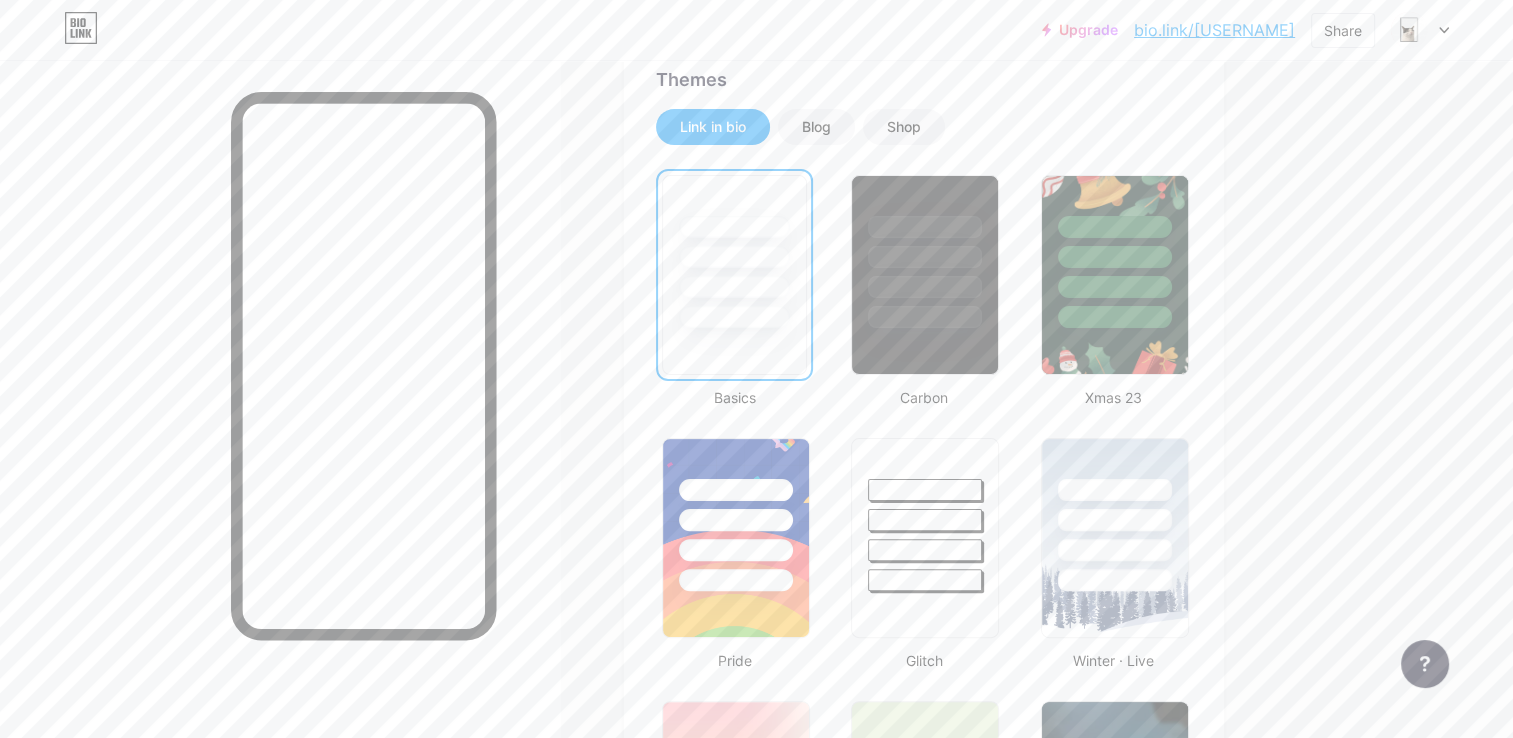 scroll, scrollTop: 0, scrollLeft: 0, axis: both 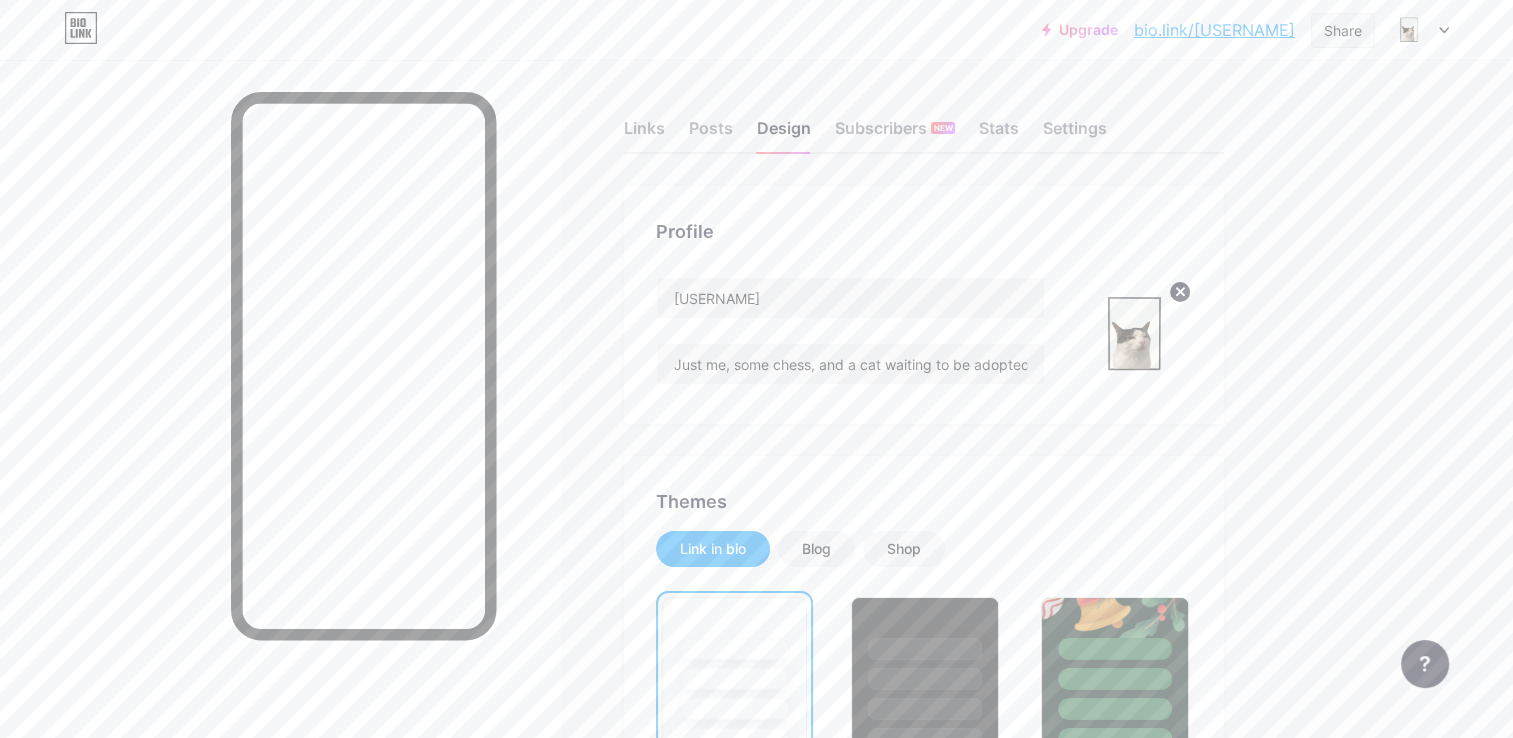 click on "Share" at bounding box center [1343, 30] 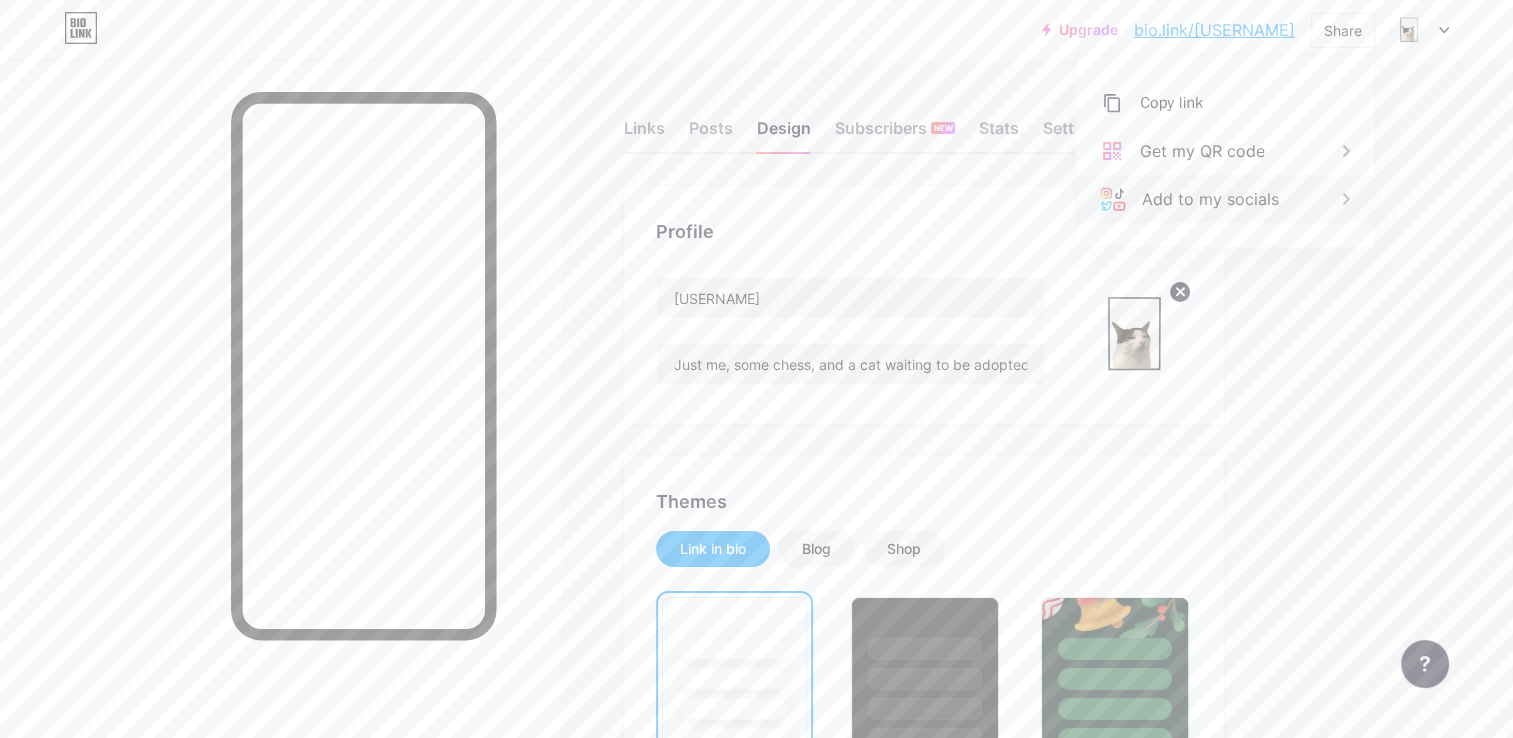 click on "Add to my socials" at bounding box center [1225, 199] 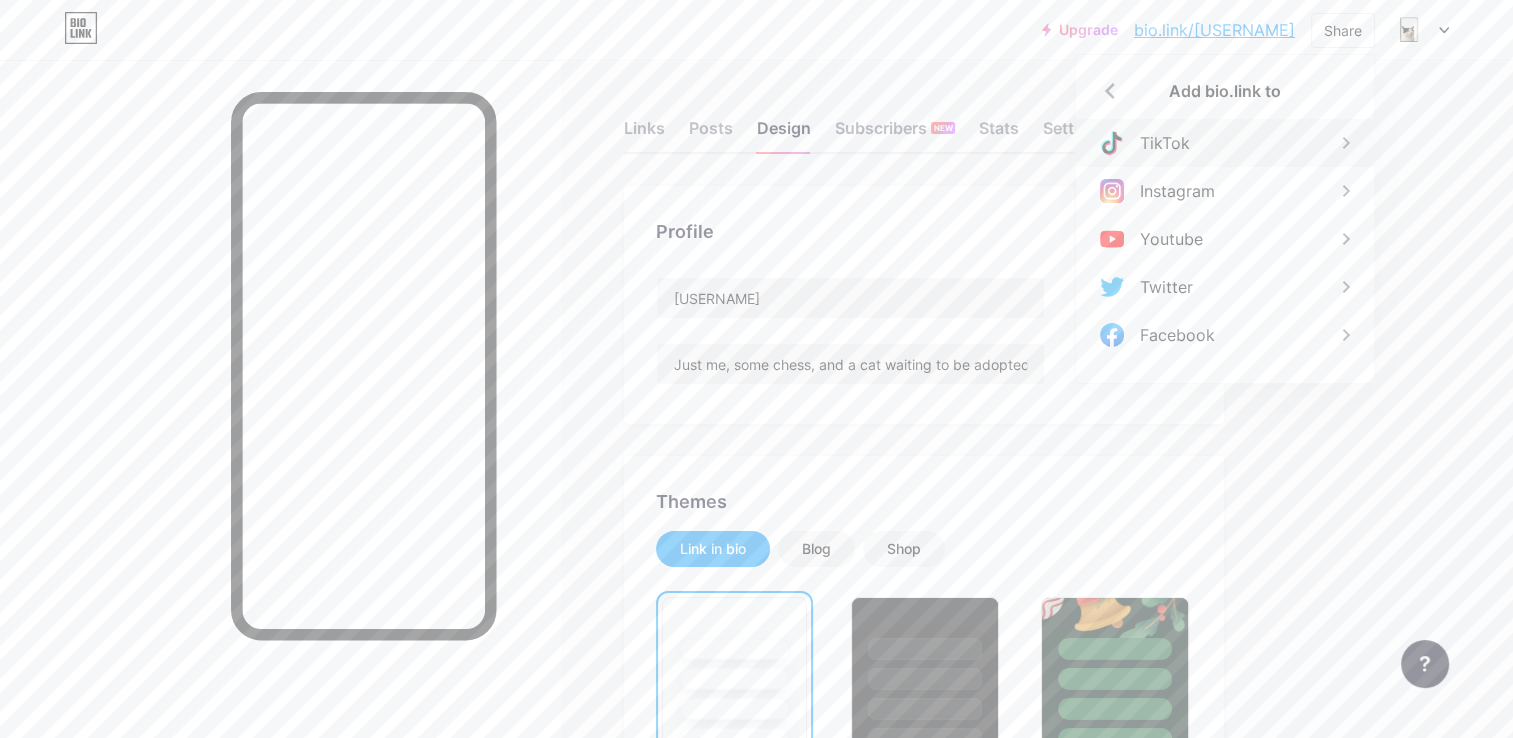 click on "TikTok" at bounding box center [1225, 143] 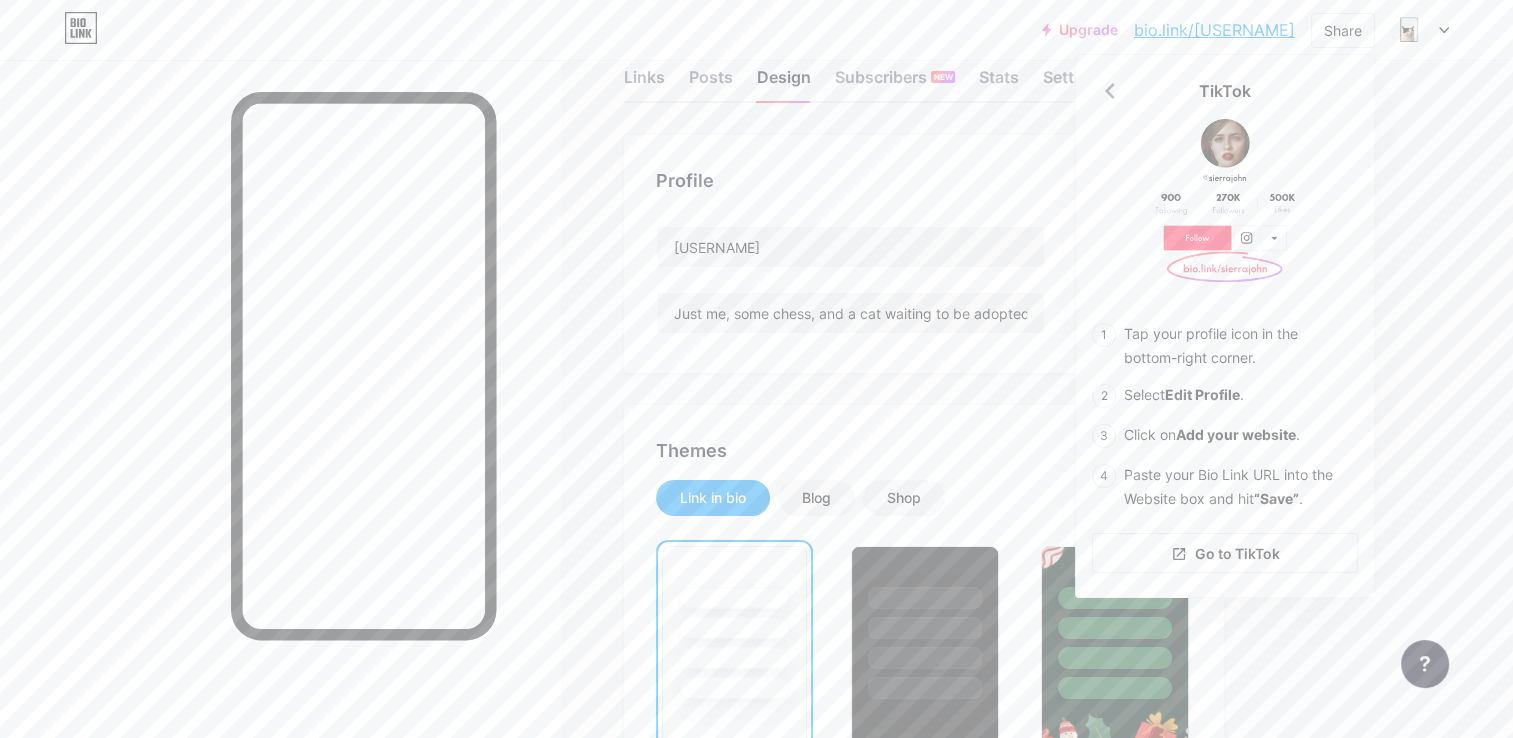 scroll, scrollTop: 52, scrollLeft: 0, axis: vertical 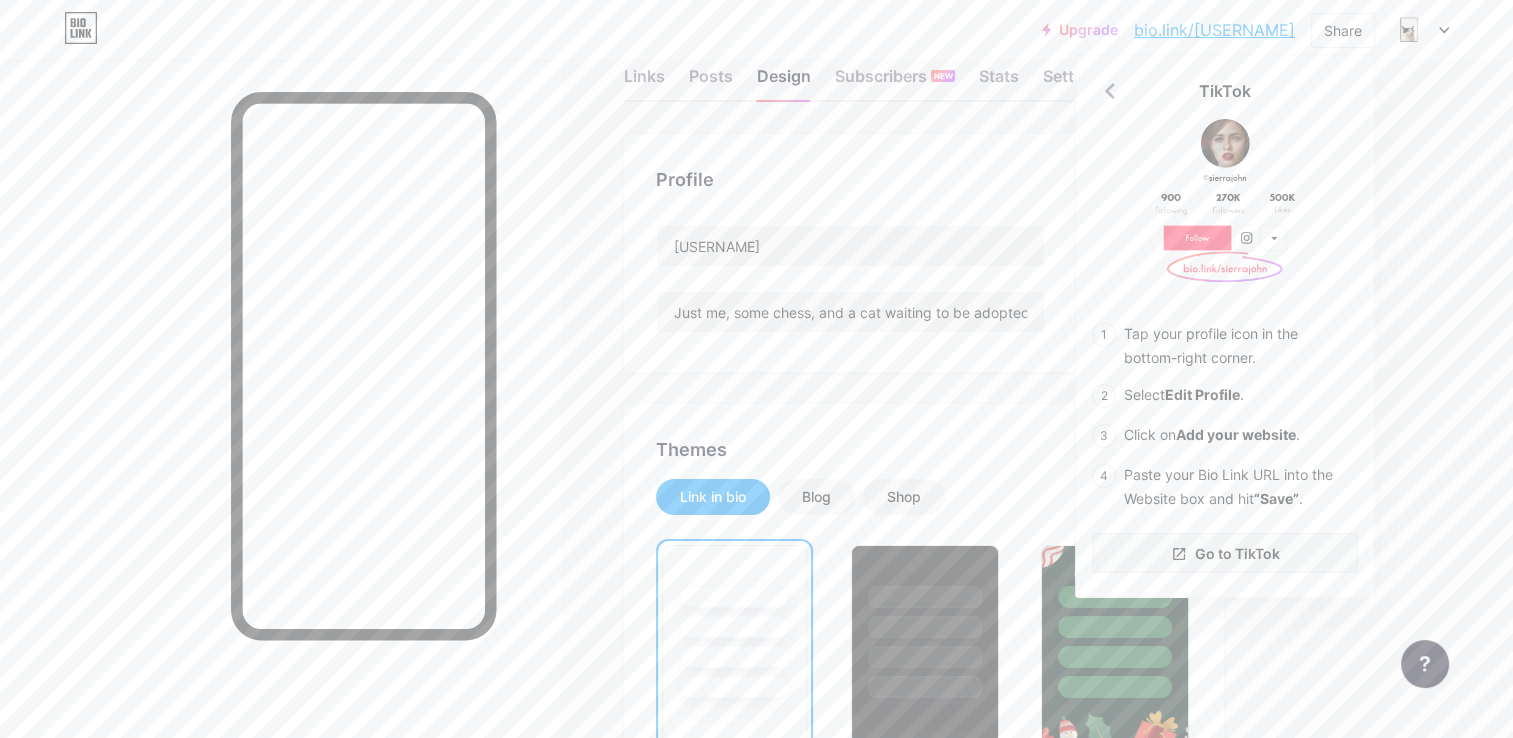 click on "Go to TikTok" at bounding box center (1237, 553) 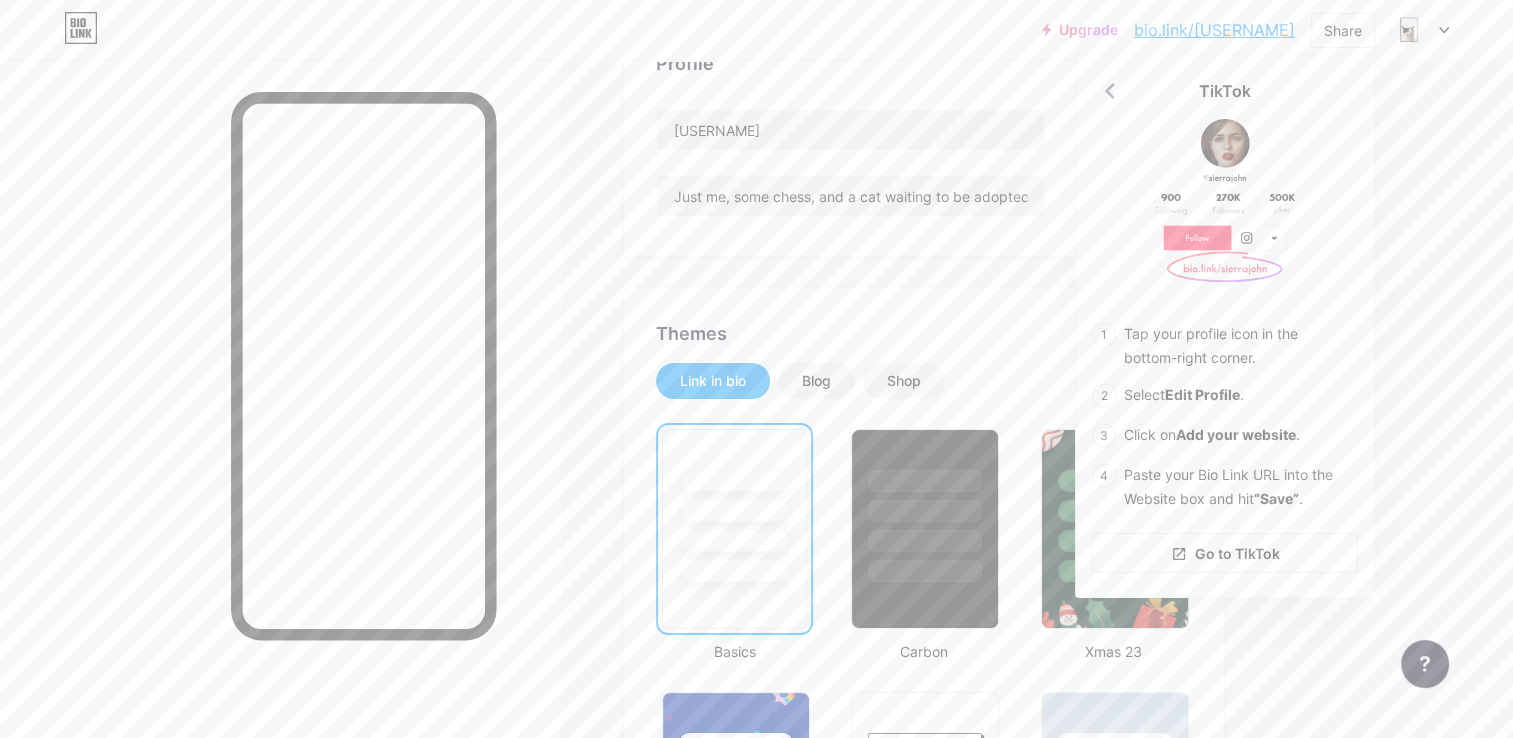 scroll, scrollTop: 170, scrollLeft: 0, axis: vertical 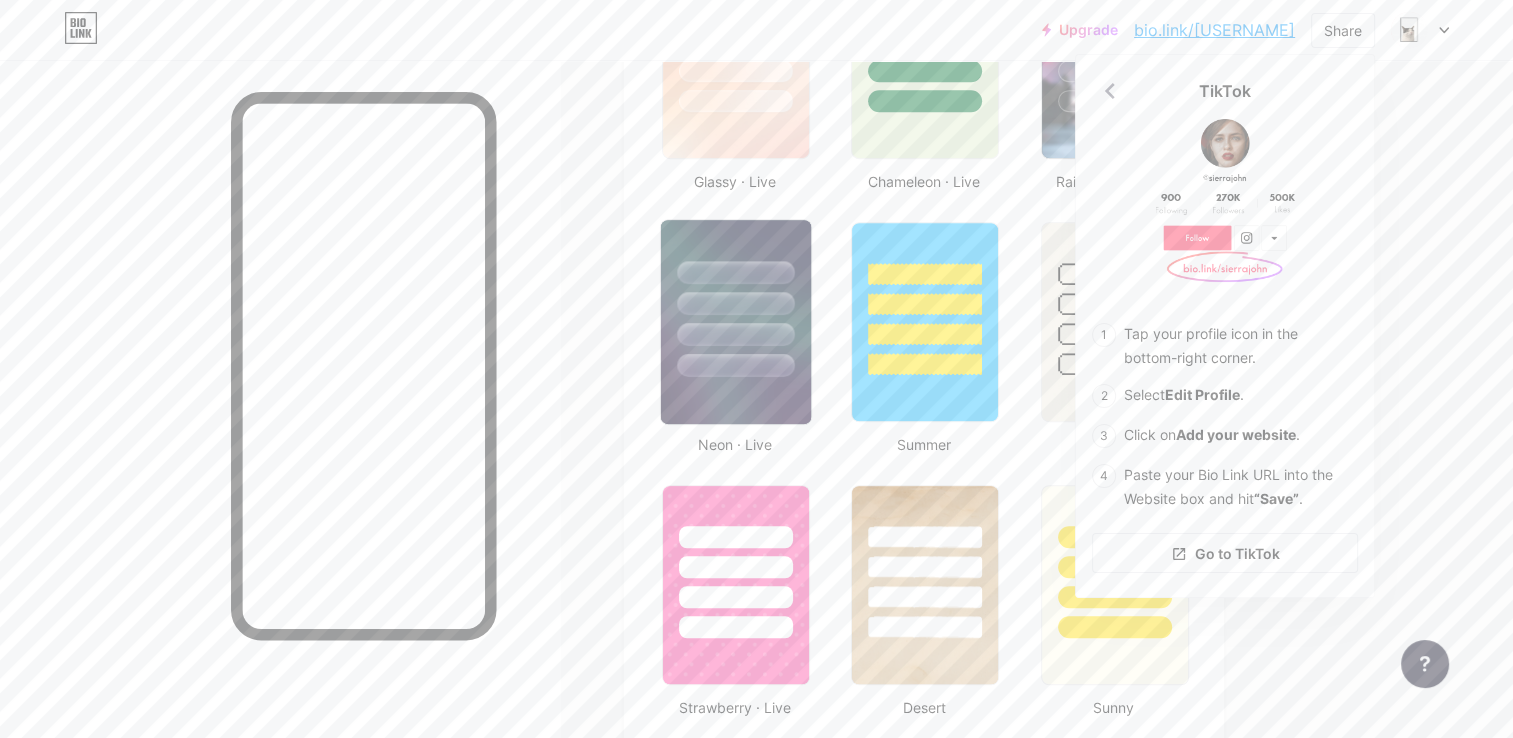 click at bounding box center [736, 298] 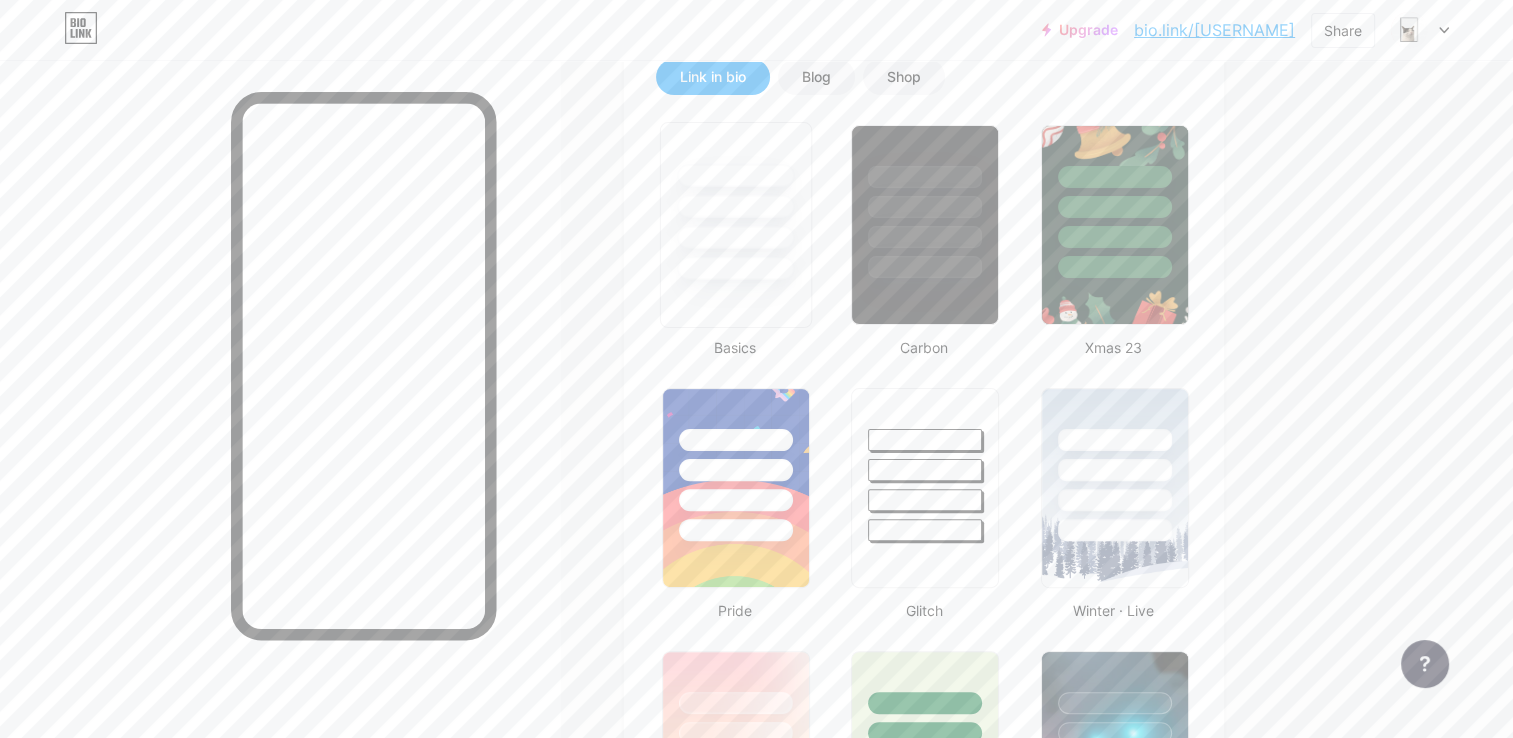 scroll, scrollTop: 472, scrollLeft: 0, axis: vertical 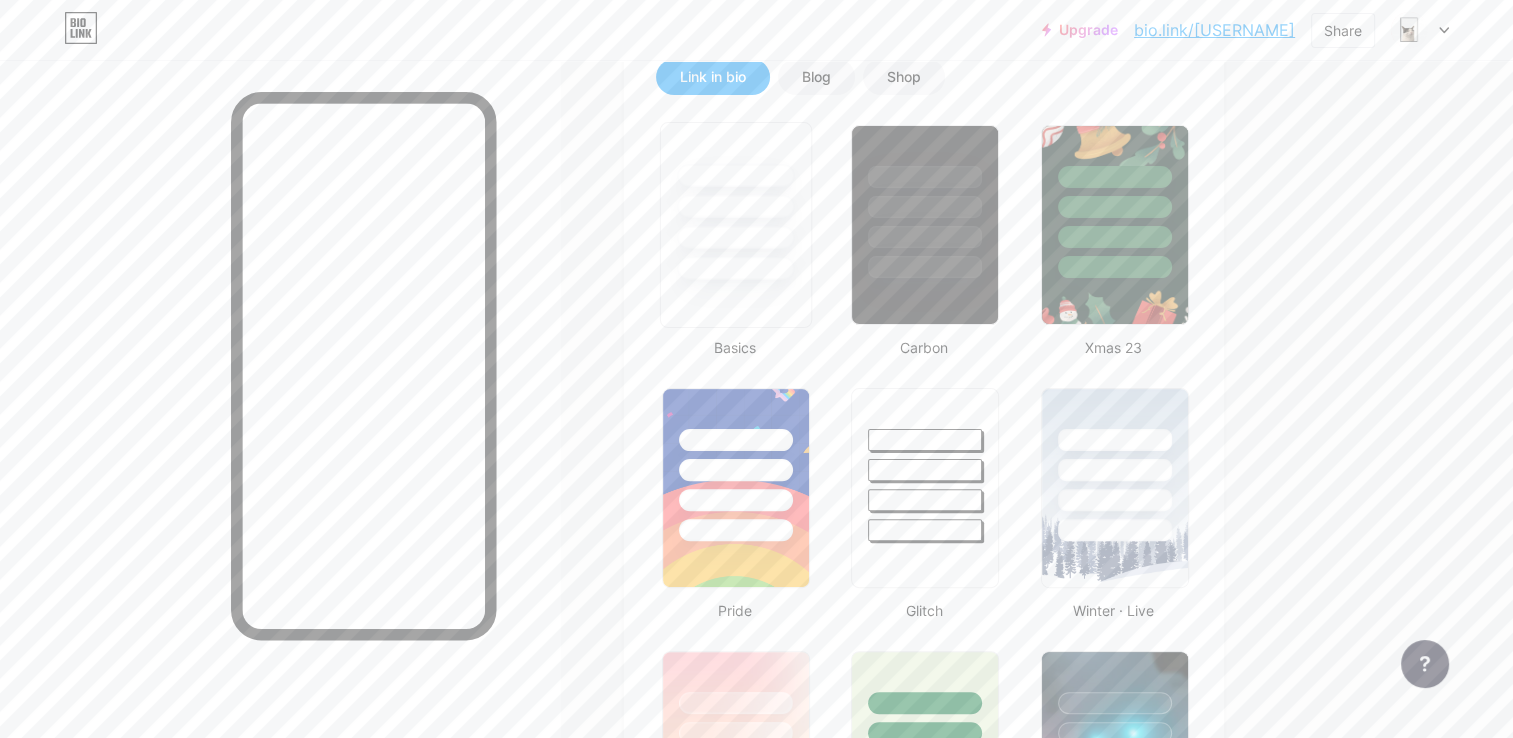 click at bounding box center [736, 201] 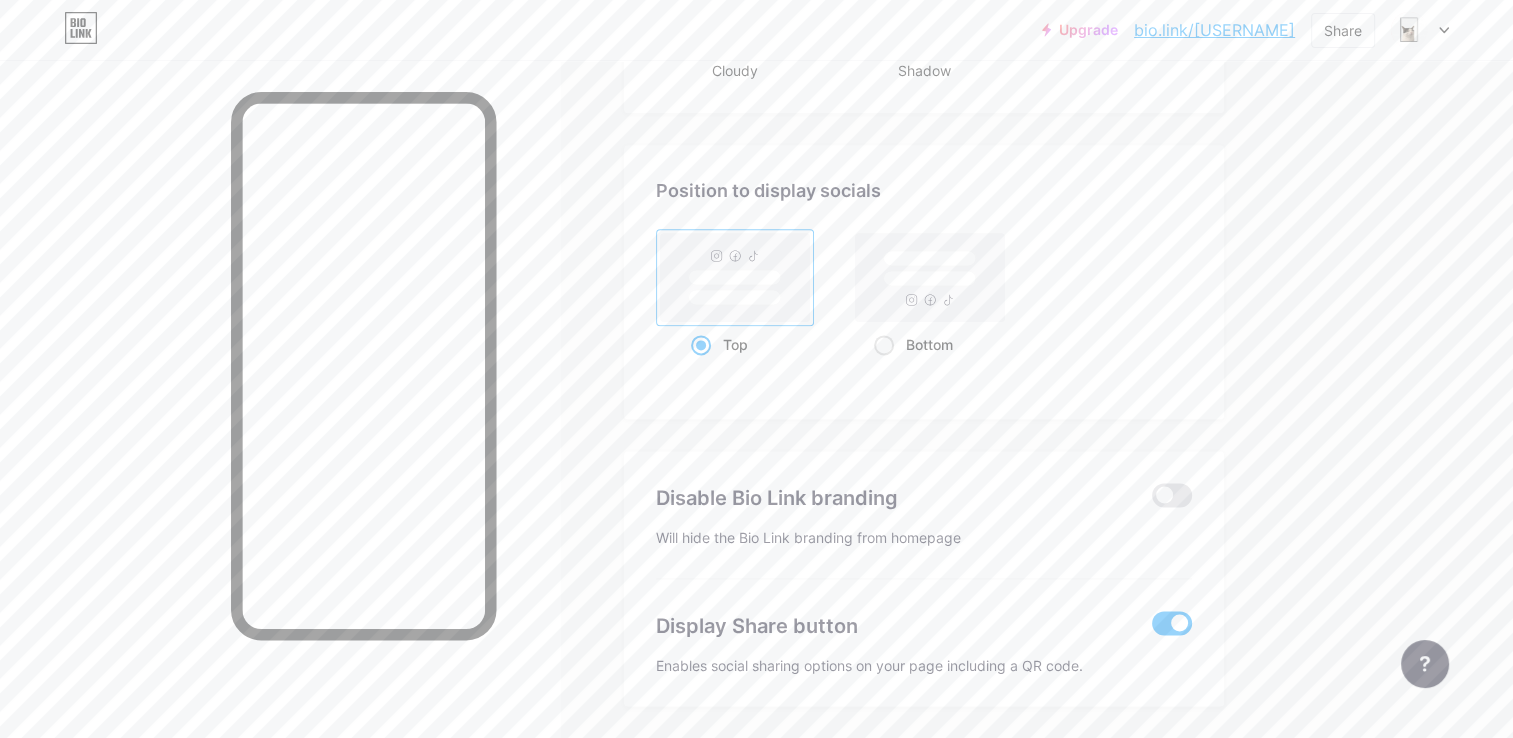 scroll, scrollTop: 2591, scrollLeft: 0, axis: vertical 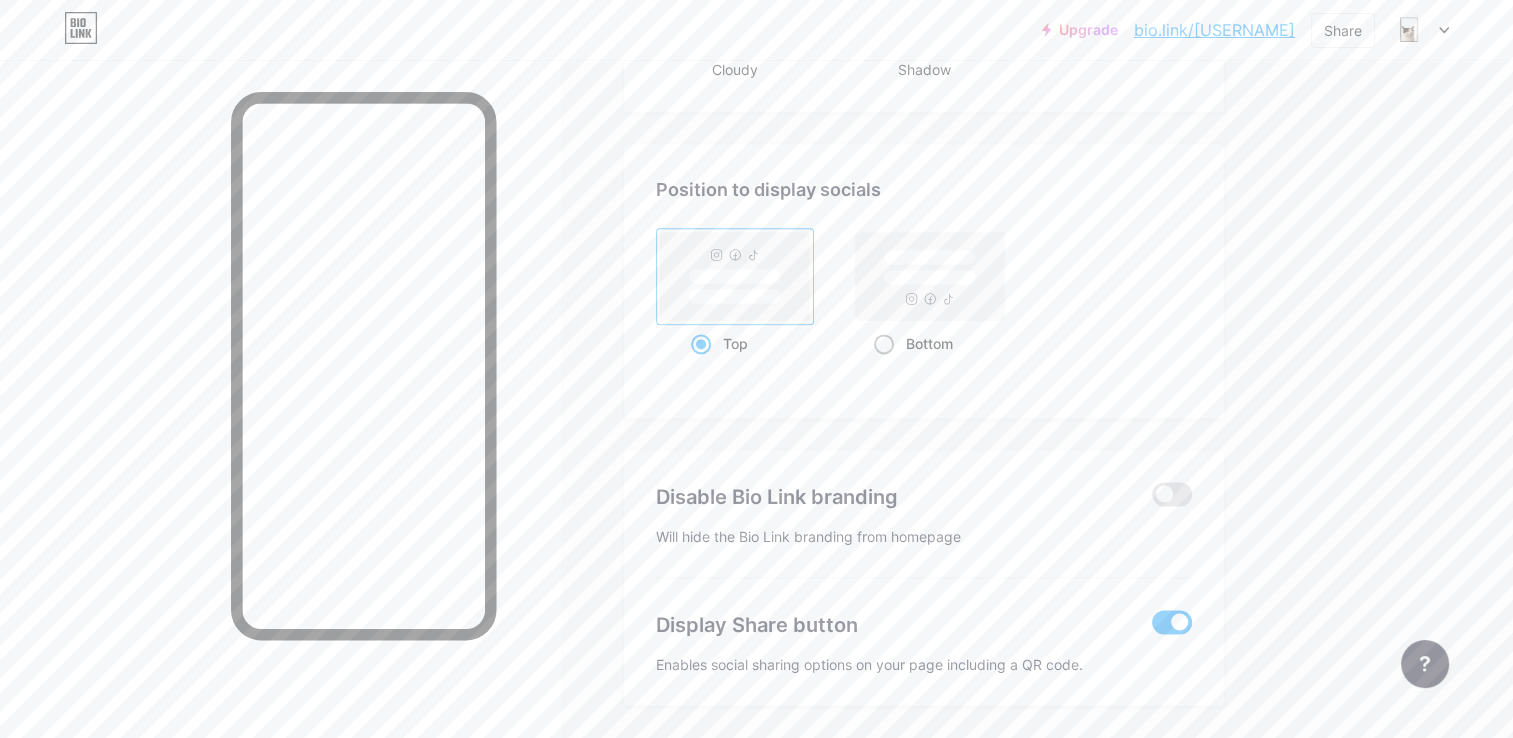 click 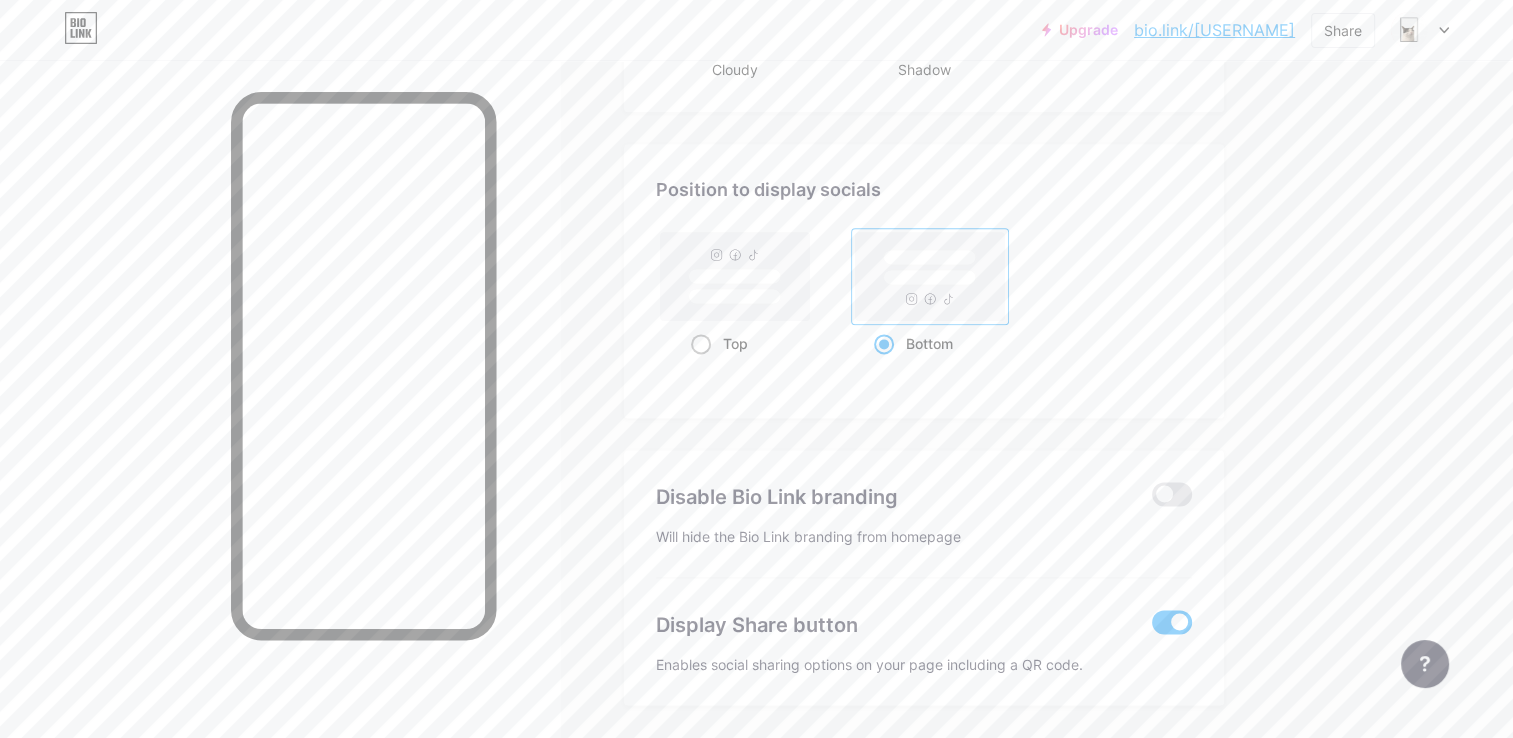 click 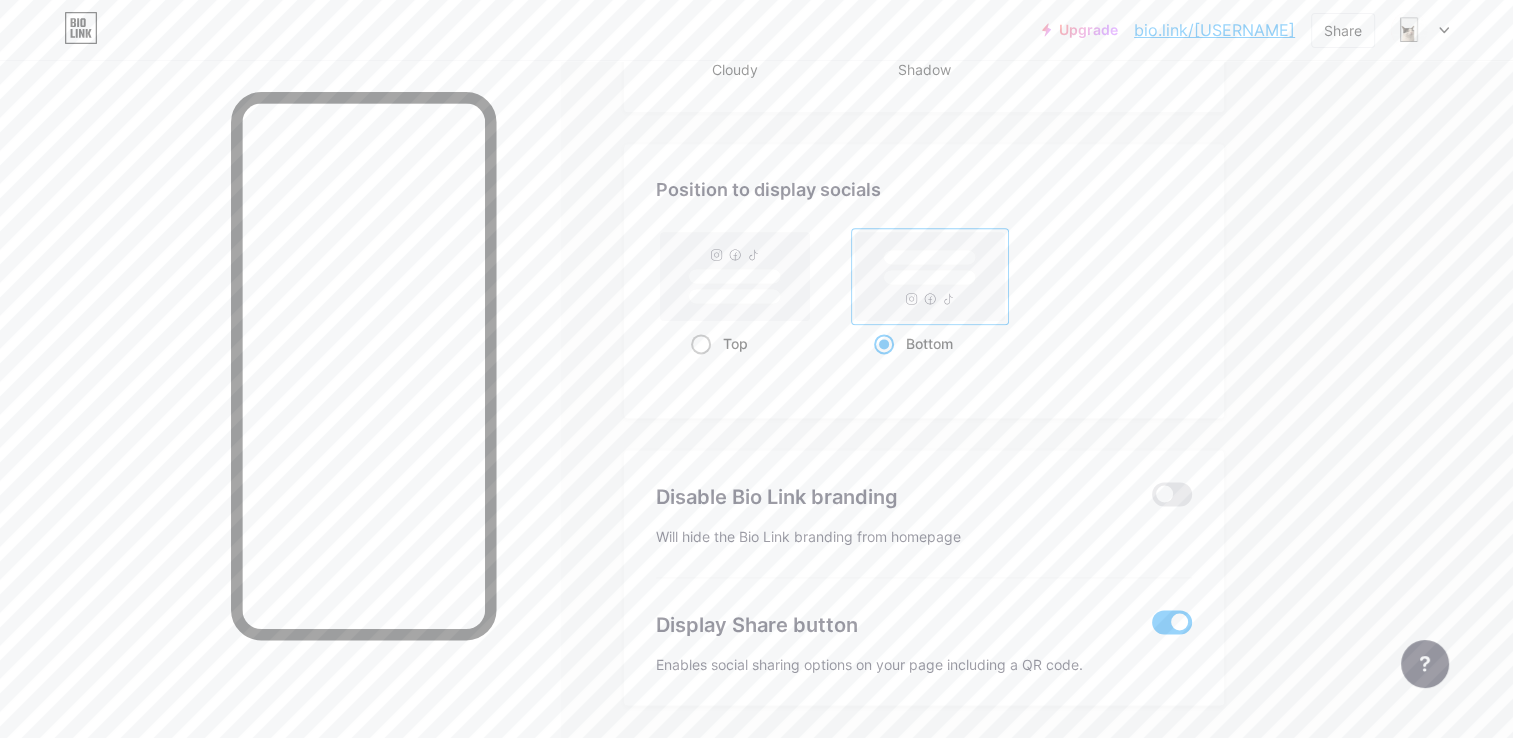 click on "Top" at bounding box center [697, 368] 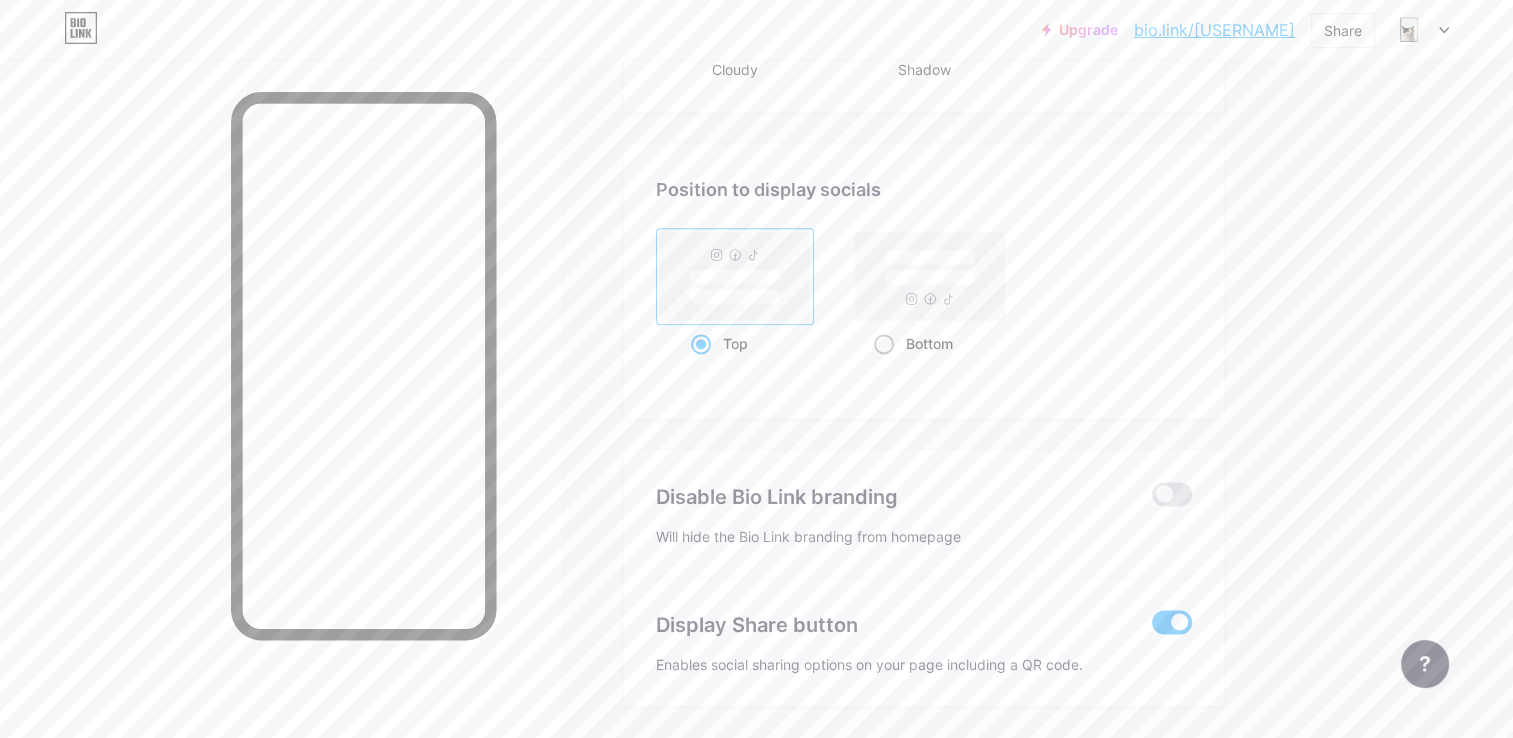 click 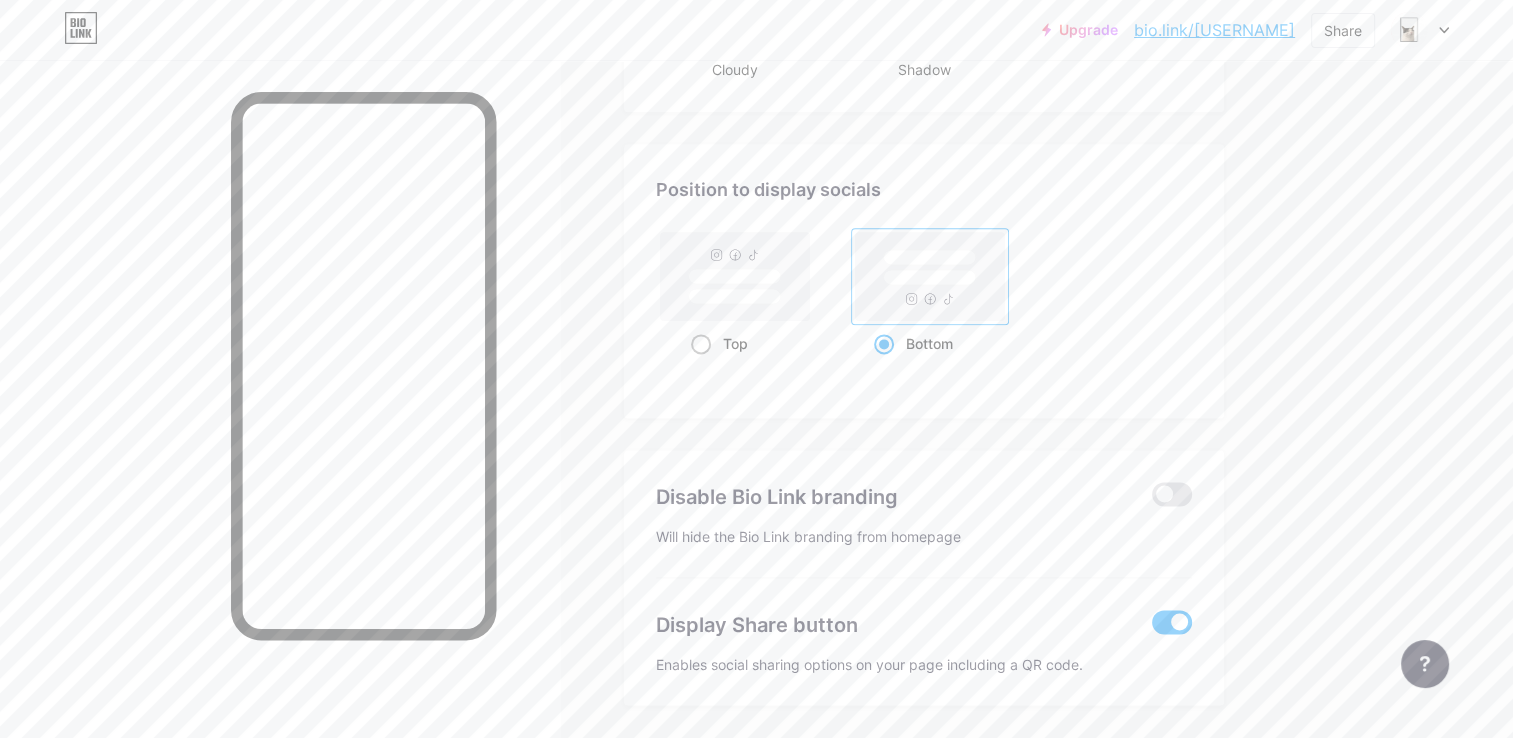 click 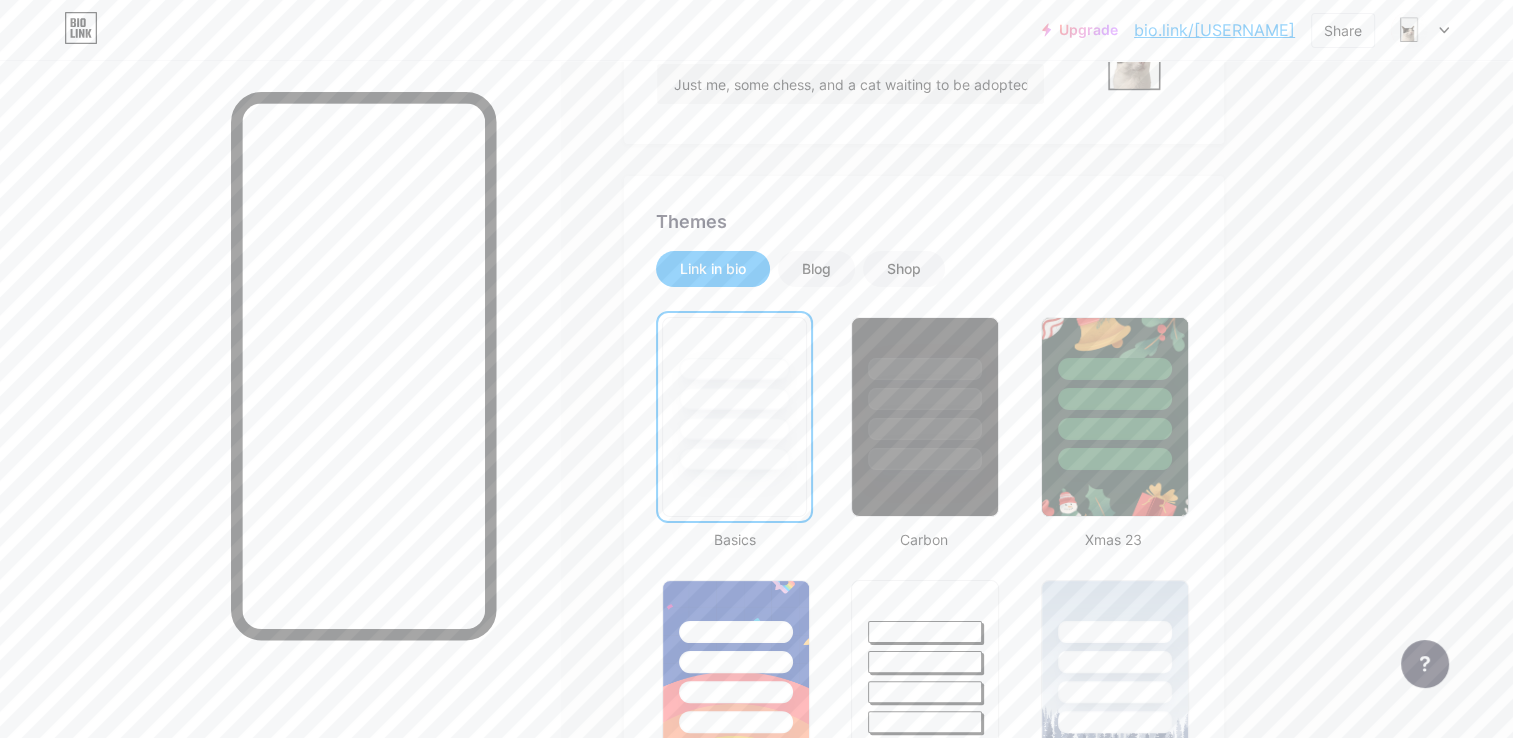 scroll, scrollTop: 0, scrollLeft: 0, axis: both 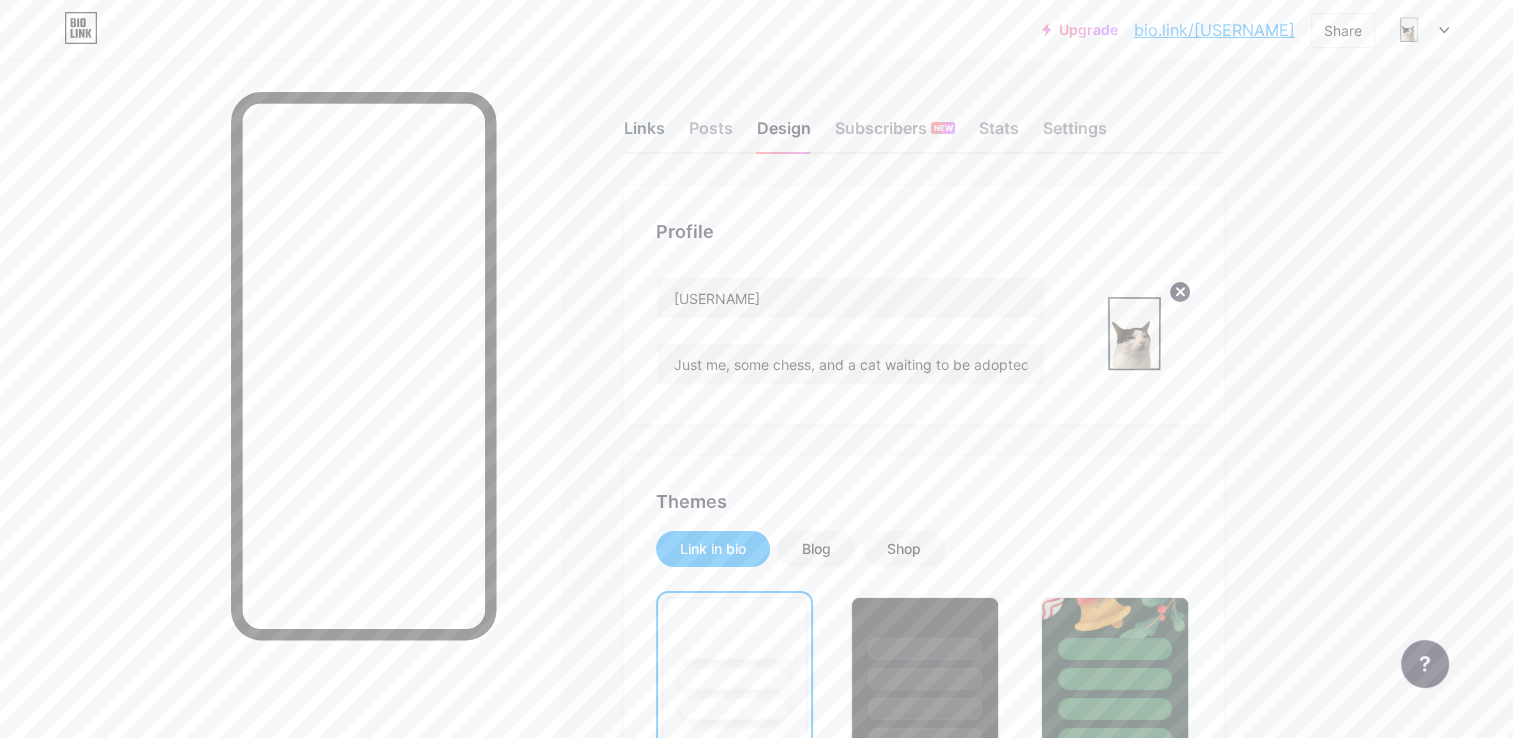 click on "Links" at bounding box center (644, 134) 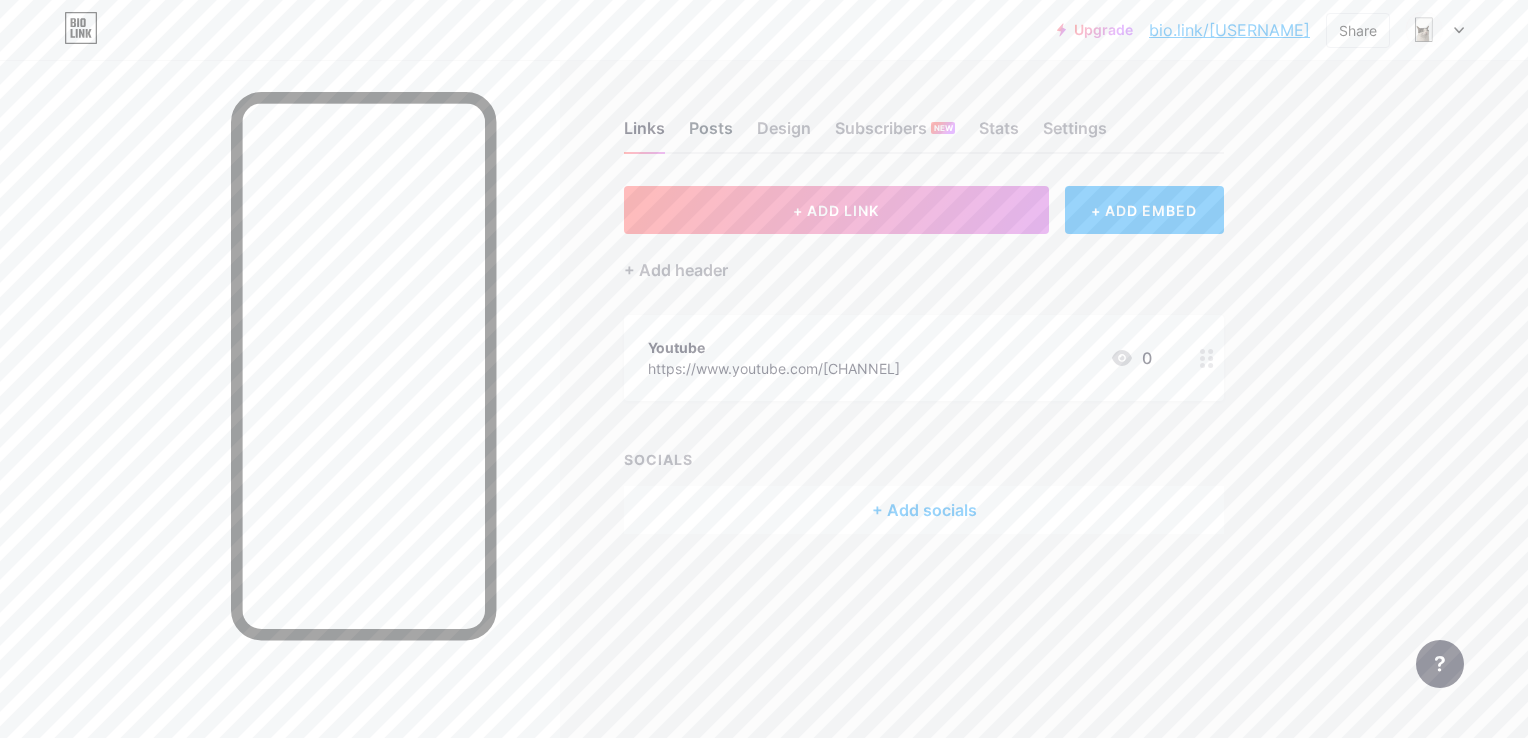 click on "Posts" at bounding box center (711, 134) 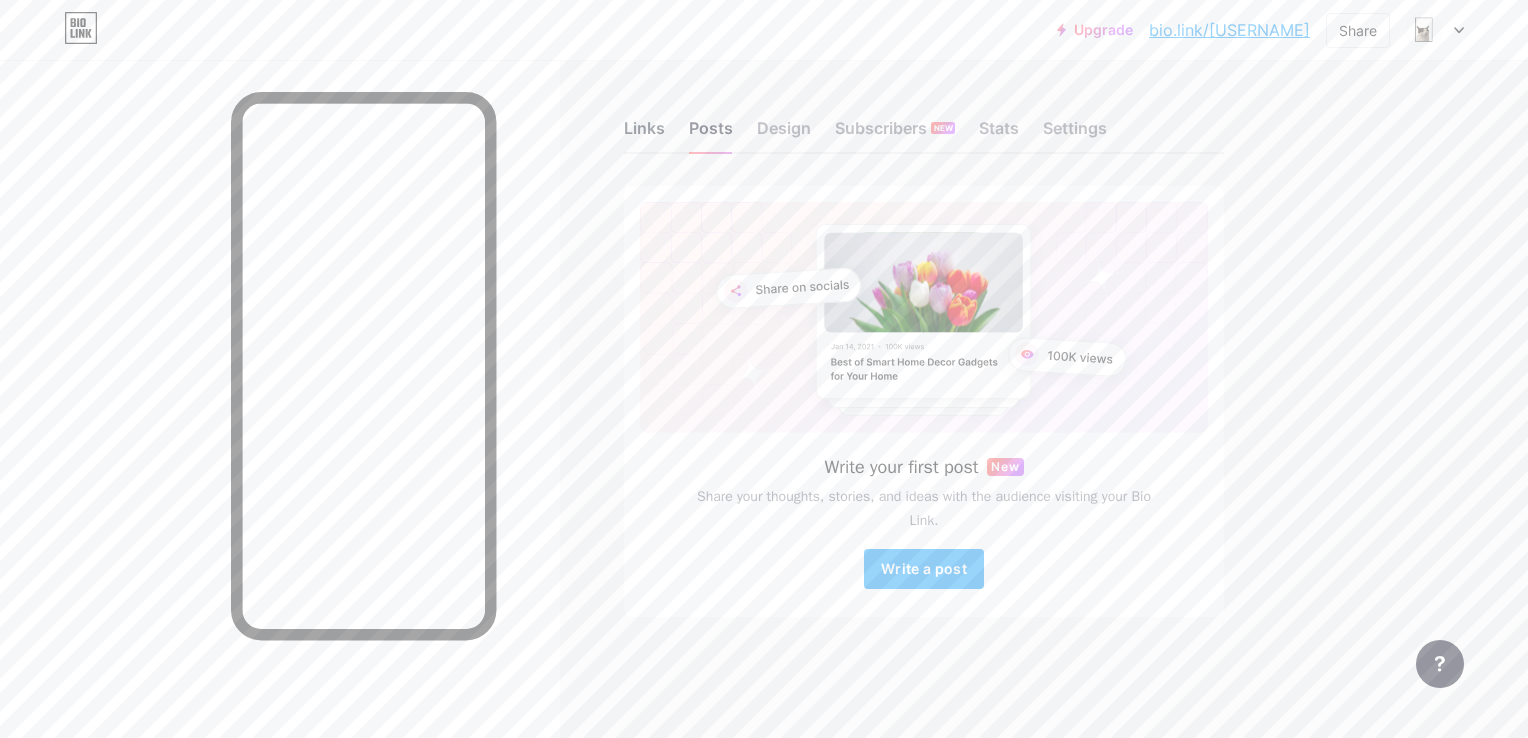 click on "Links" at bounding box center [644, 134] 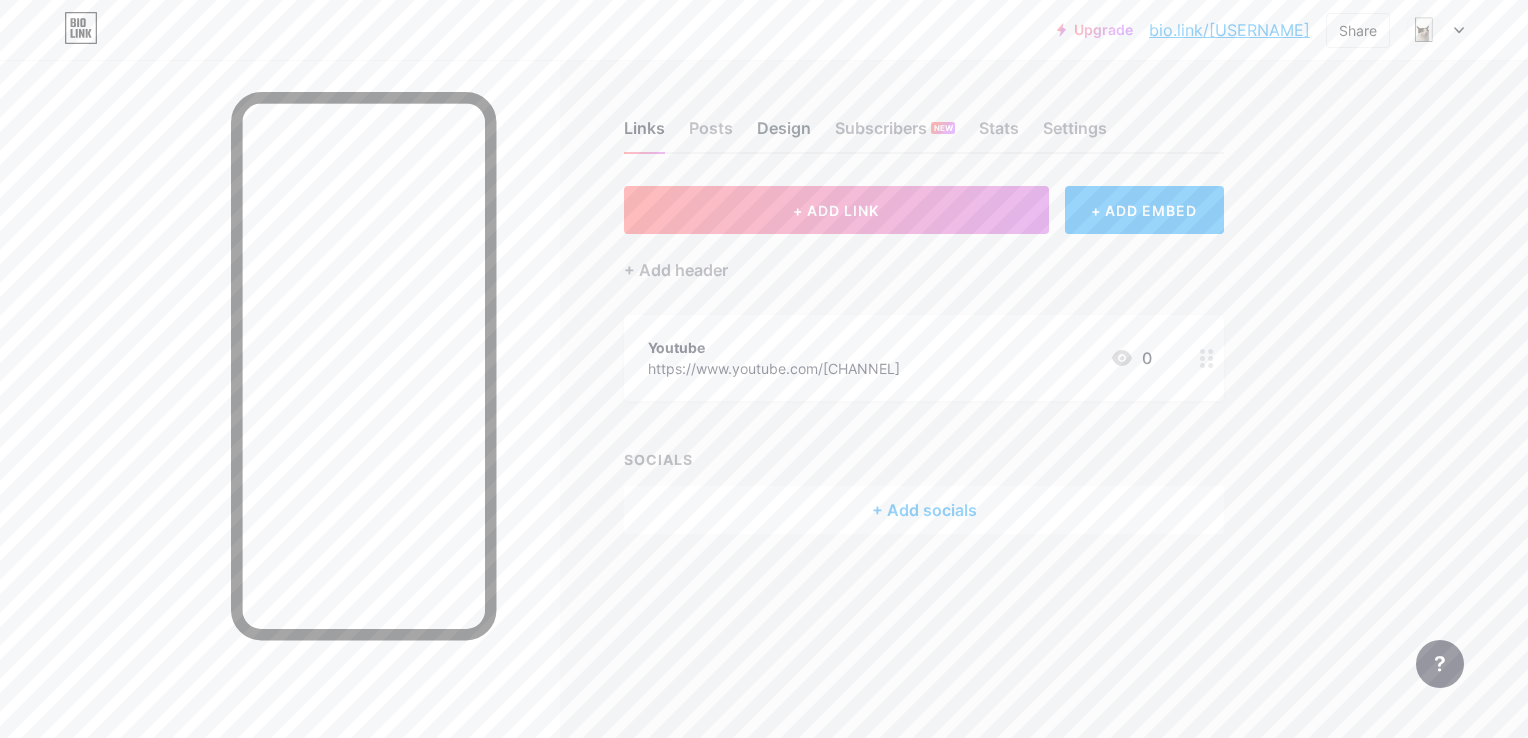 click on "Design" at bounding box center [784, 134] 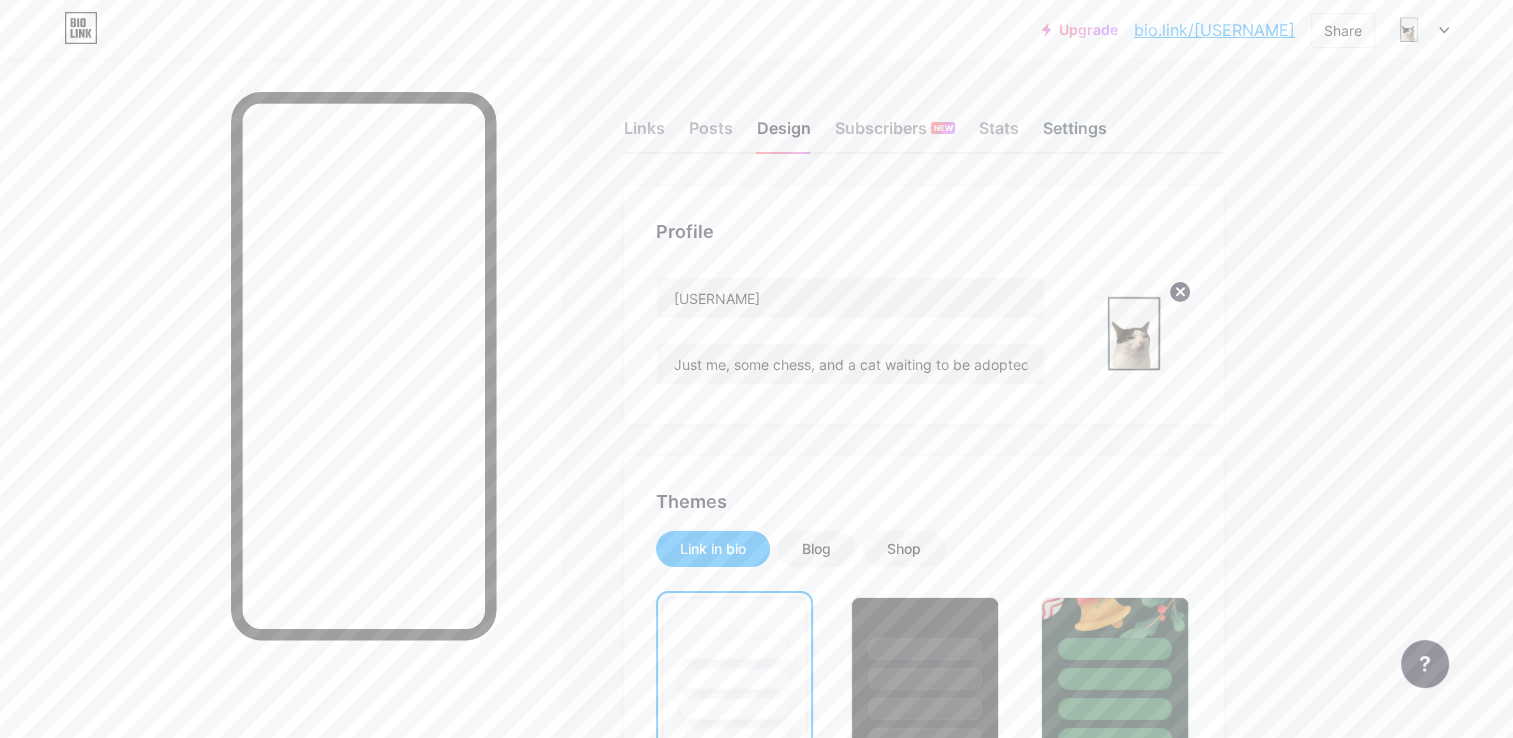 click on "Settings" at bounding box center (1075, 134) 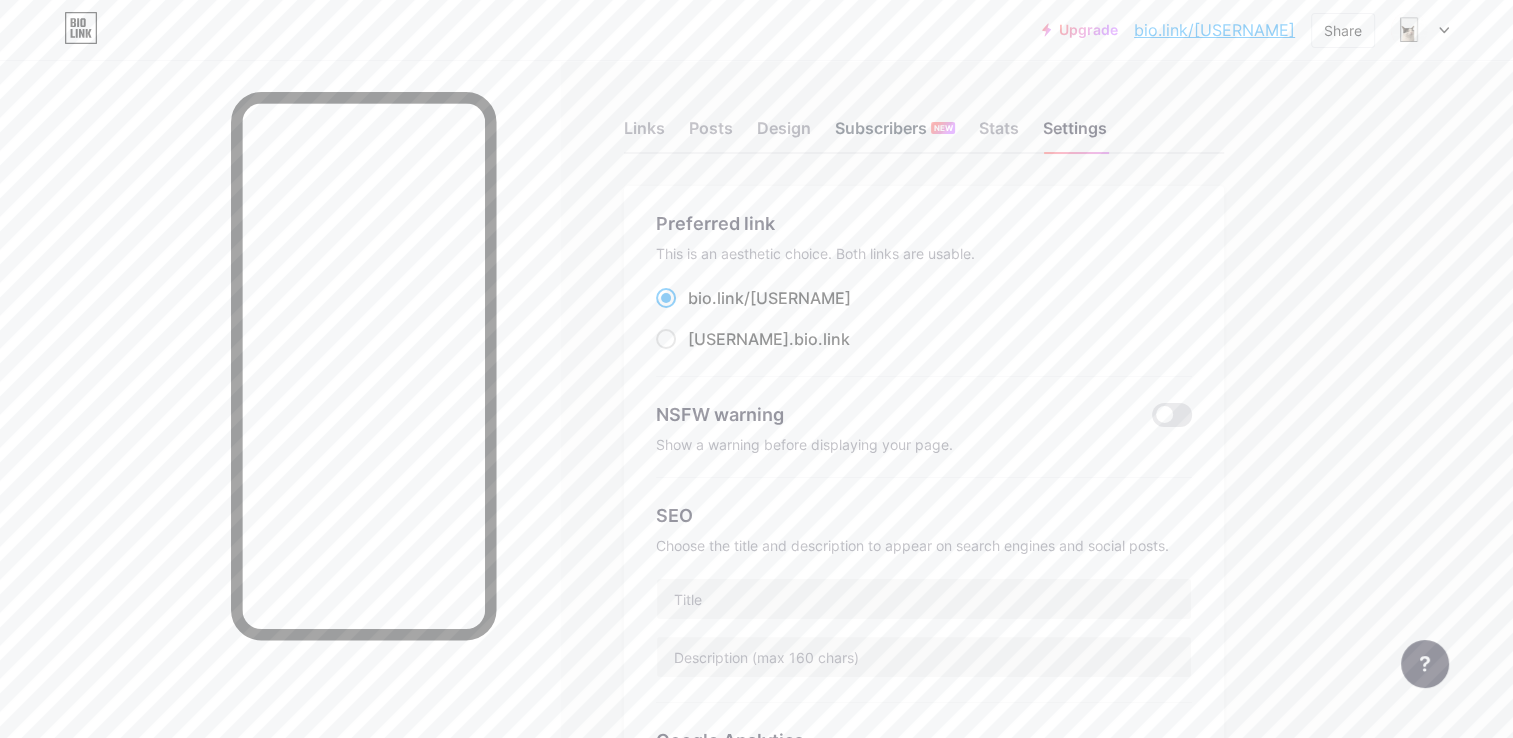 click on "Subscribers
NEW" at bounding box center (895, 134) 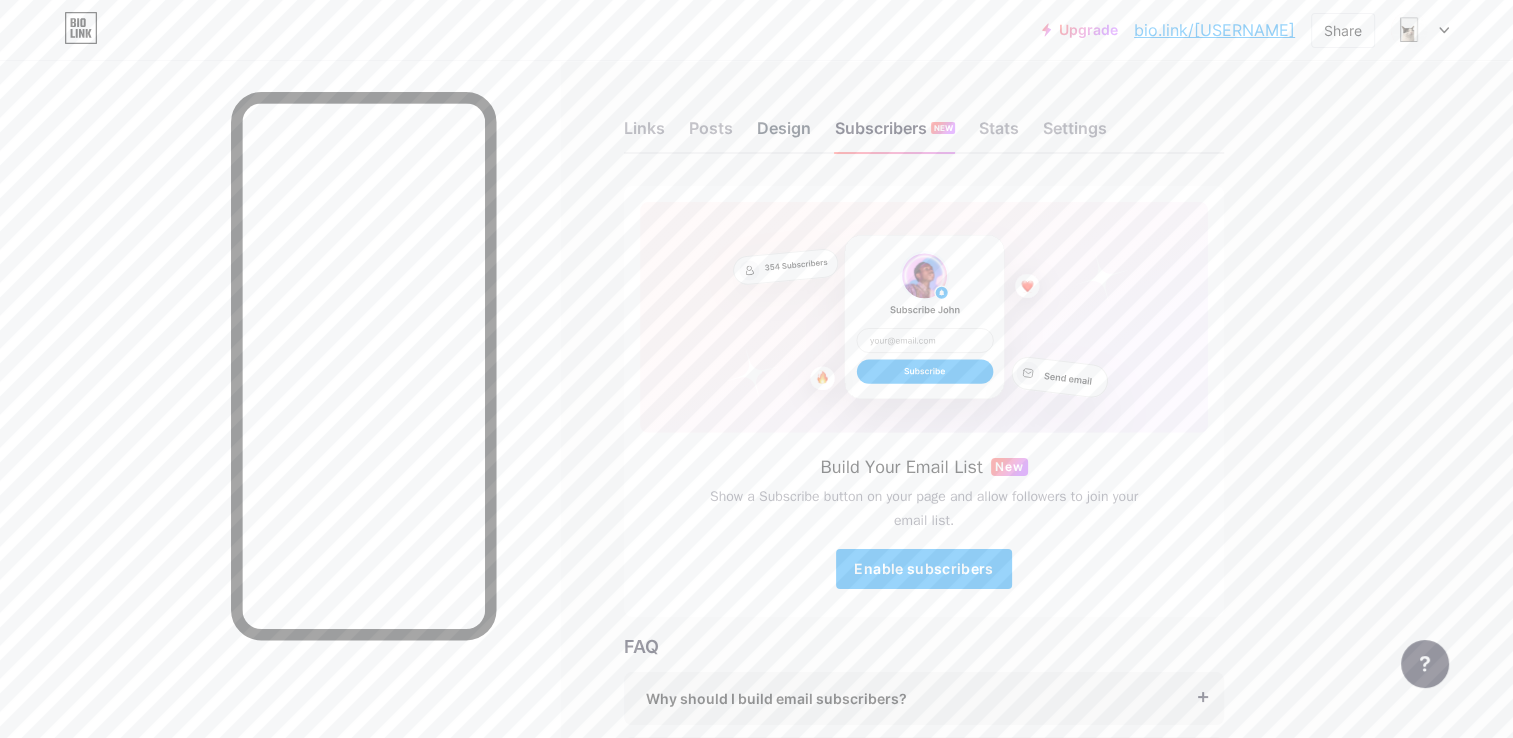 click on "Design" at bounding box center [784, 134] 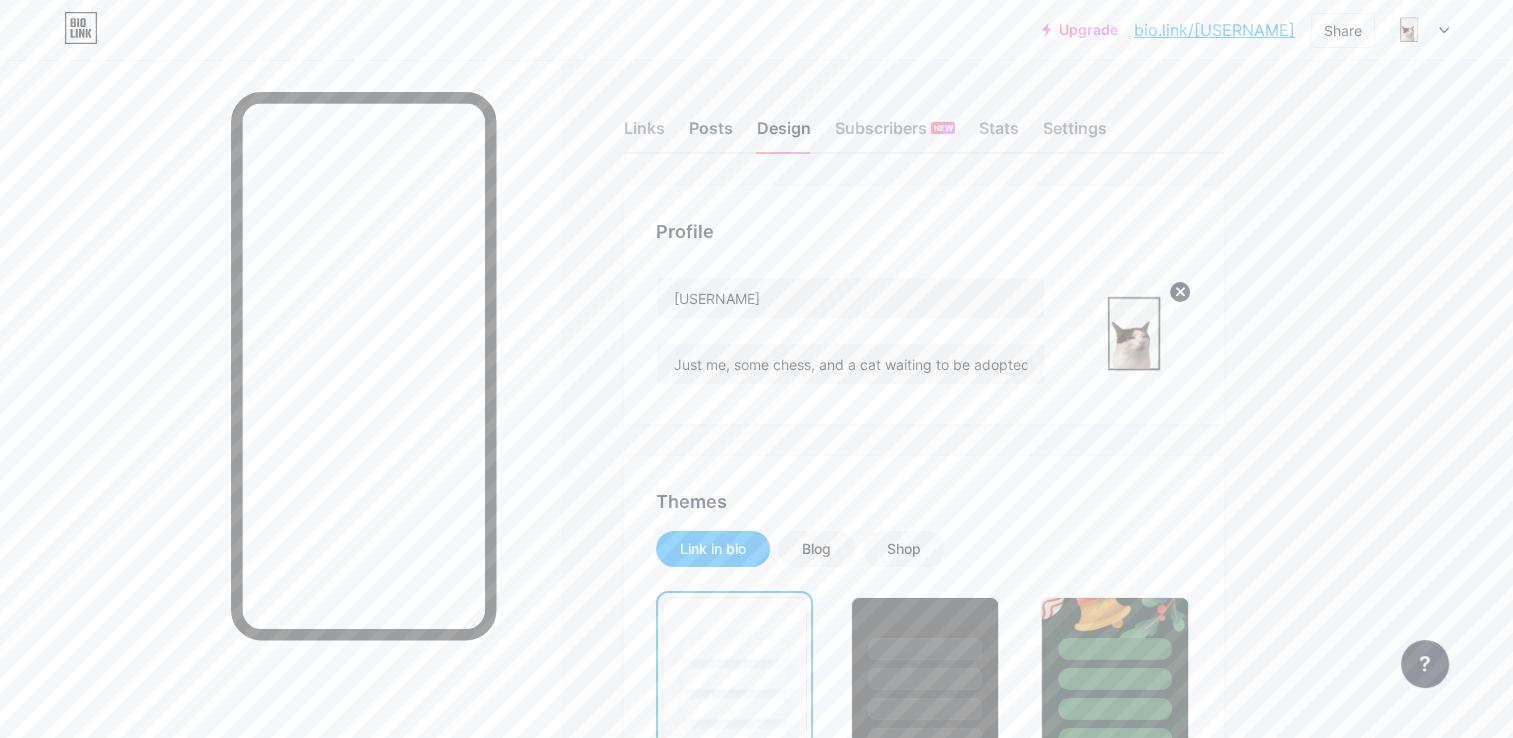 click on "Posts" at bounding box center (711, 134) 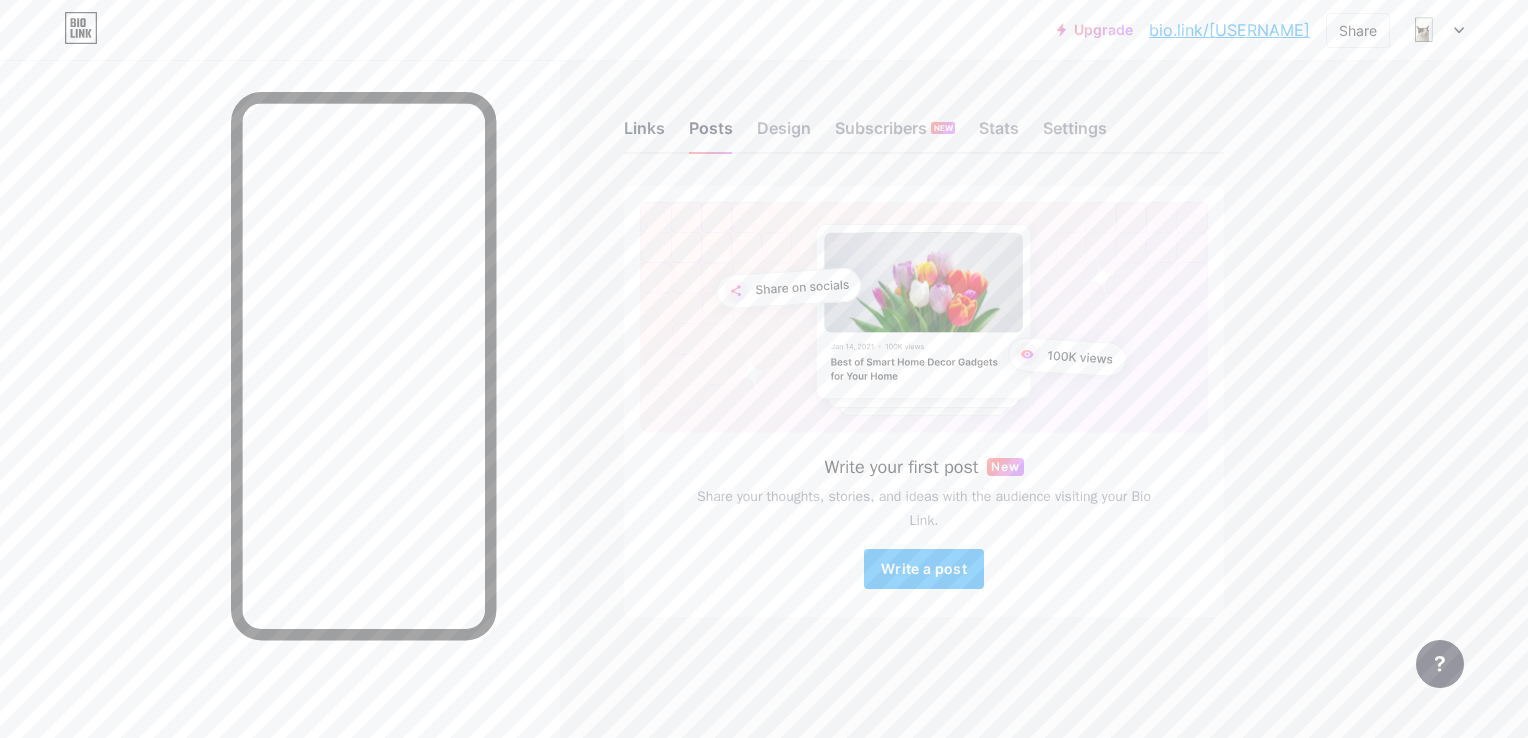 click on "Links" at bounding box center [644, 134] 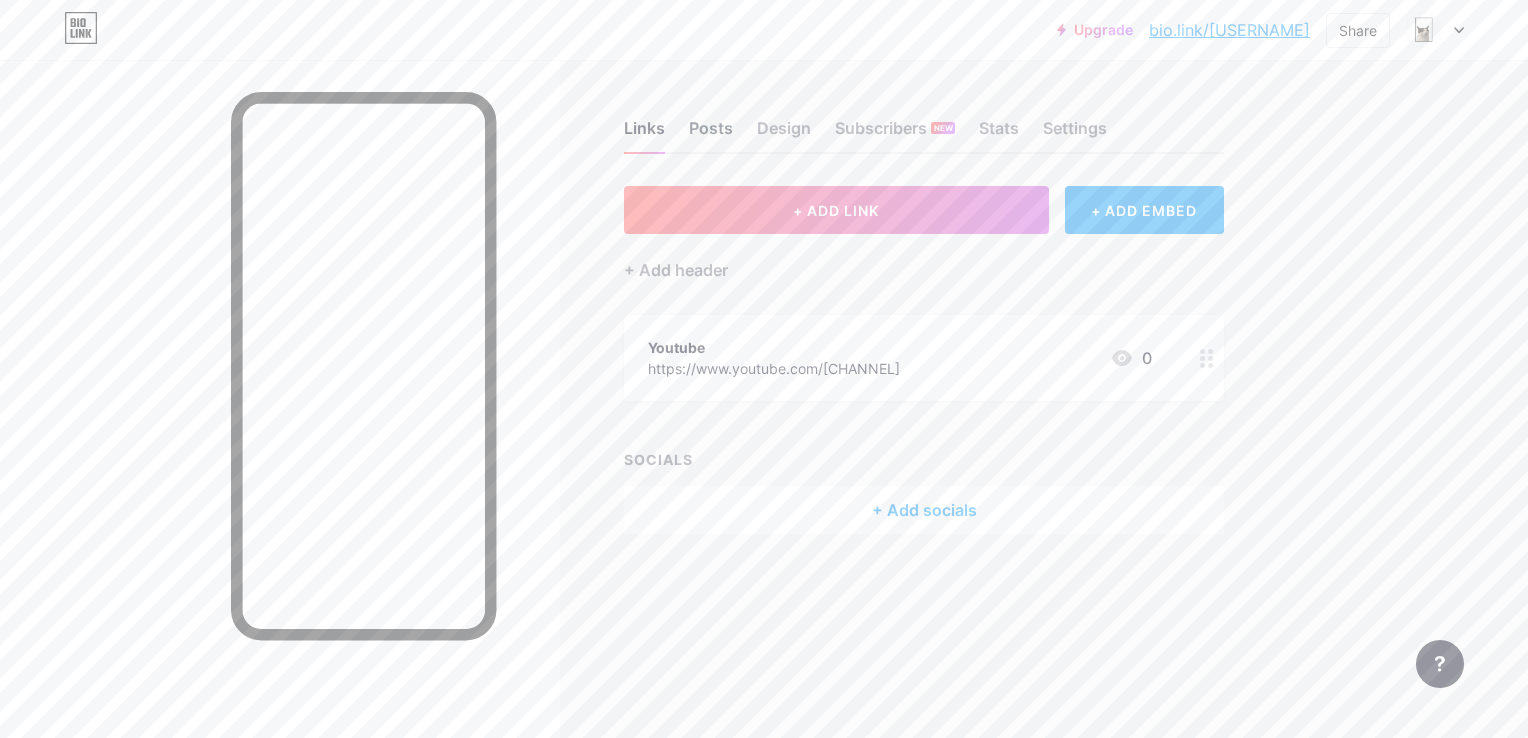 click on "Posts" at bounding box center (711, 134) 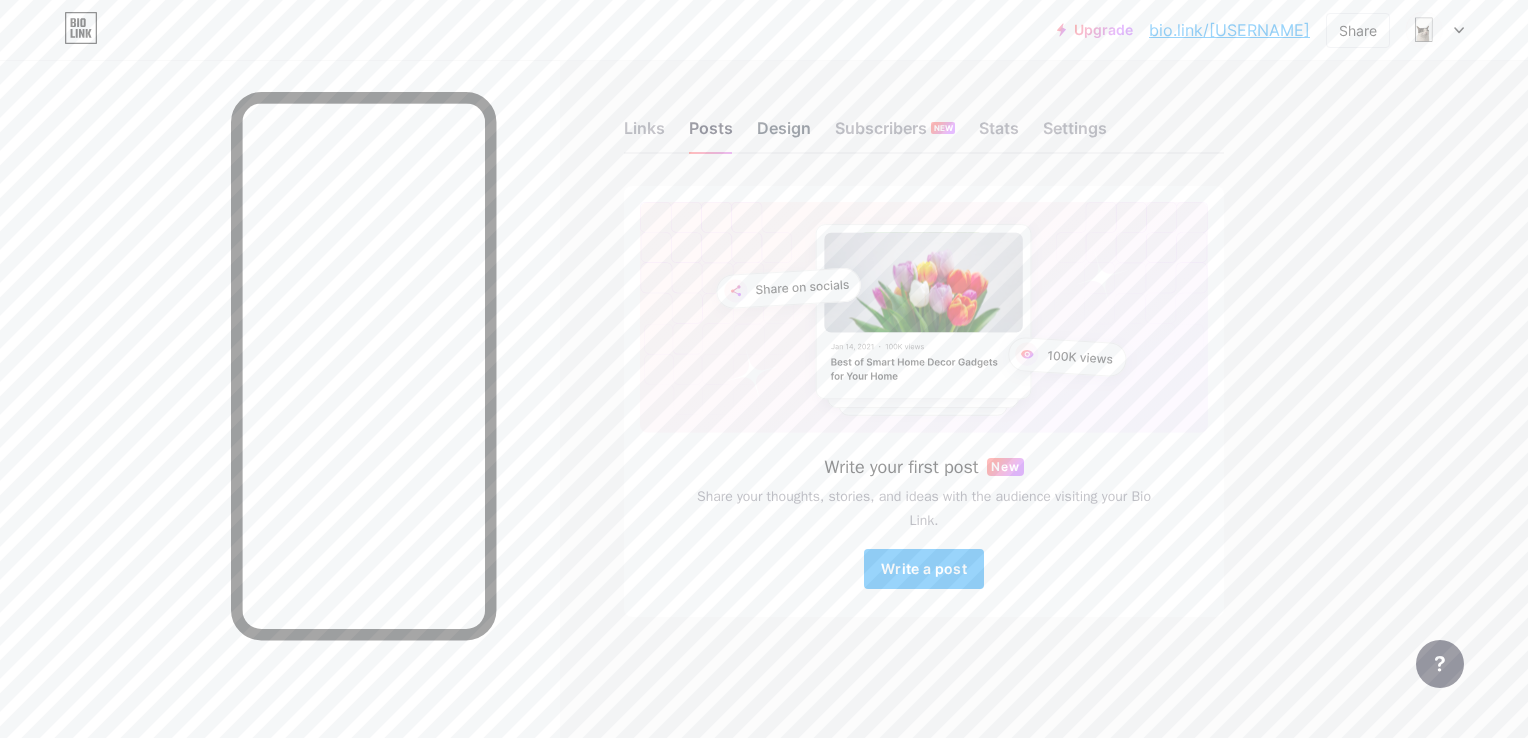 click on "Design" at bounding box center [784, 134] 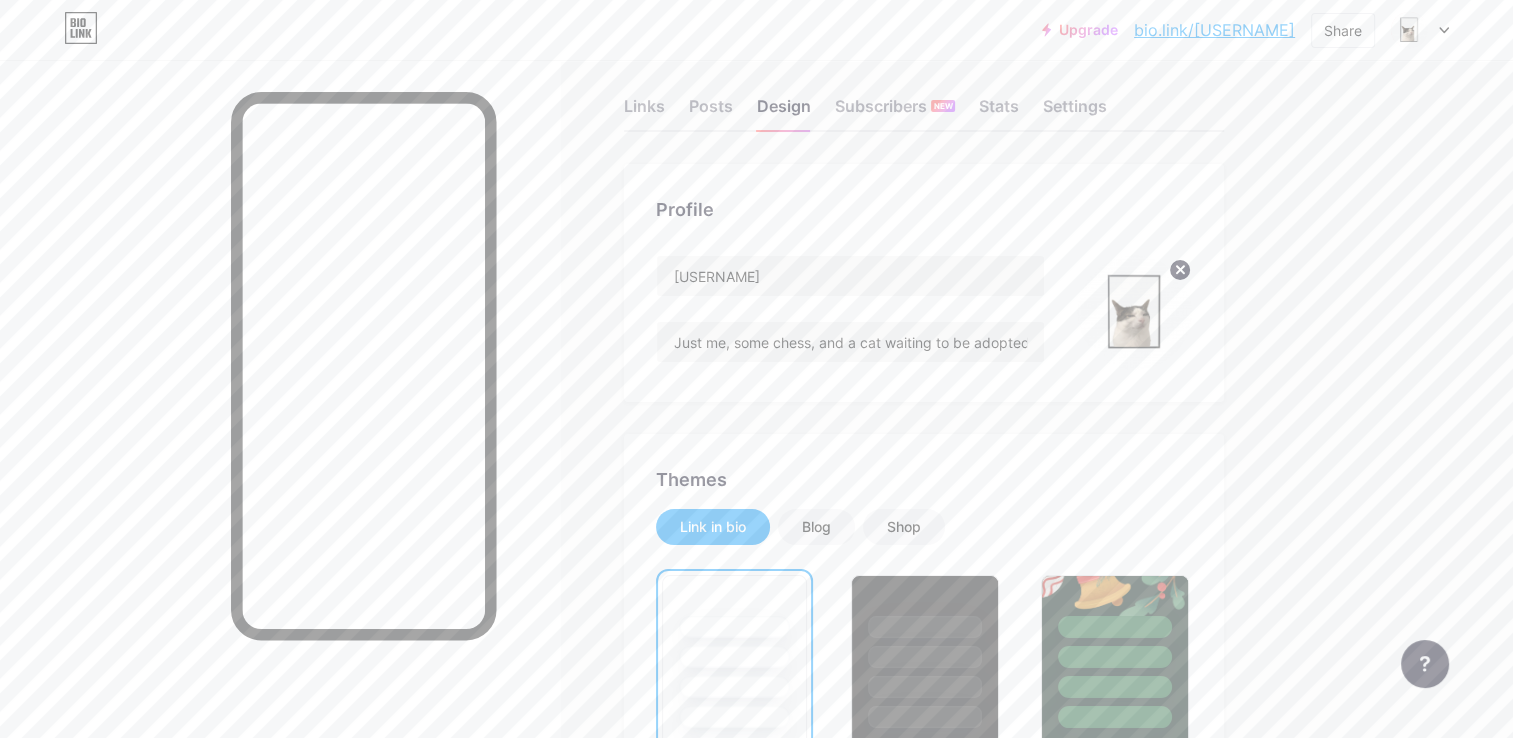 scroll, scrollTop: 0, scrollLeft: 0, axis: both 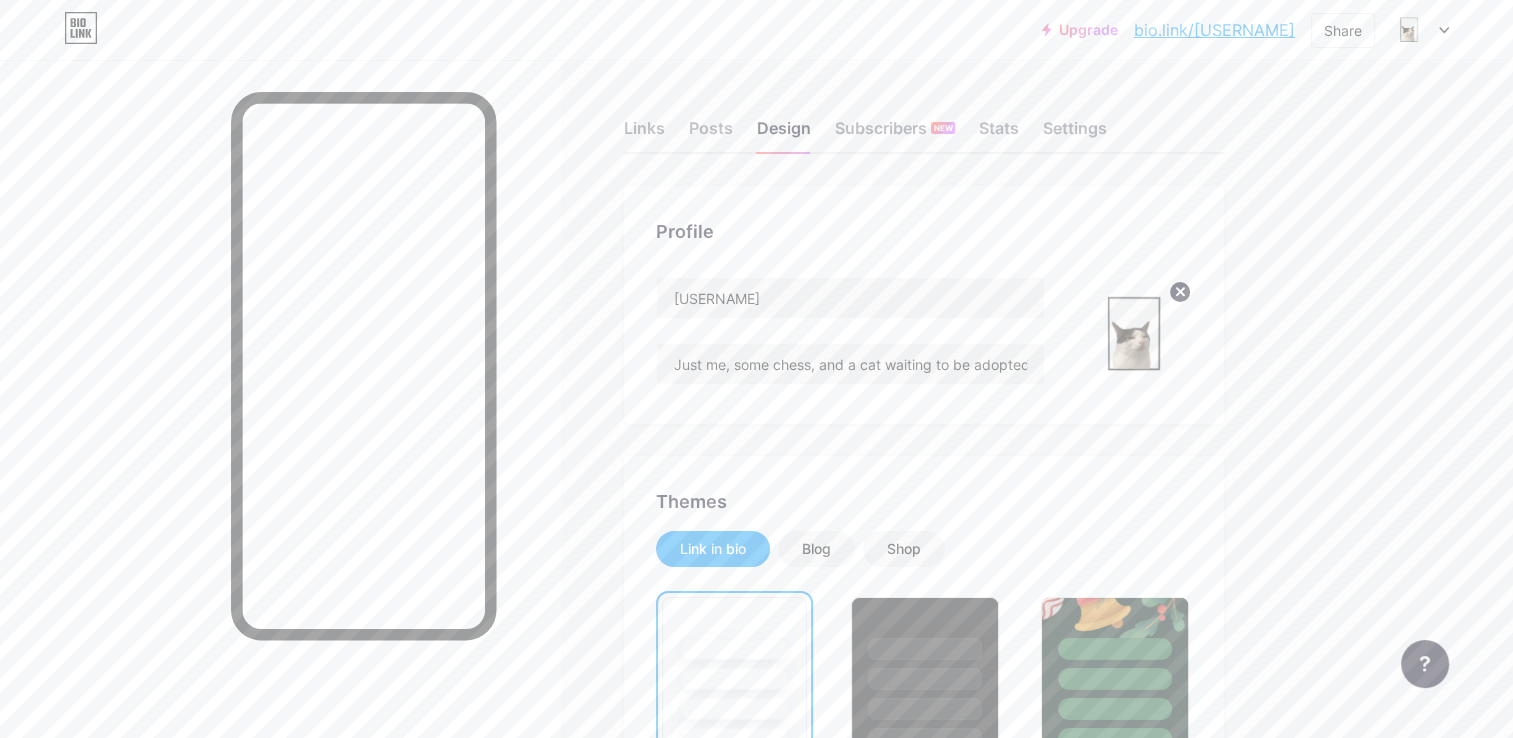 click on "bio.link/vincentjrs" at bounding box center [1214, 30] 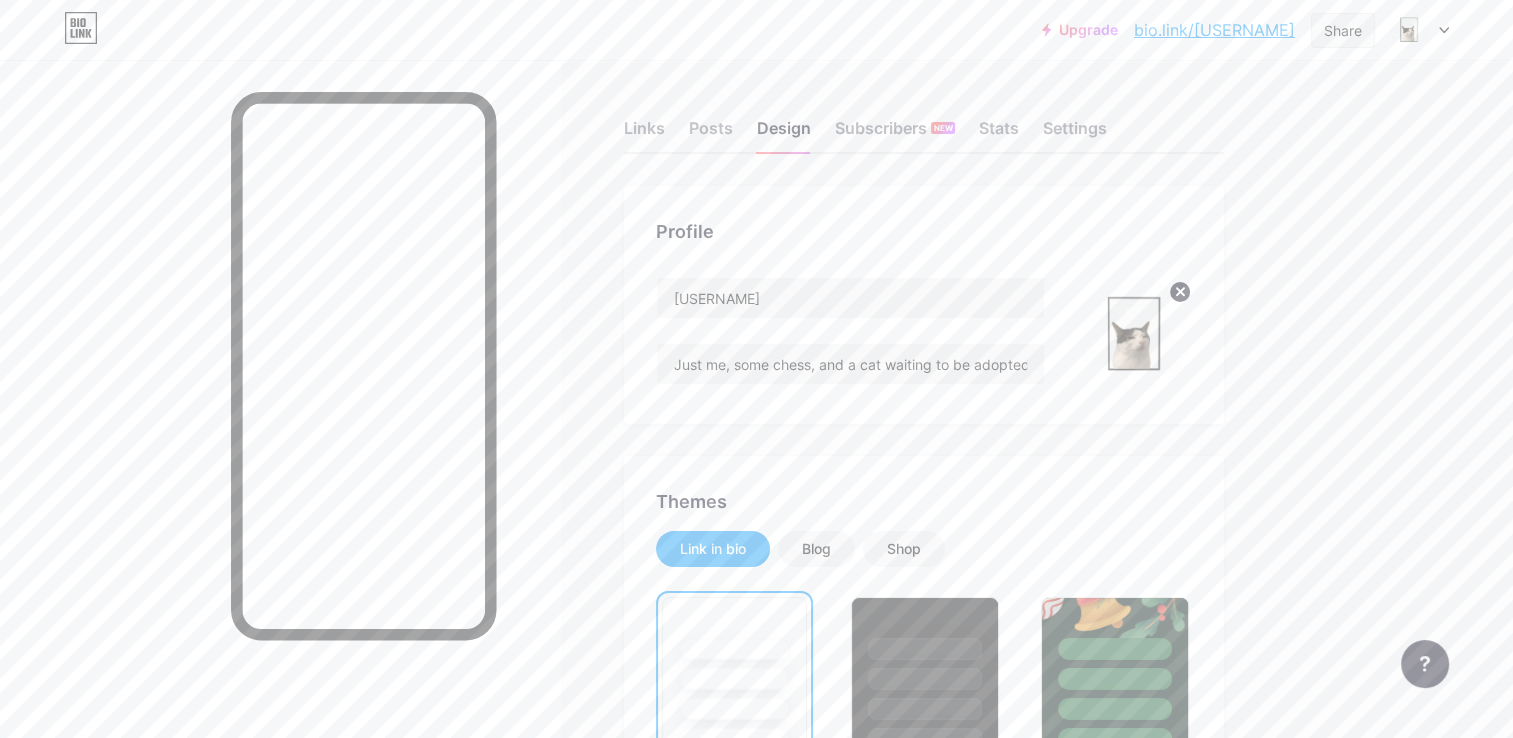 click on "Share" at bounding box center (1343, 30) 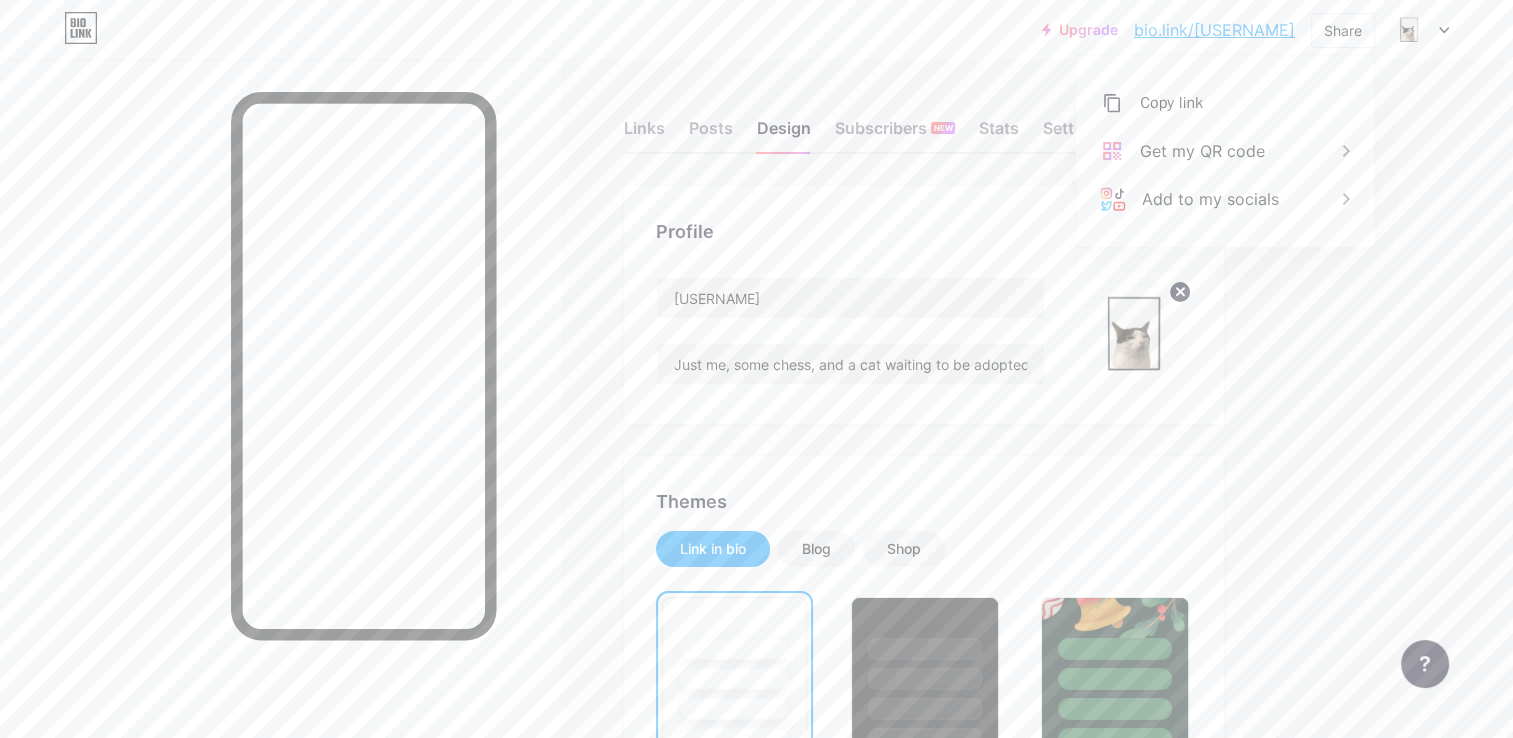 click on "Upgrade   bio.link/vincen...   bio.link/vincentjrs   Share
Copy link   https://bio.link/vincentjrs
Get my QR code
Add to my socials                   Switch accounts     Ginkou   bio.link/vincentjrs       + Add a new page        Account settings   Logout   Link Copied
Links
Posts
Design
Subscribers
NEW
Stats
Settings     Profile   Ginkou     Just me, some chess, and a cat waiting to be adopted                   Themes   Link in bio   Blog   Shop       Basics       Carbon       Xmas 23       Pride       Glitch       Winter · Live       Glassy · Live       Chameleon · Live       Rainy Night · Live       Neon · Live       Summer       Retro       Strawberry · Live       Desert       Sunny       Autumn       Leaf       Clear Sky       Blush" at bounding box center [756, 1698] 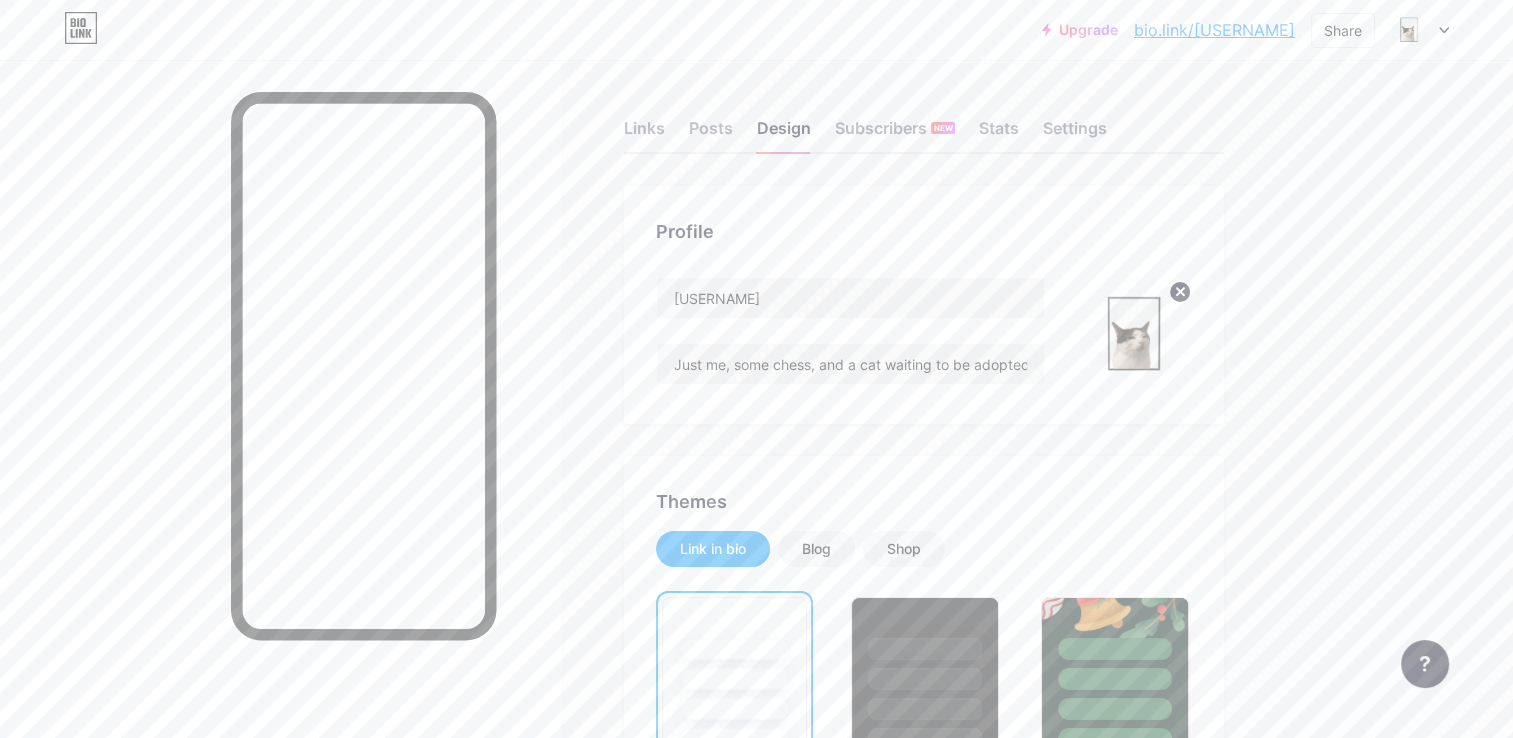 click 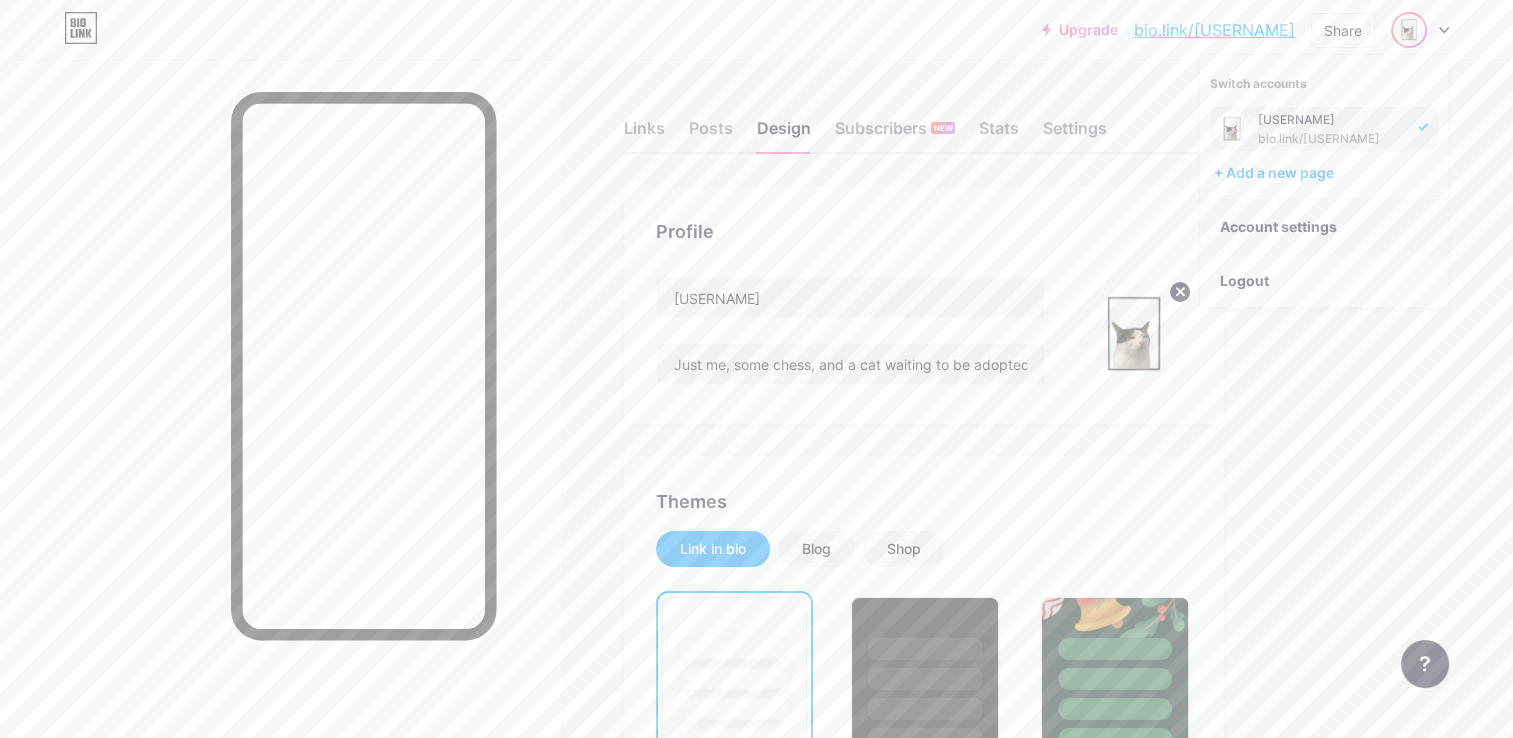 click on "Account settings" at bounding box center [1324, 227] 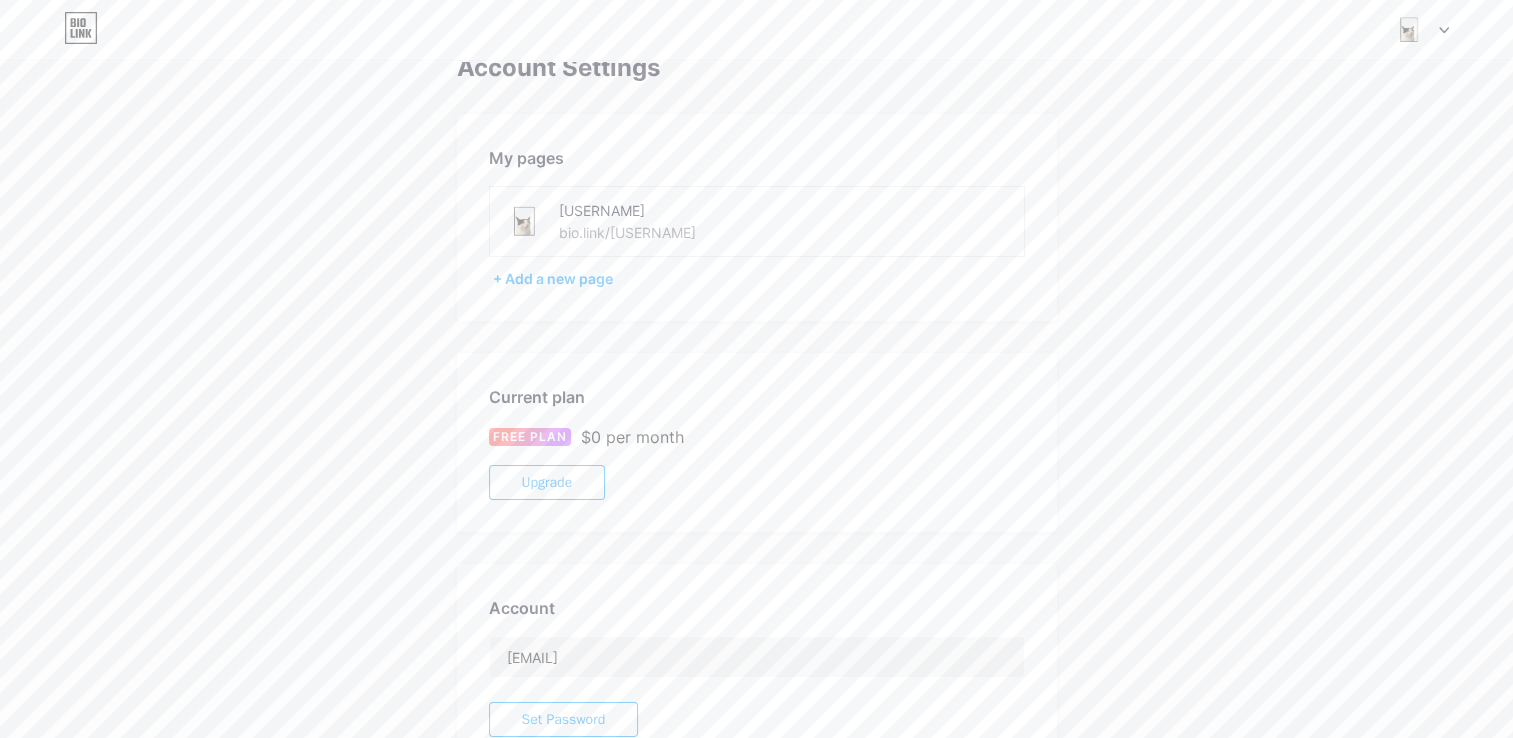 scroll, scrollTop: 39, scrollLeft: 0, axis: vertical 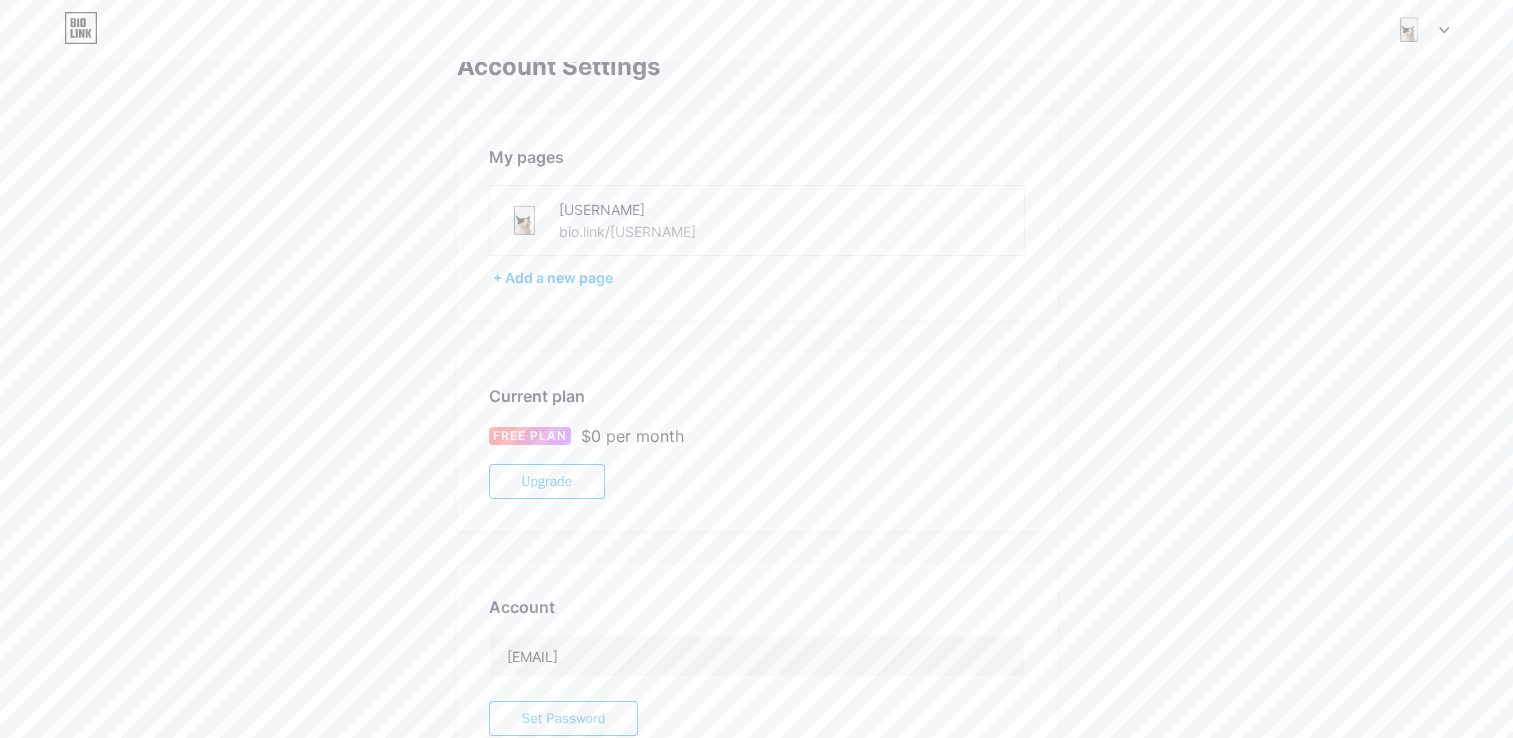 click on "Ginkou   bio.link/vincentjrs" at bounding box center [672, 220] 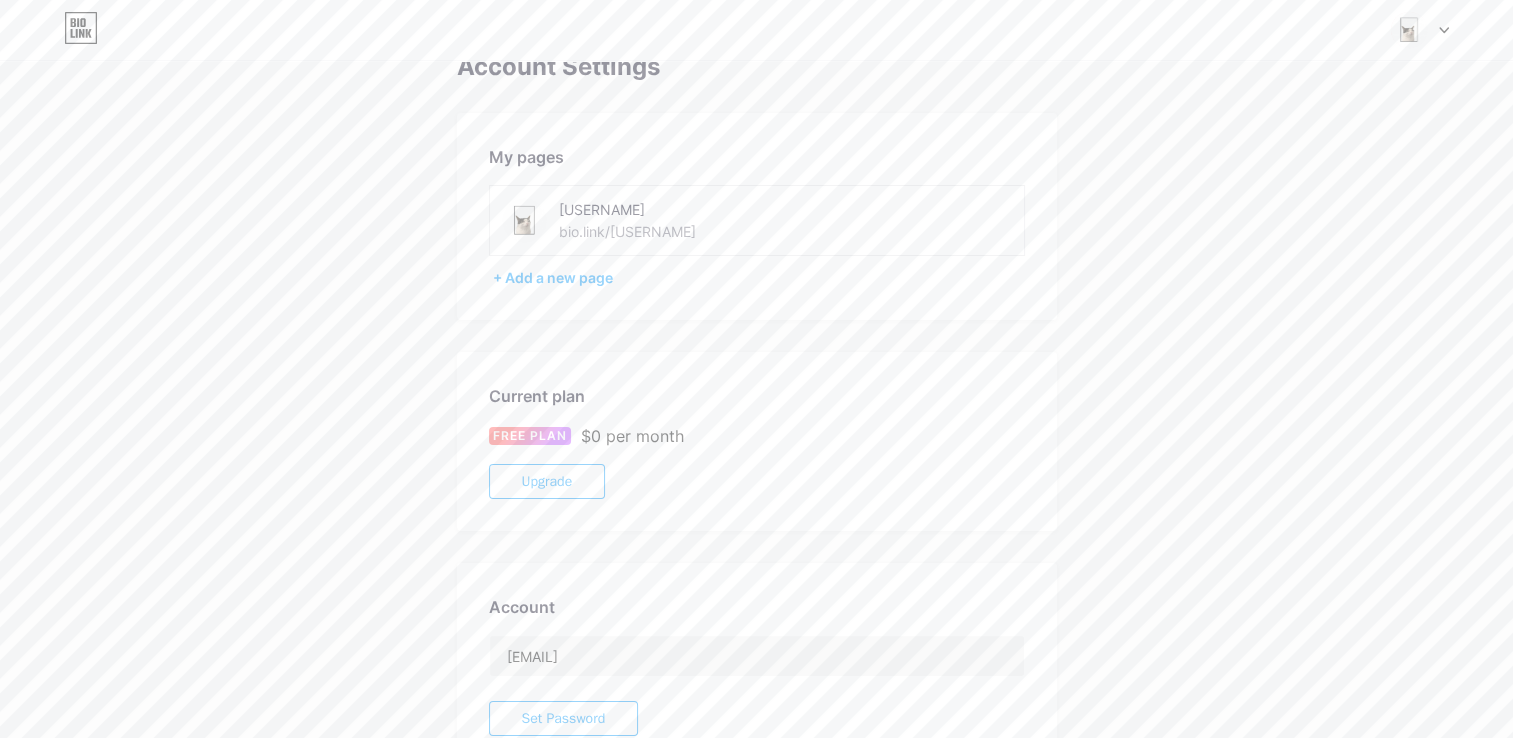 click on "Ginkou   bio.link/vincentjrs" at bounding box center [672, 220] 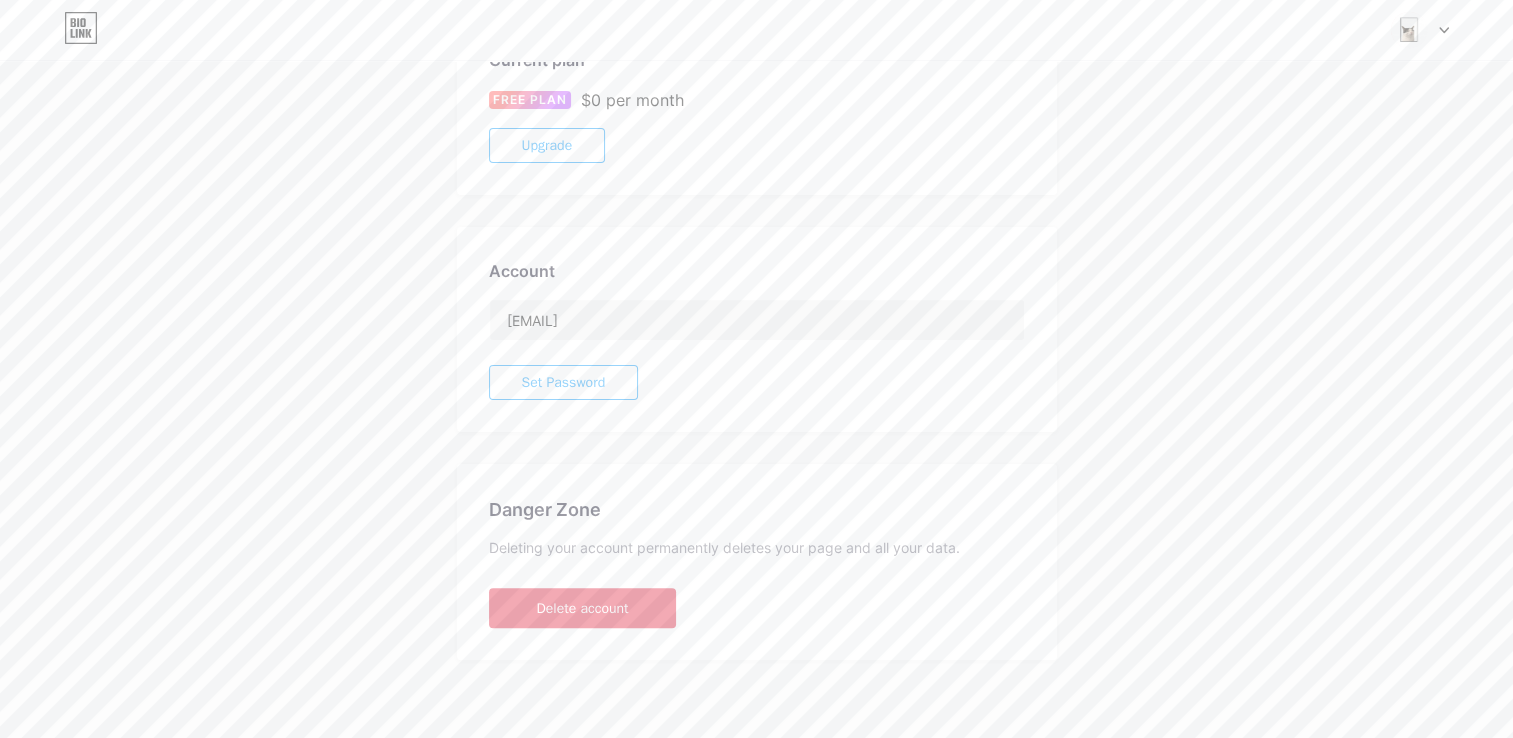 scroll, scrollTop: 0, scrollLeft: 0, axis: both 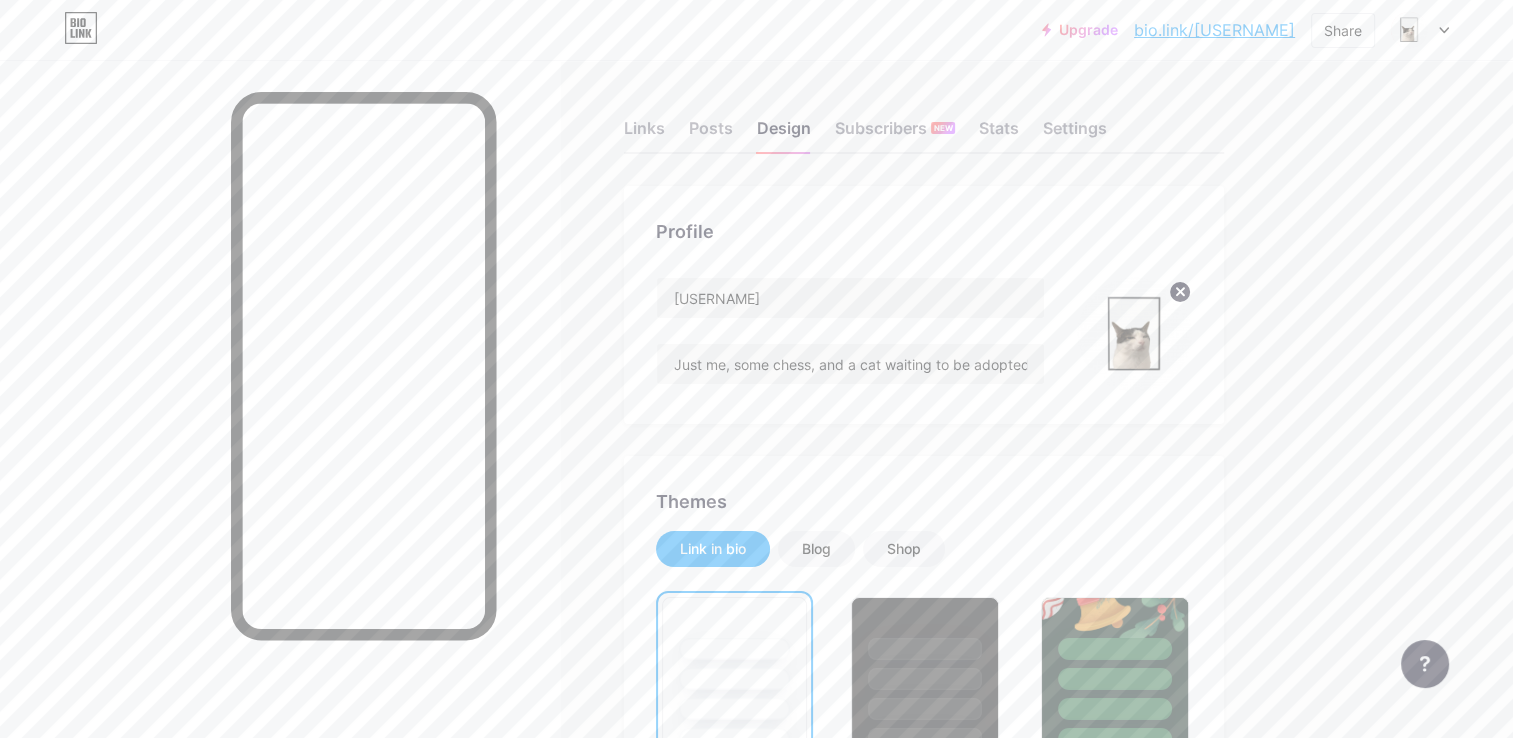 click 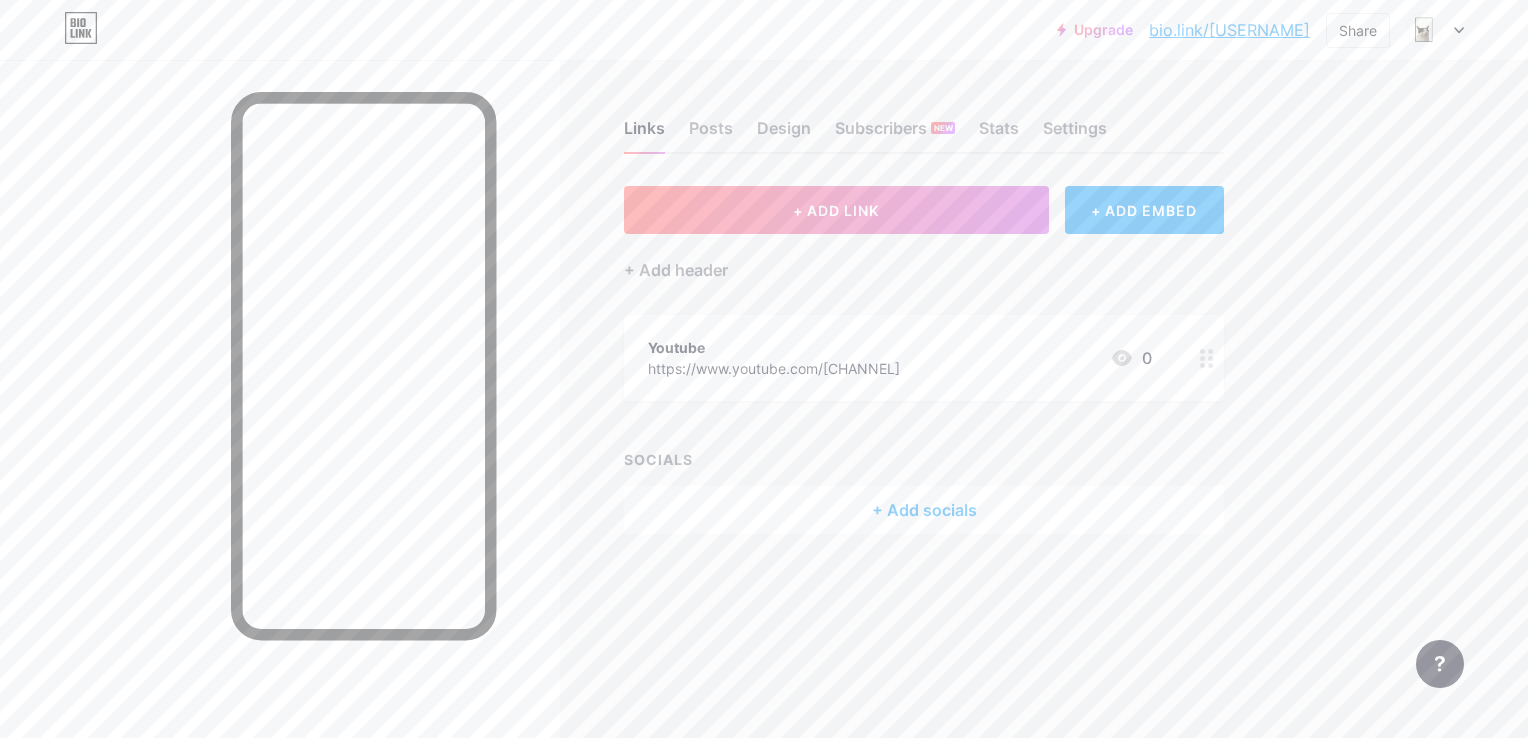 click 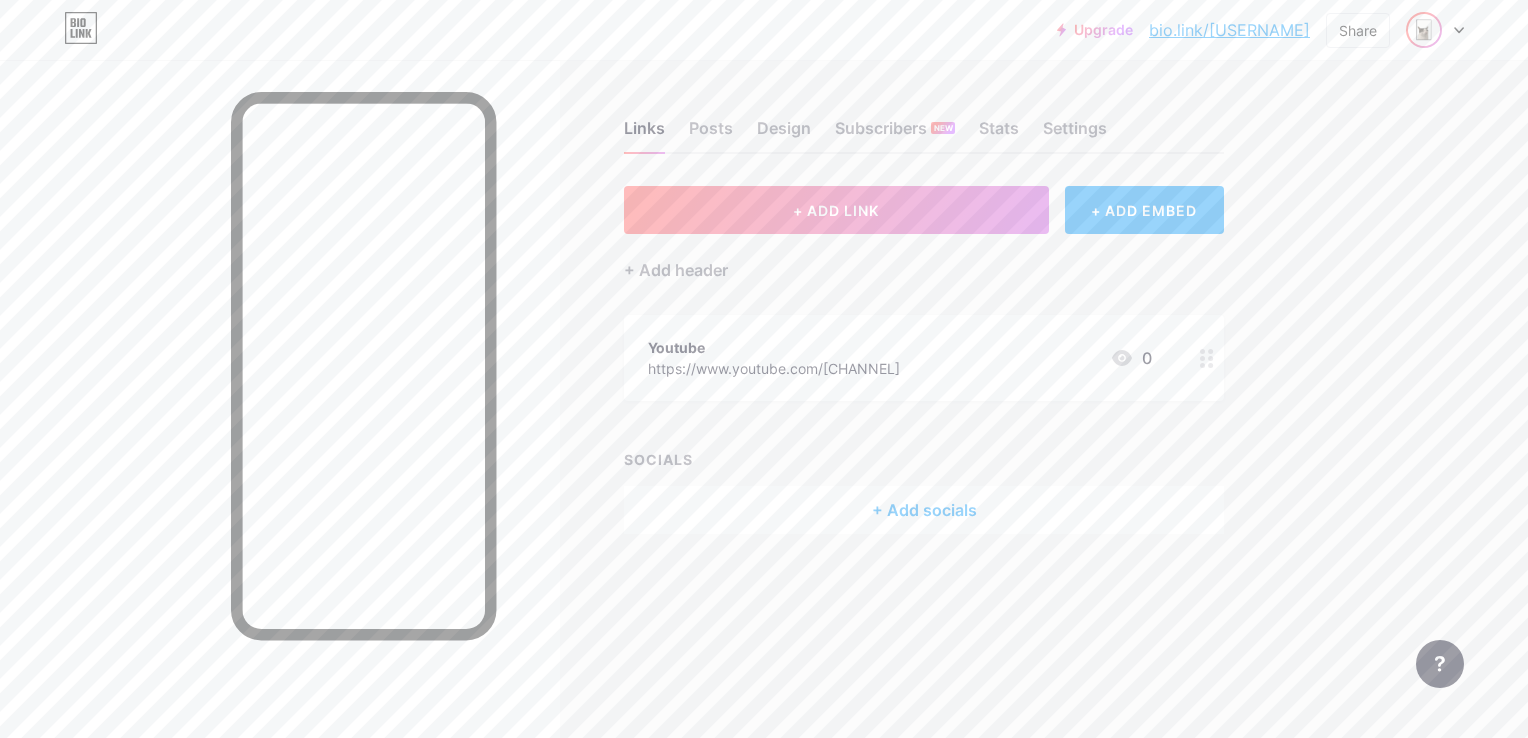 click at bounding box center [1424, 30] 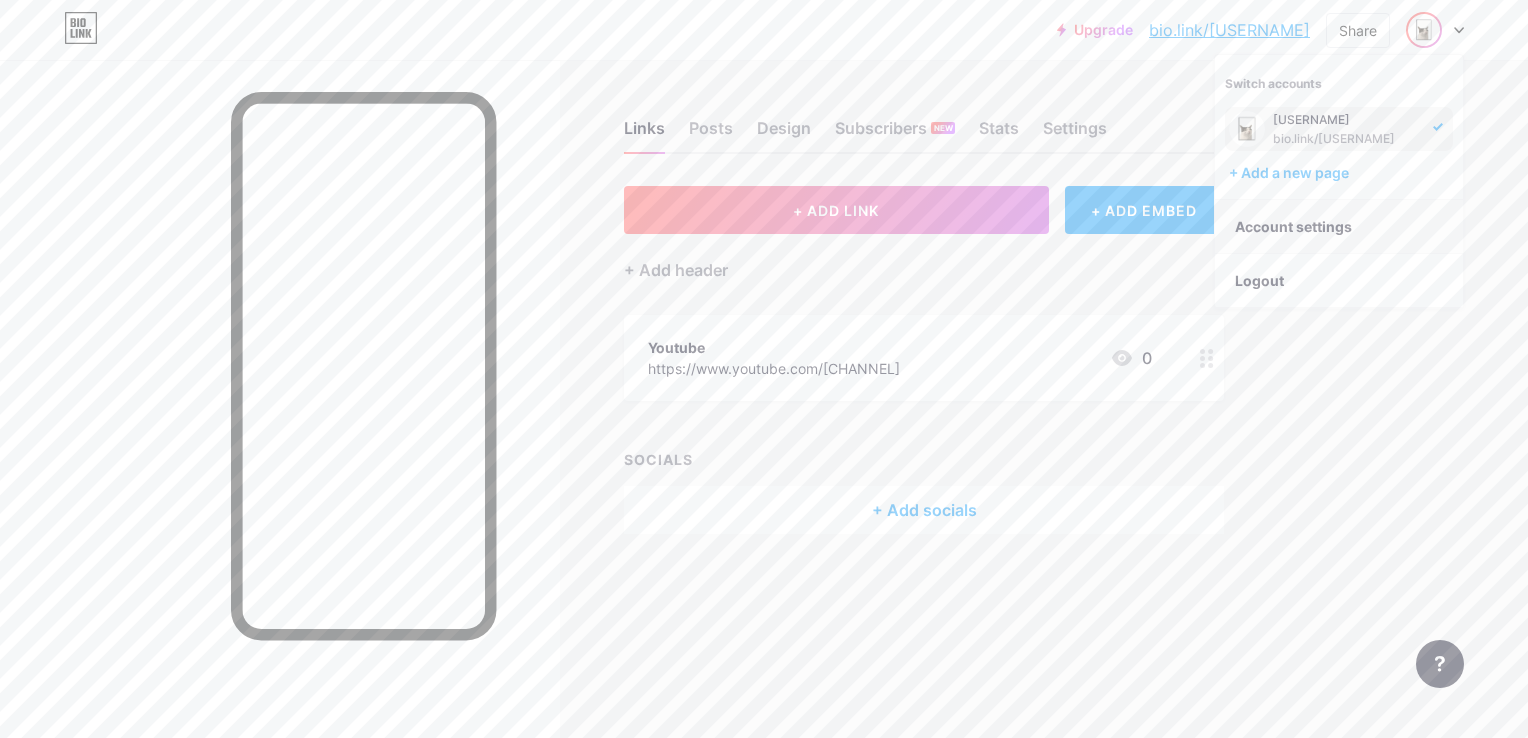 click on "Account settings" at bounding box center [1339, 227] 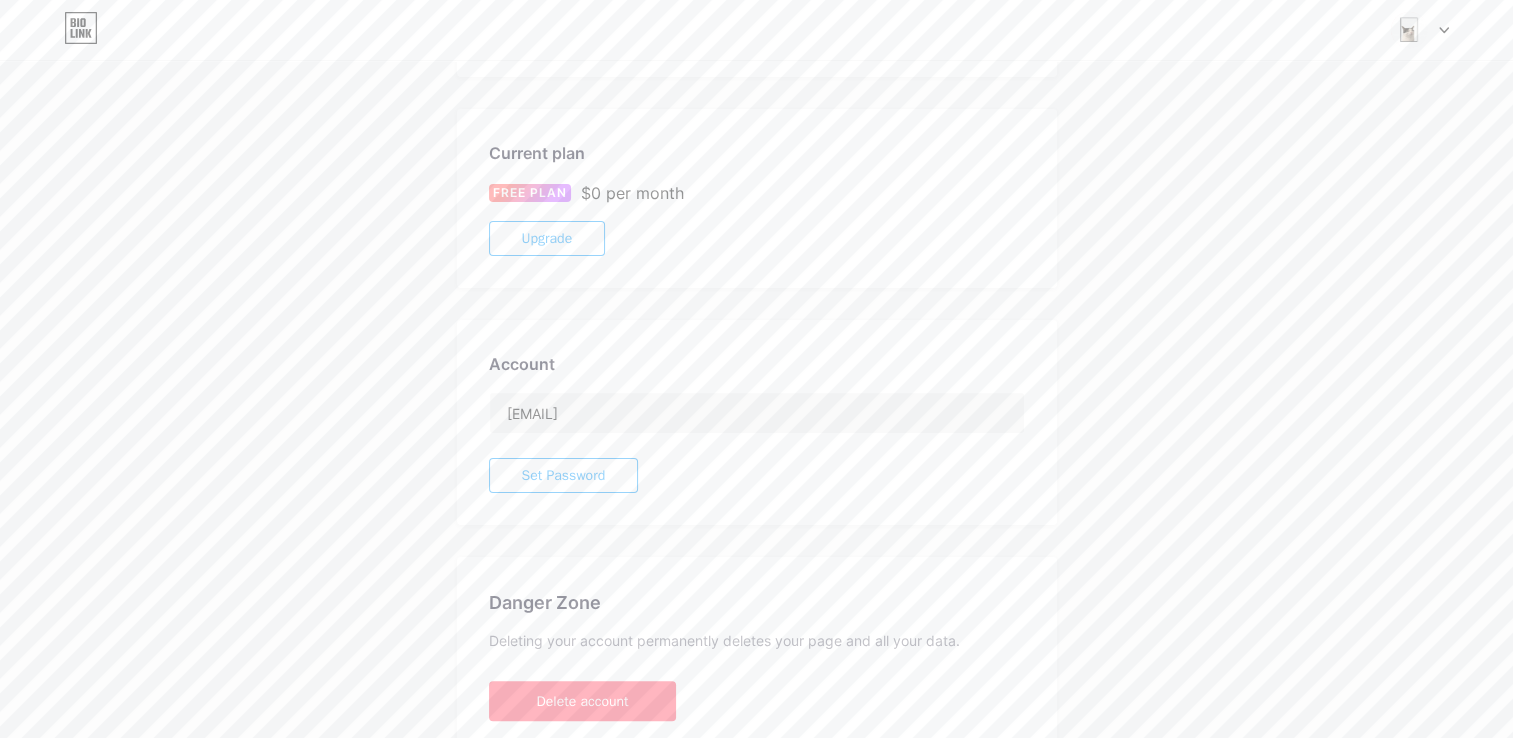 scroll, scrollTop: 375, scrollLeft: 0, axis: vertical 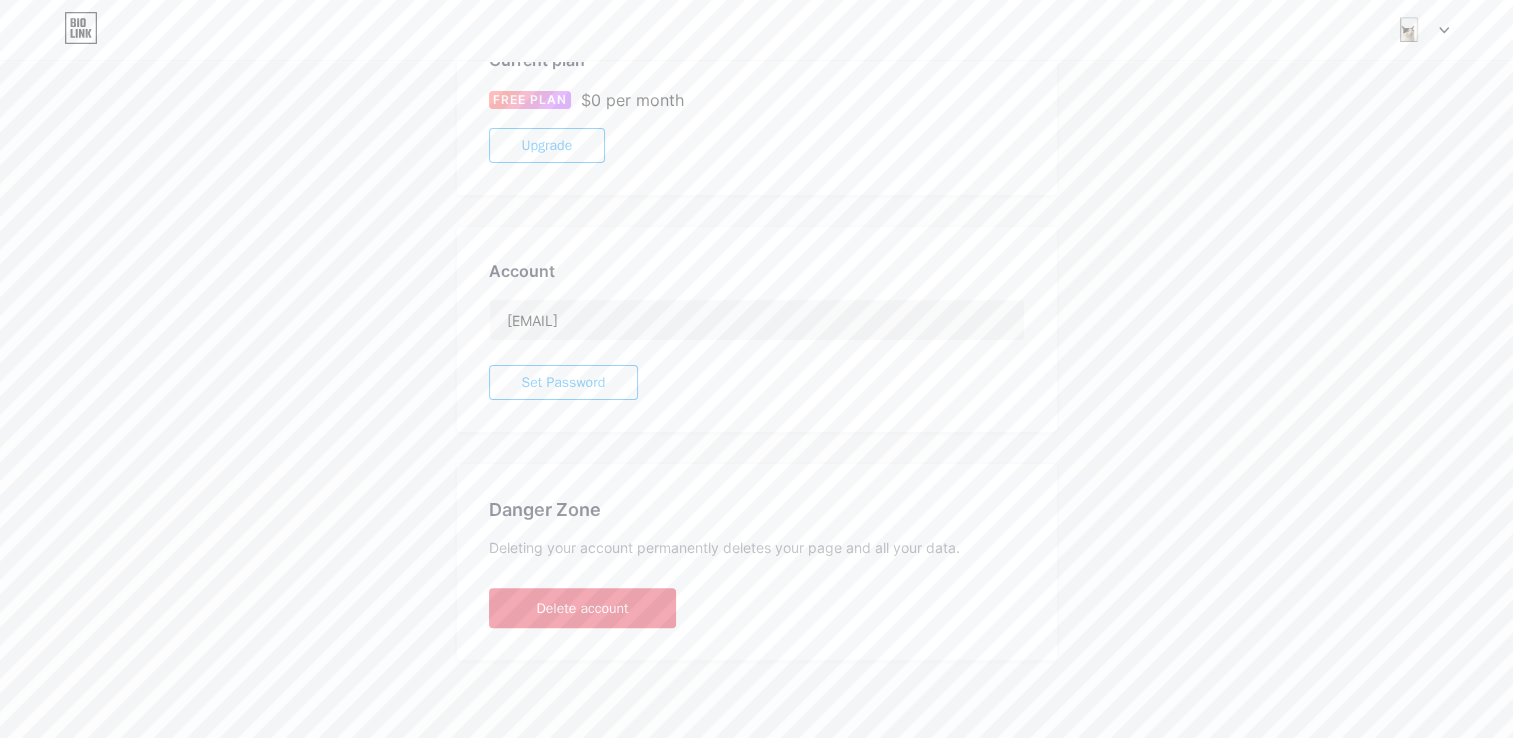 click on "Delete account" at bounding box center [583, 608] 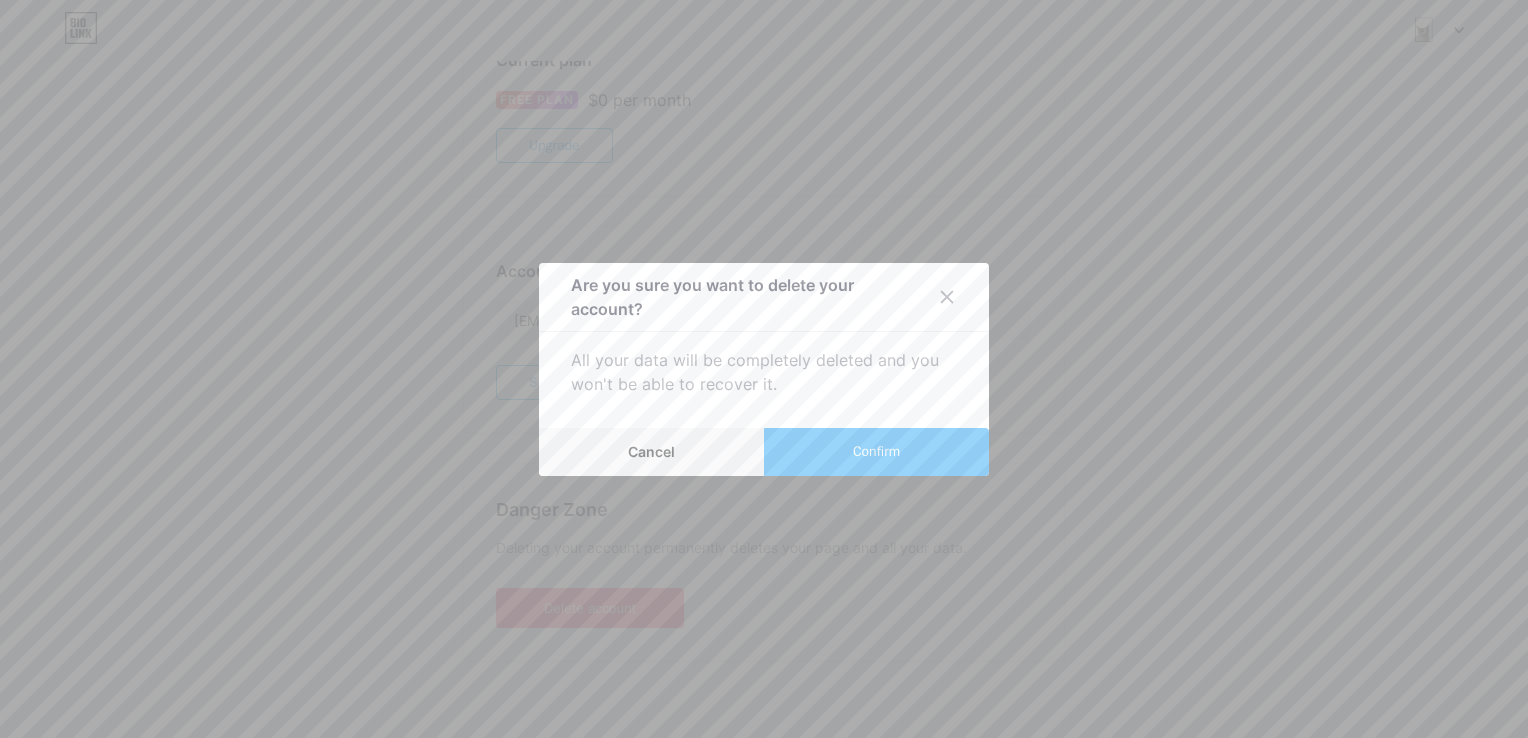 click on "Confirm" at bounding box center [876, 452] 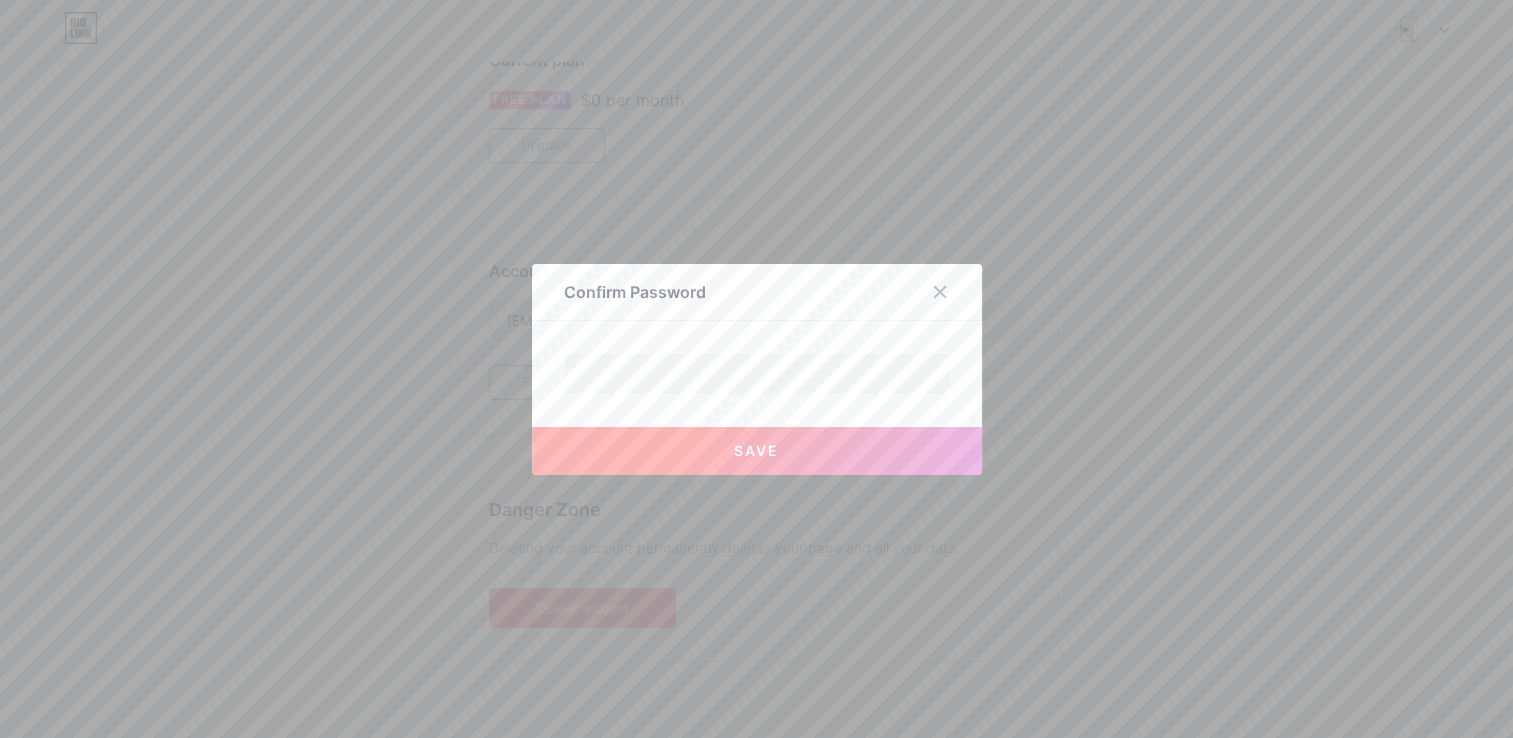 click on "Save" at bounding box center (757, 451) 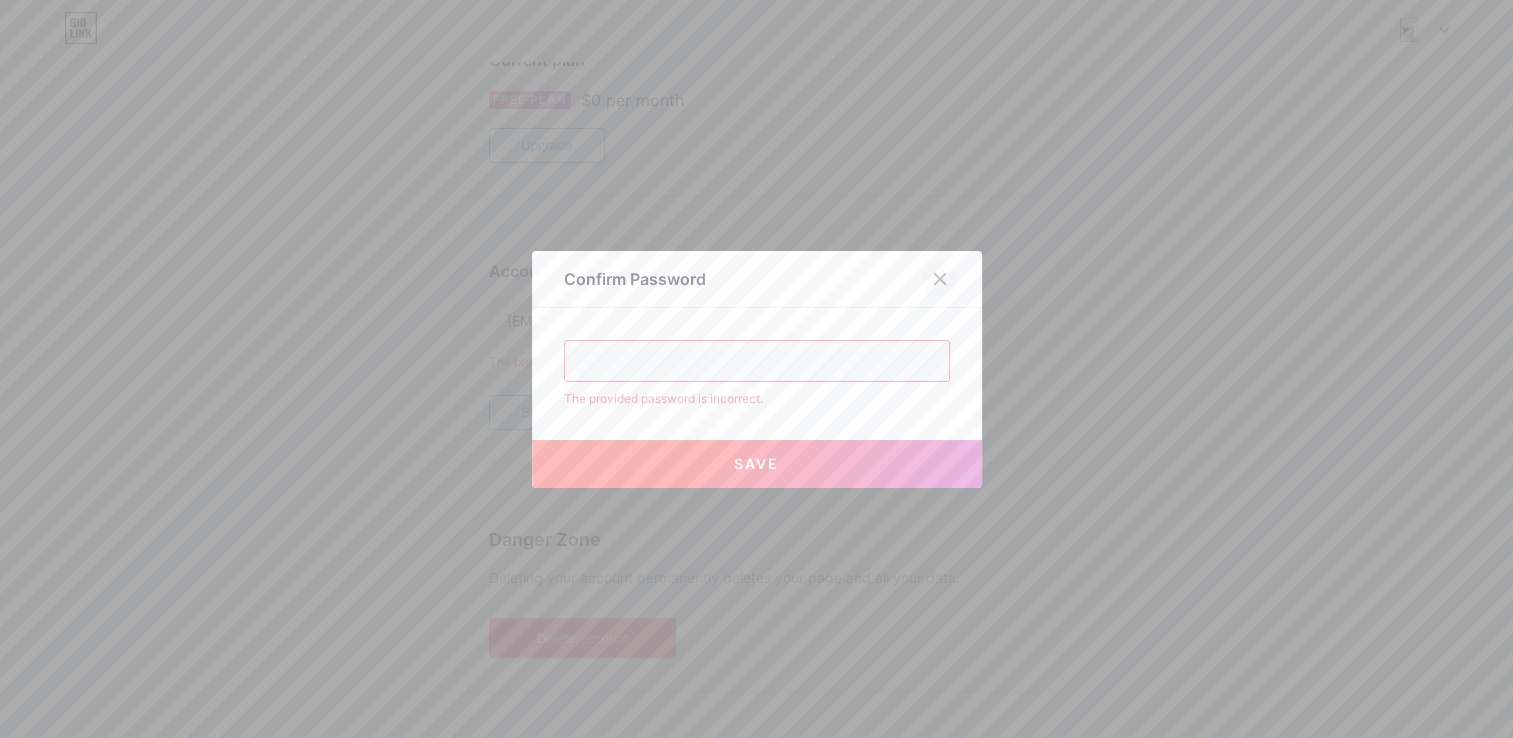 click 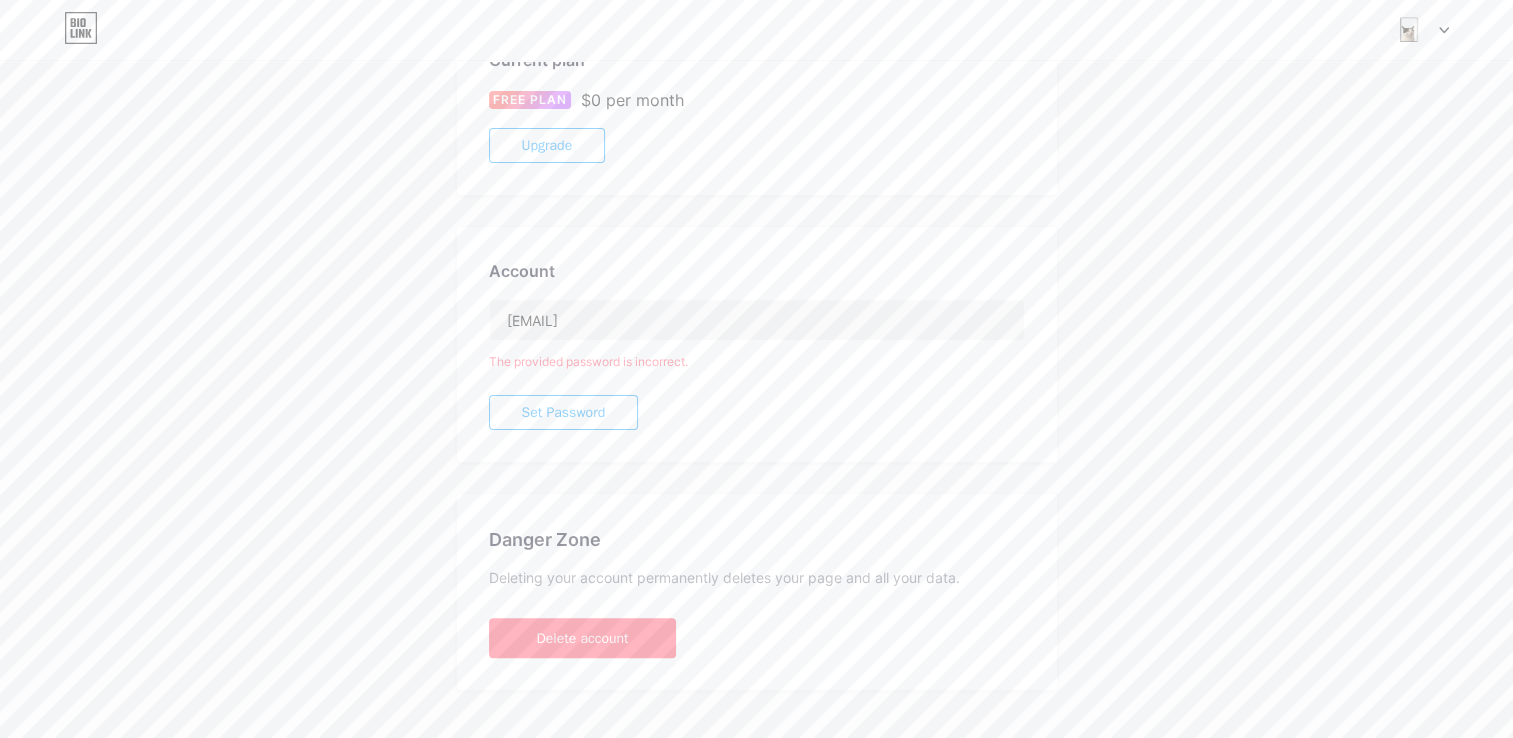 click on "Account Settings   My pages     Ginkou   bio.link/vincentjrs      + Add a new page            Current plan   FREE PLAN
$0 per month
Upgrade
Account   vincentjunesreyes@gmail.com     The provided password is incorrect.
Set Password
Danger Zone   Deleting your account permanently deletes your page and all your data.   Delete account" at bounding box center [756, 203] 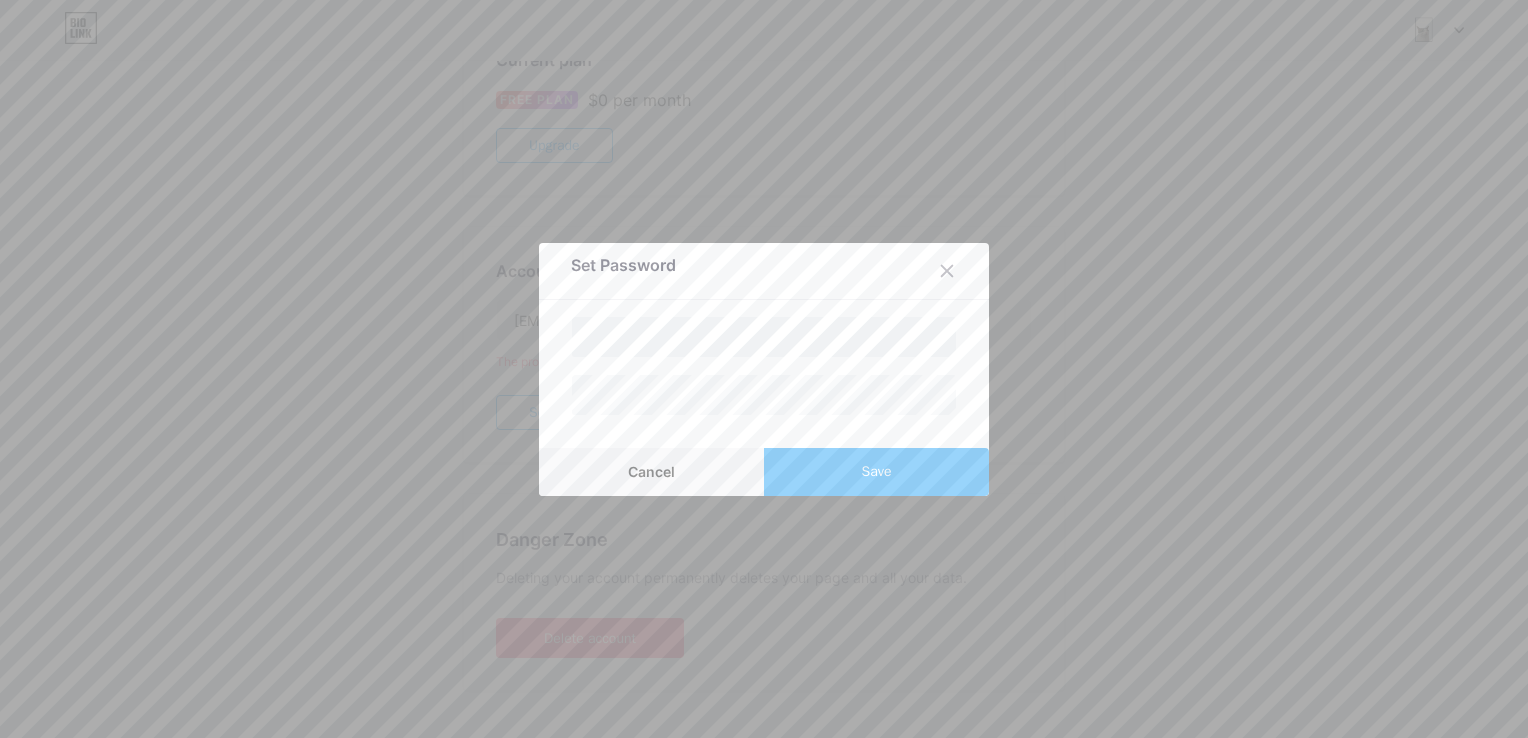 click on "Save" at bounding box center (877, 471) 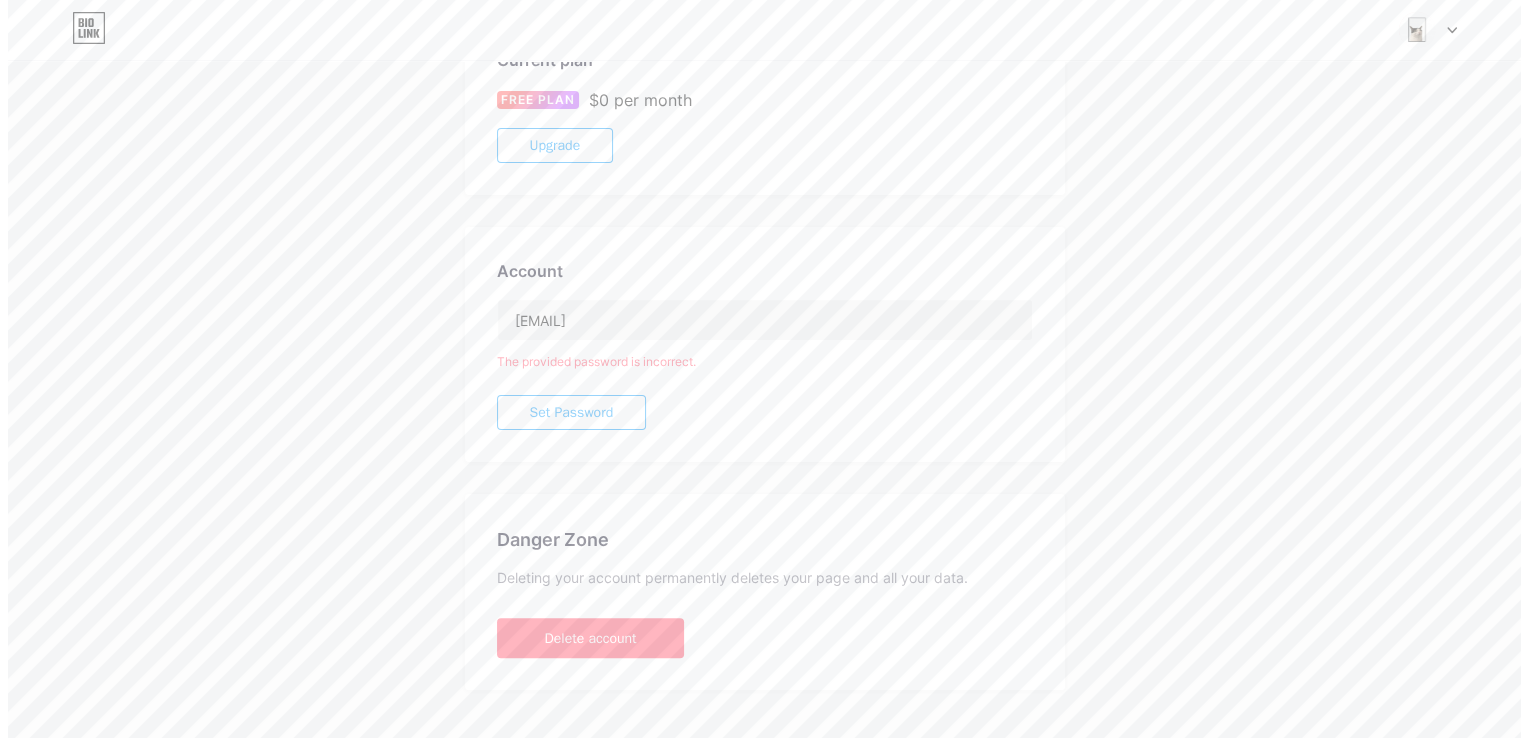 scroll, scrollTop: 0, scrollLeft: 0, axis: both 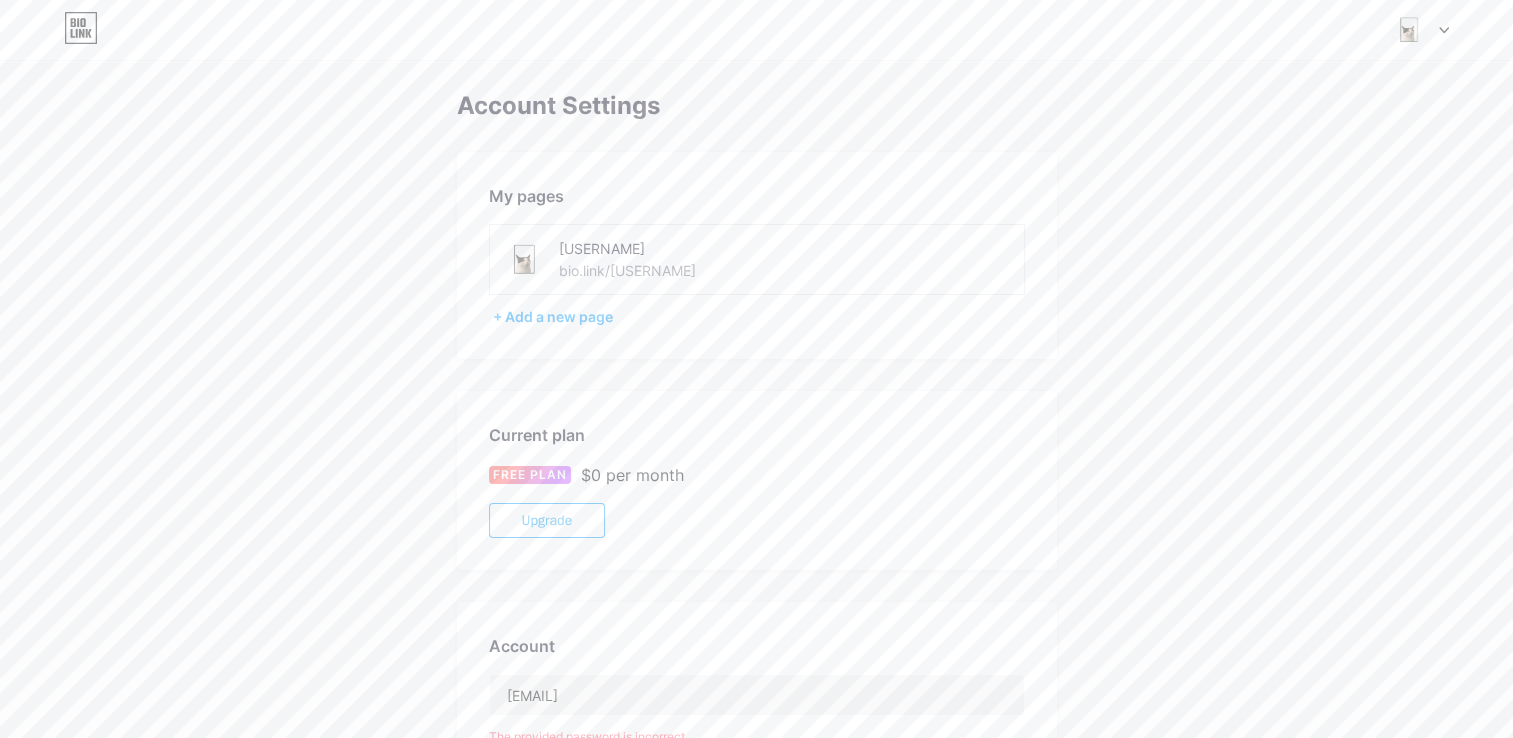 click 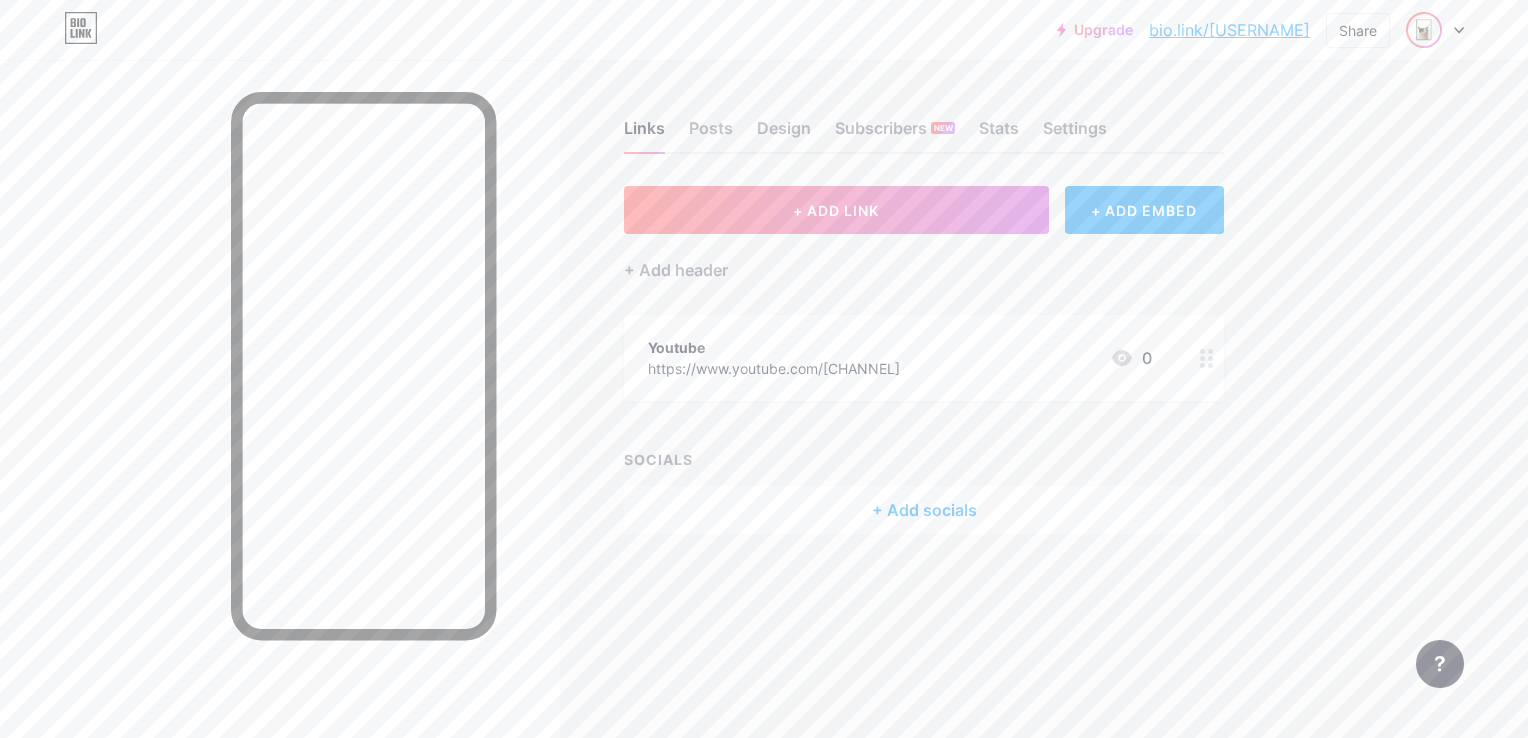 click at bounding box center (1424, 30) 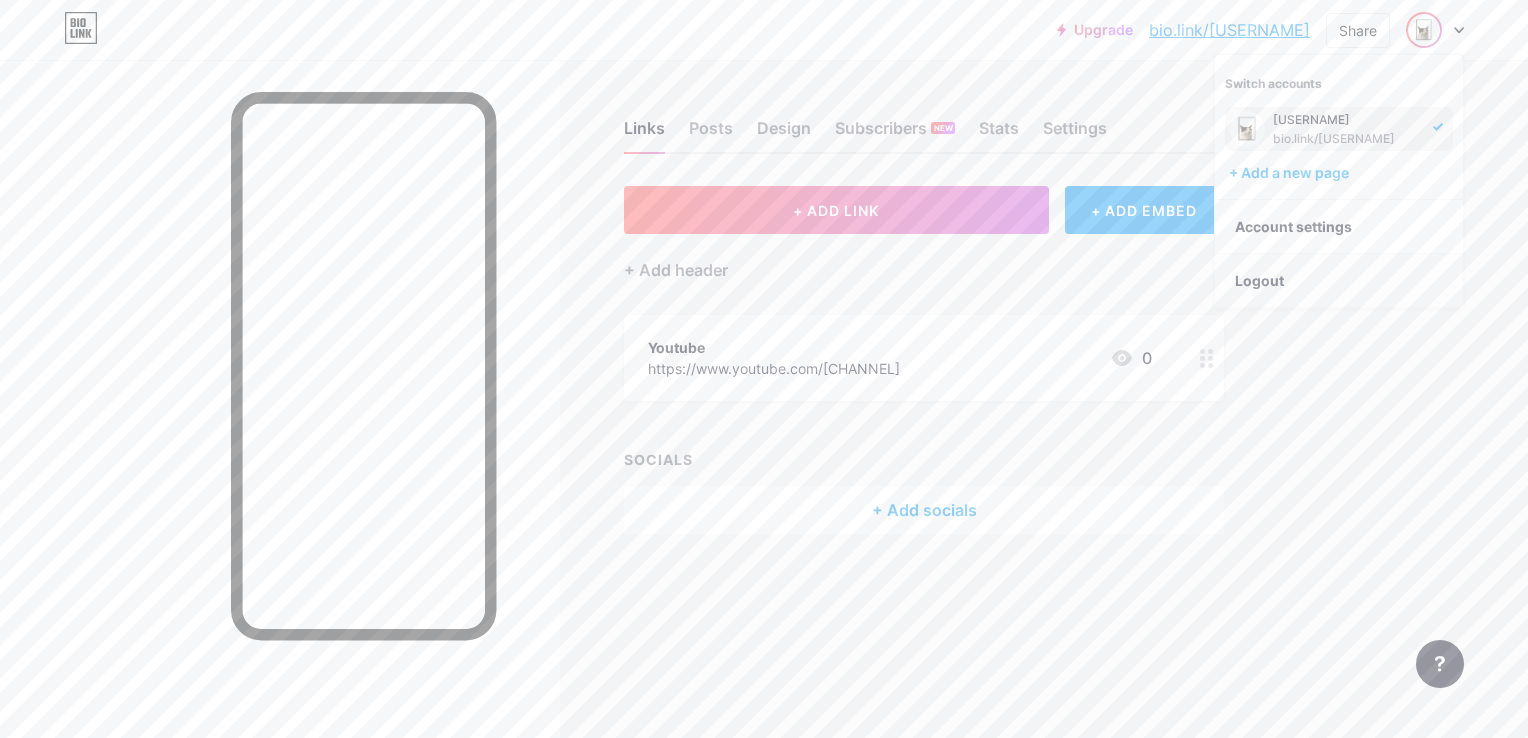 click on "Logout" at bounding box center [1339, 281] 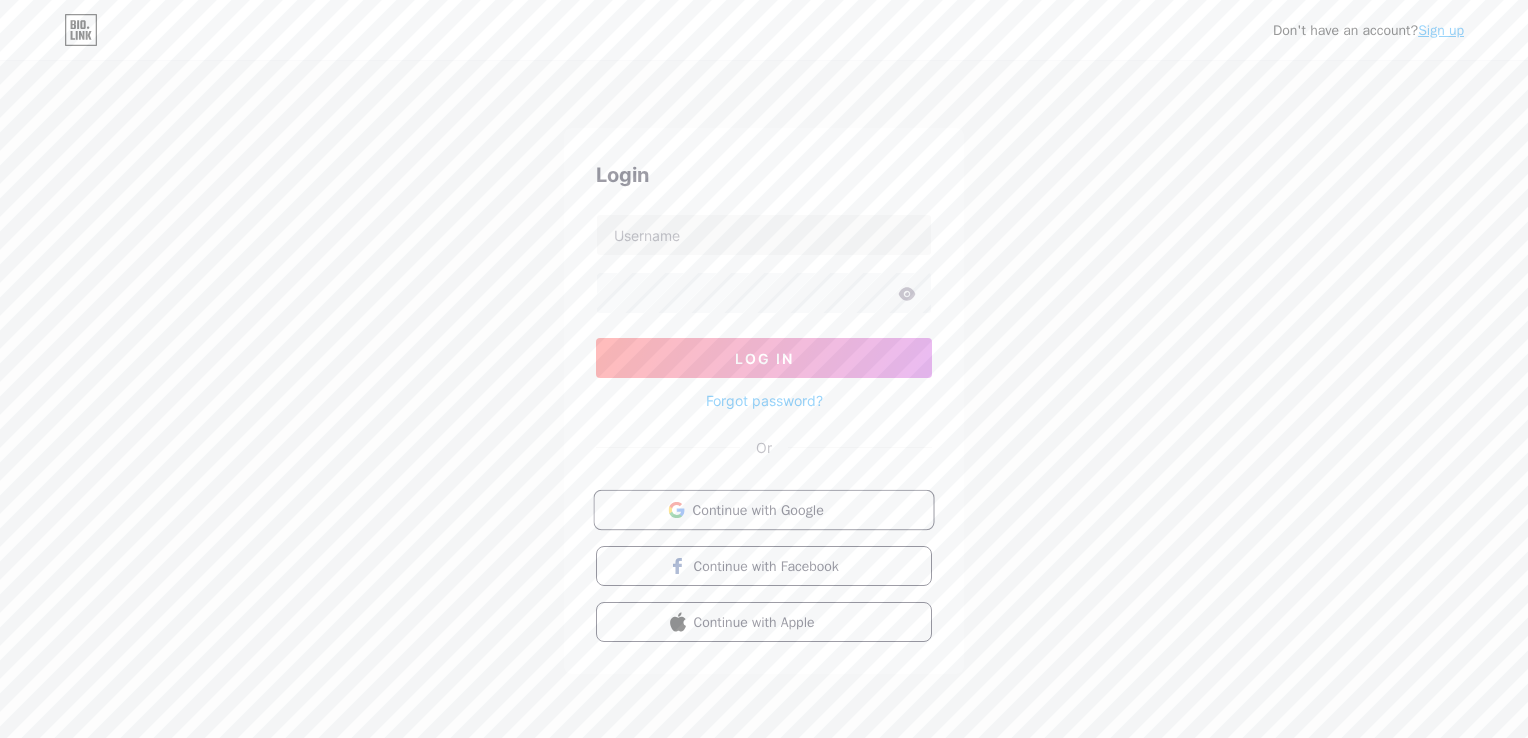 click on "Continue with Google" at bounding box center [775, 509] 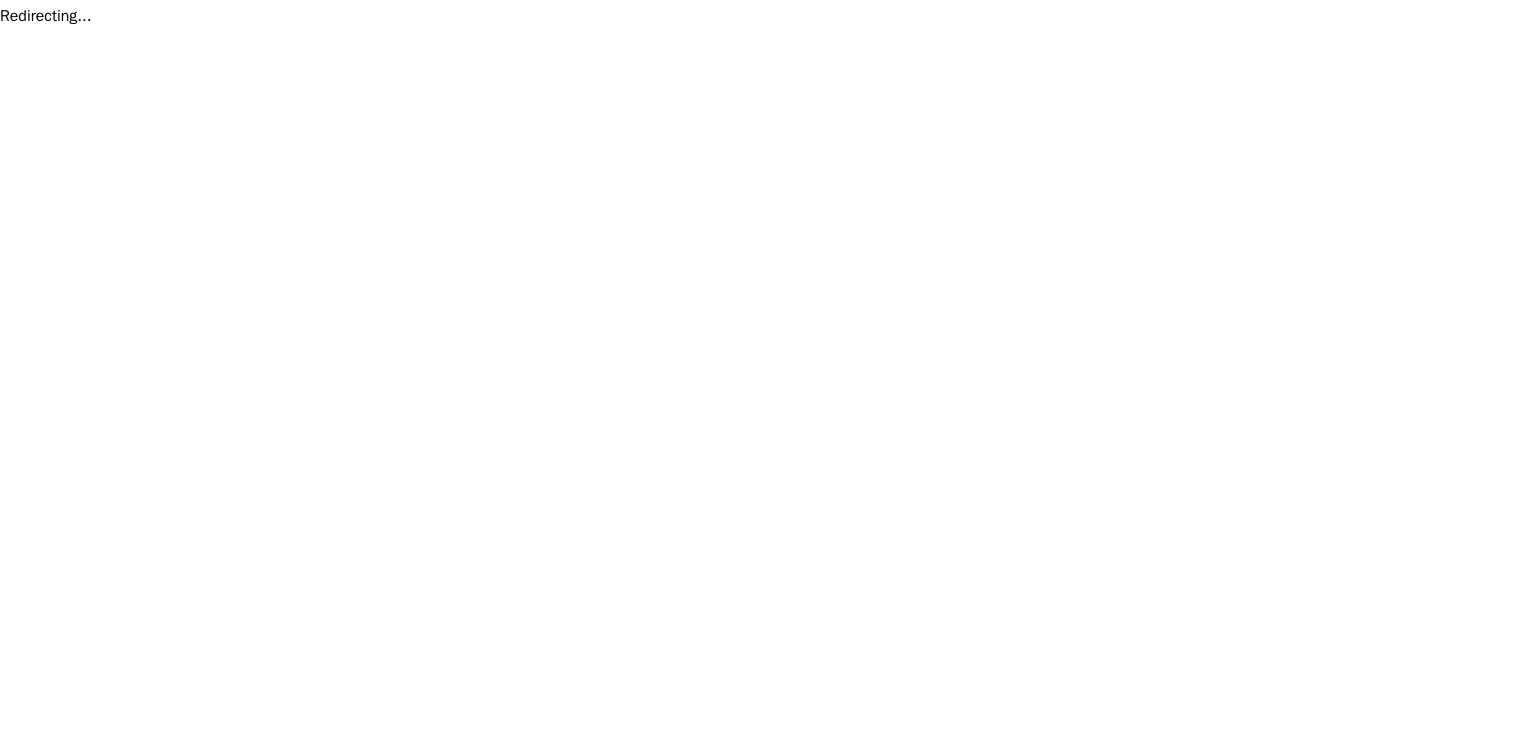 scroll, scrollTop: 0, scrollLeft: 0, axis: both 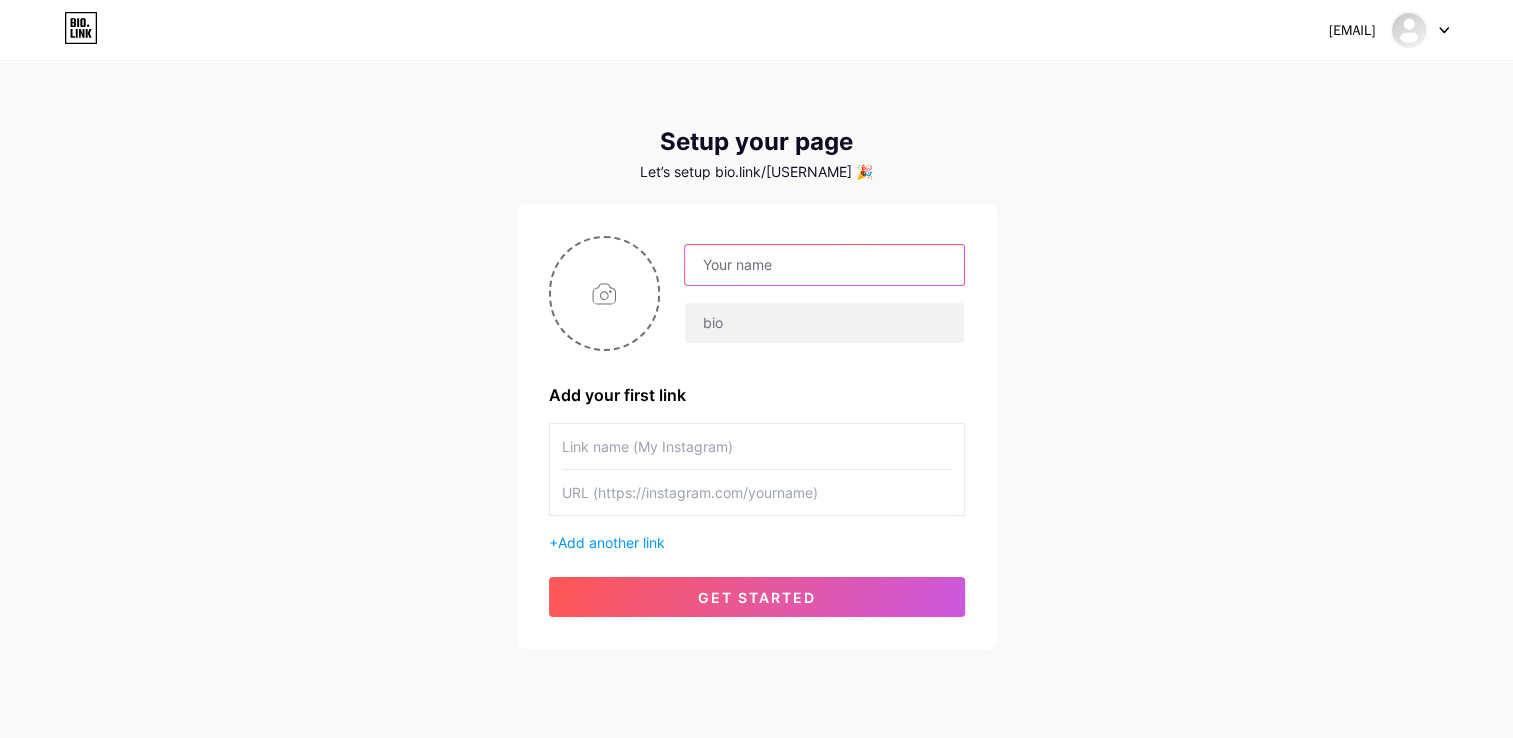 click at bounding box center [824, 265] 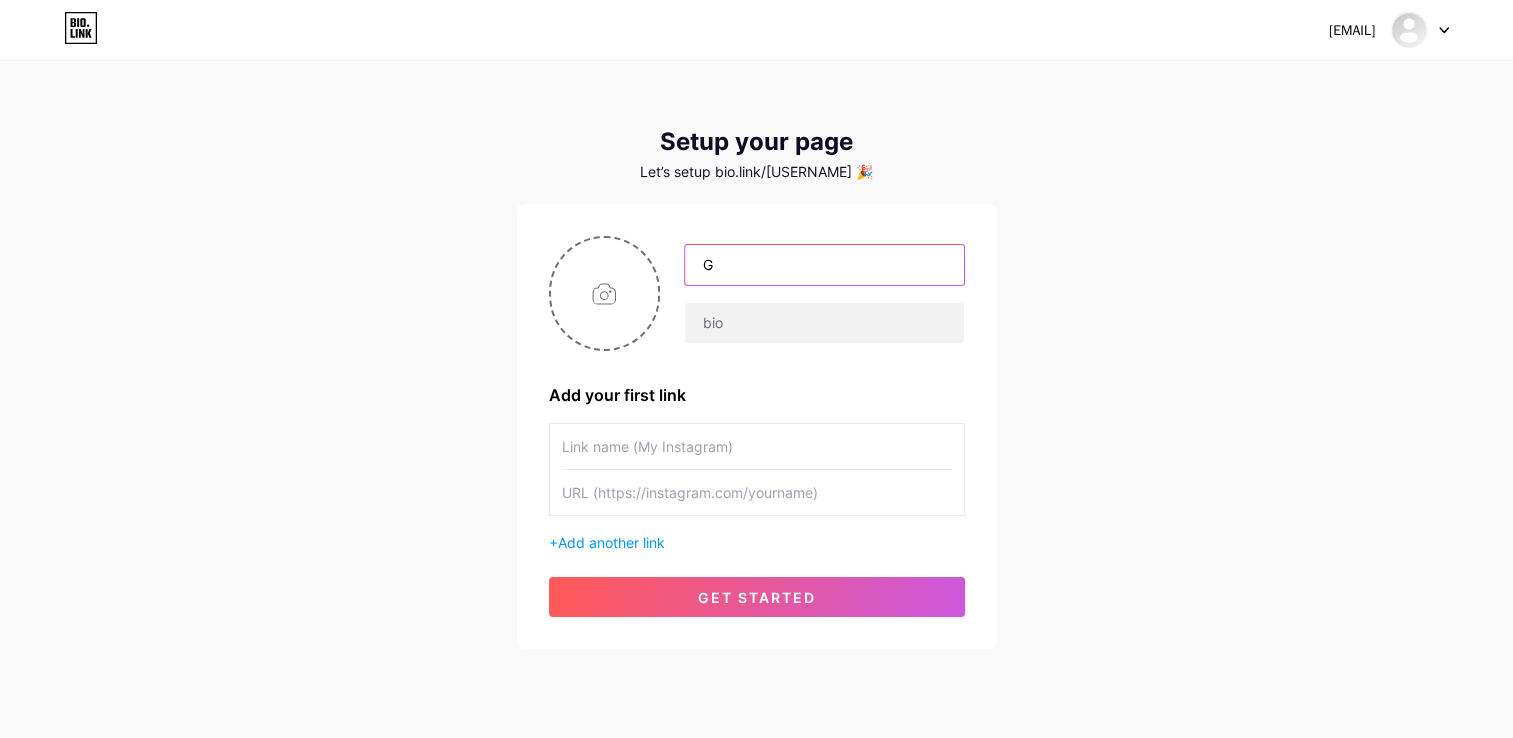 type on "Ginkou" 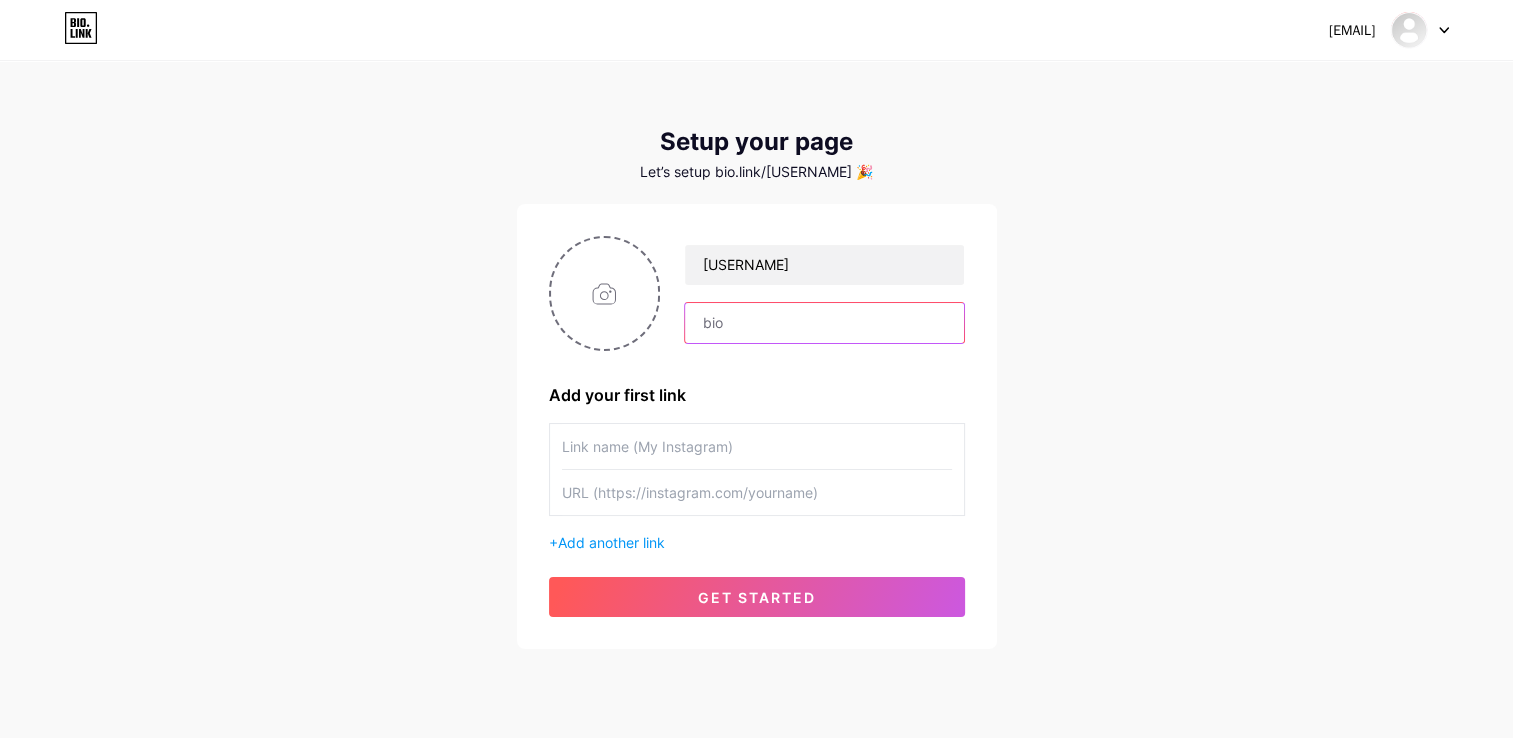 click at bounding box center [824, 323] 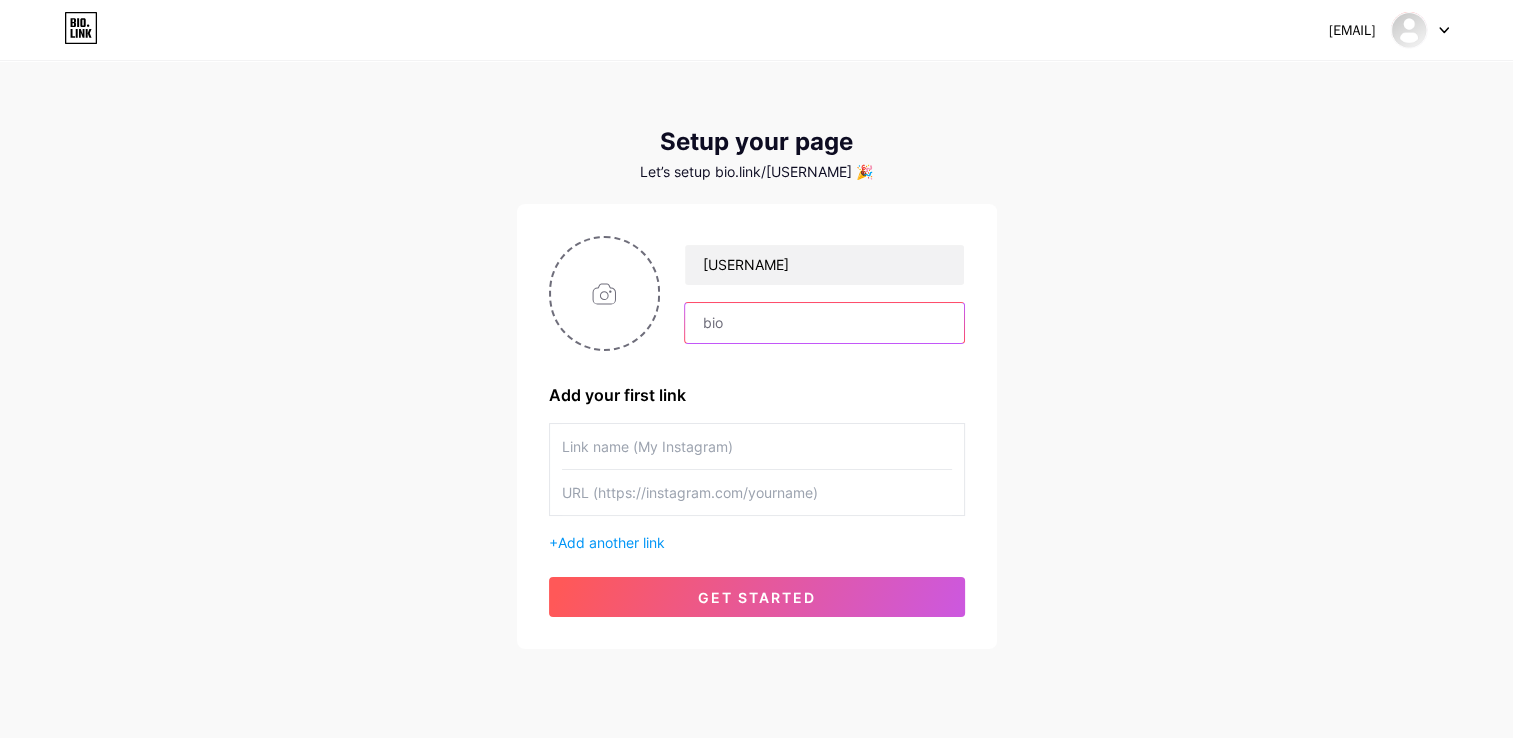 paste on "Just me, some chess, and a cat waiting to be adopted" 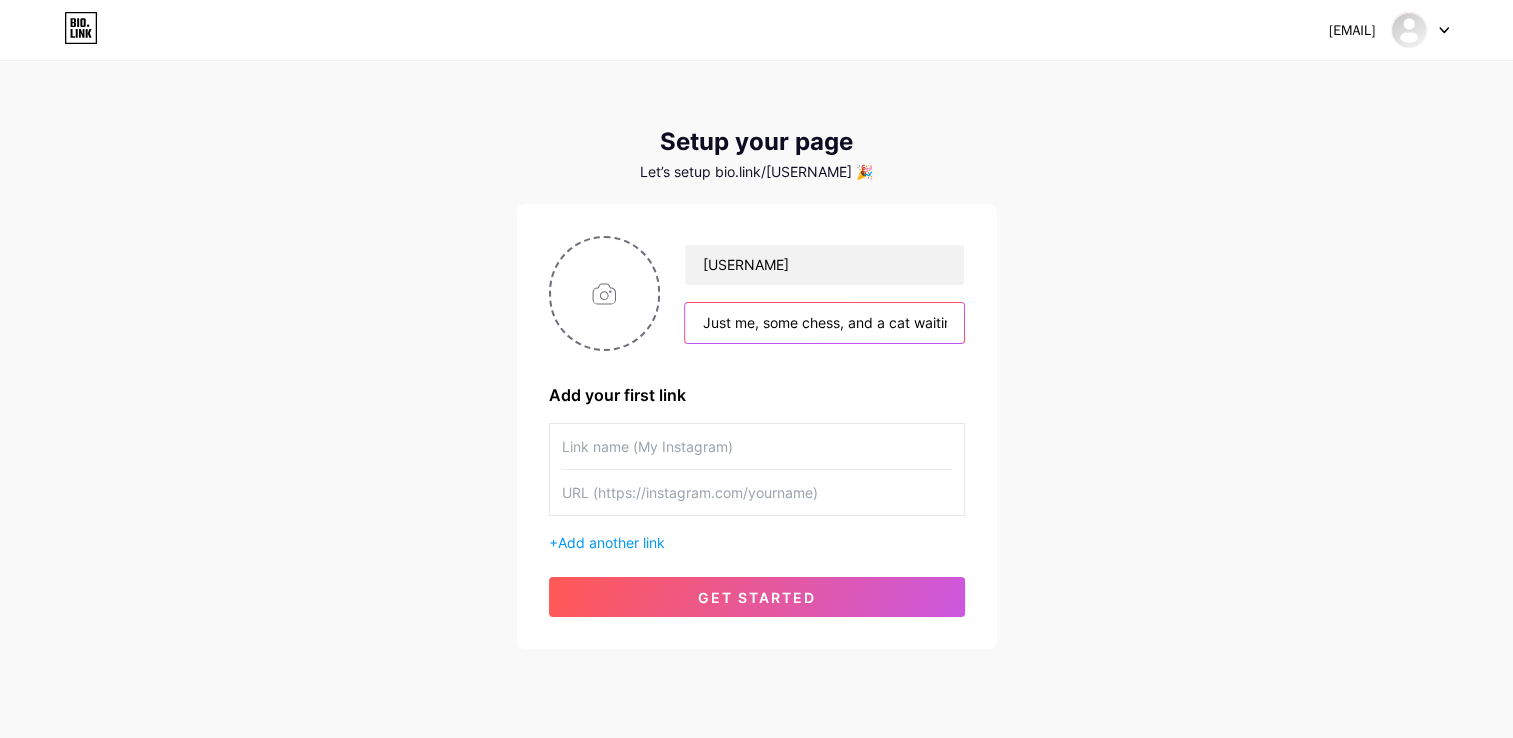 scroll, scrollTop: 0, scrollLeft: 116, axis: horizontal 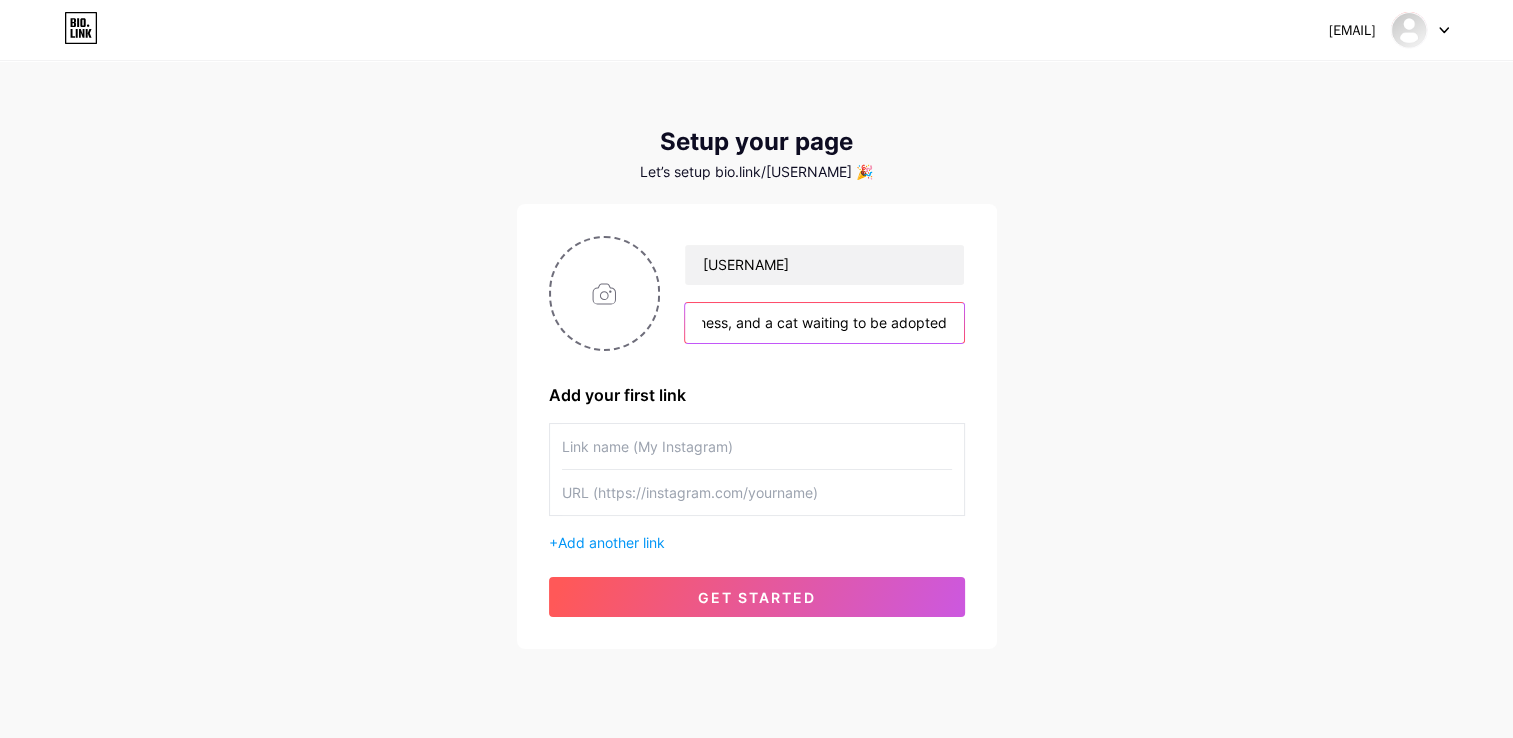 type on "Just me, some chess, and a cat waiting to be adopted" 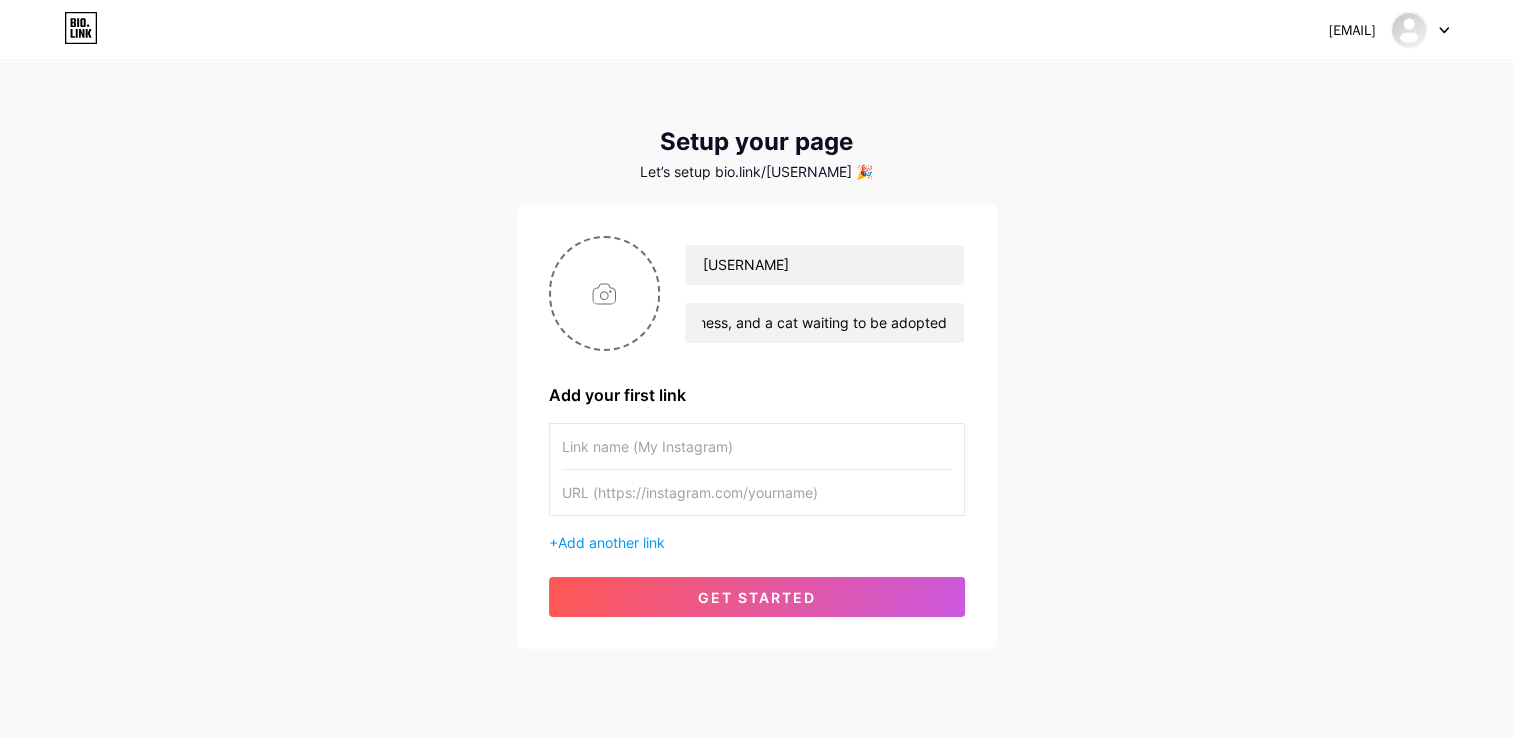 scroll, scrollTop: 0, scrollLeft: 0, axis: both 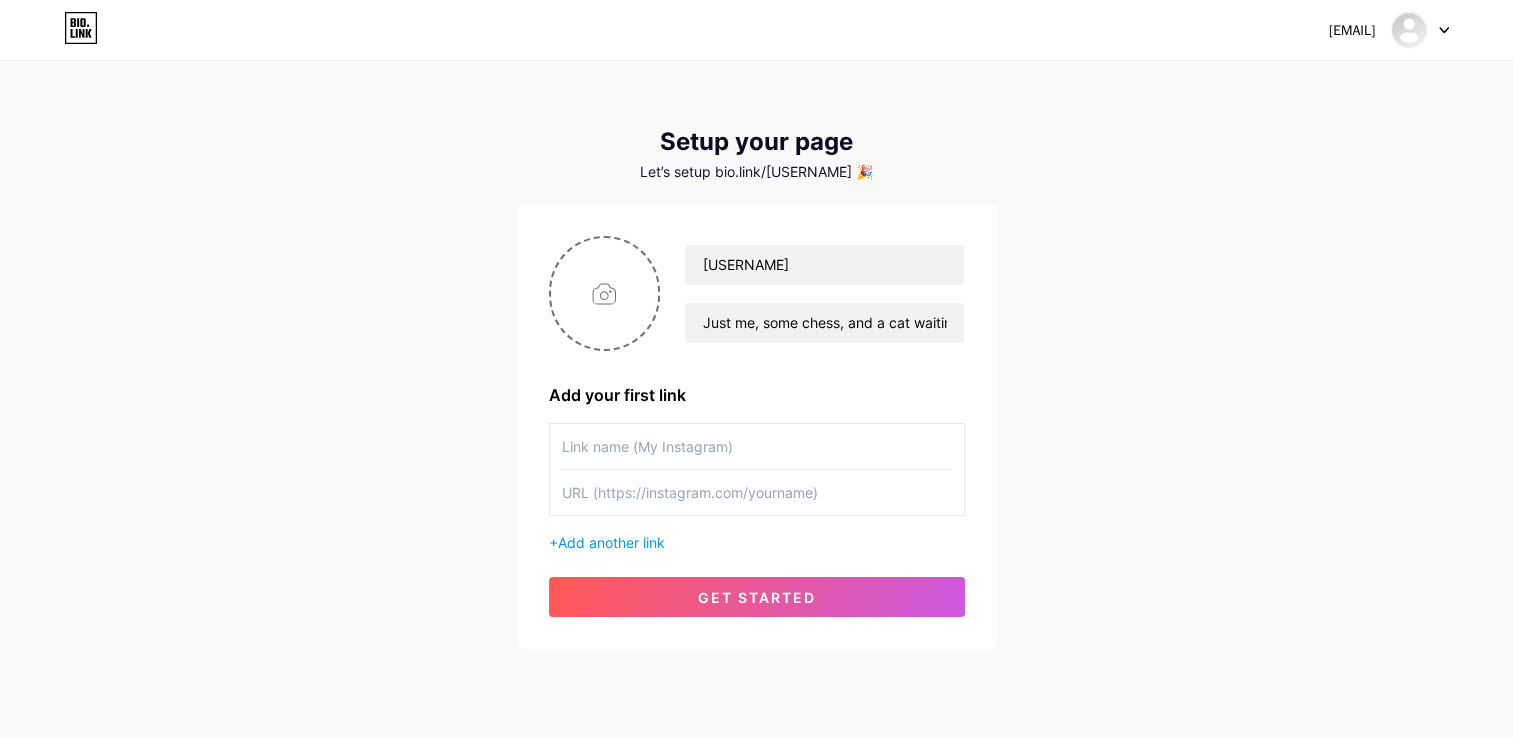 click at bounding box center [757, 446] 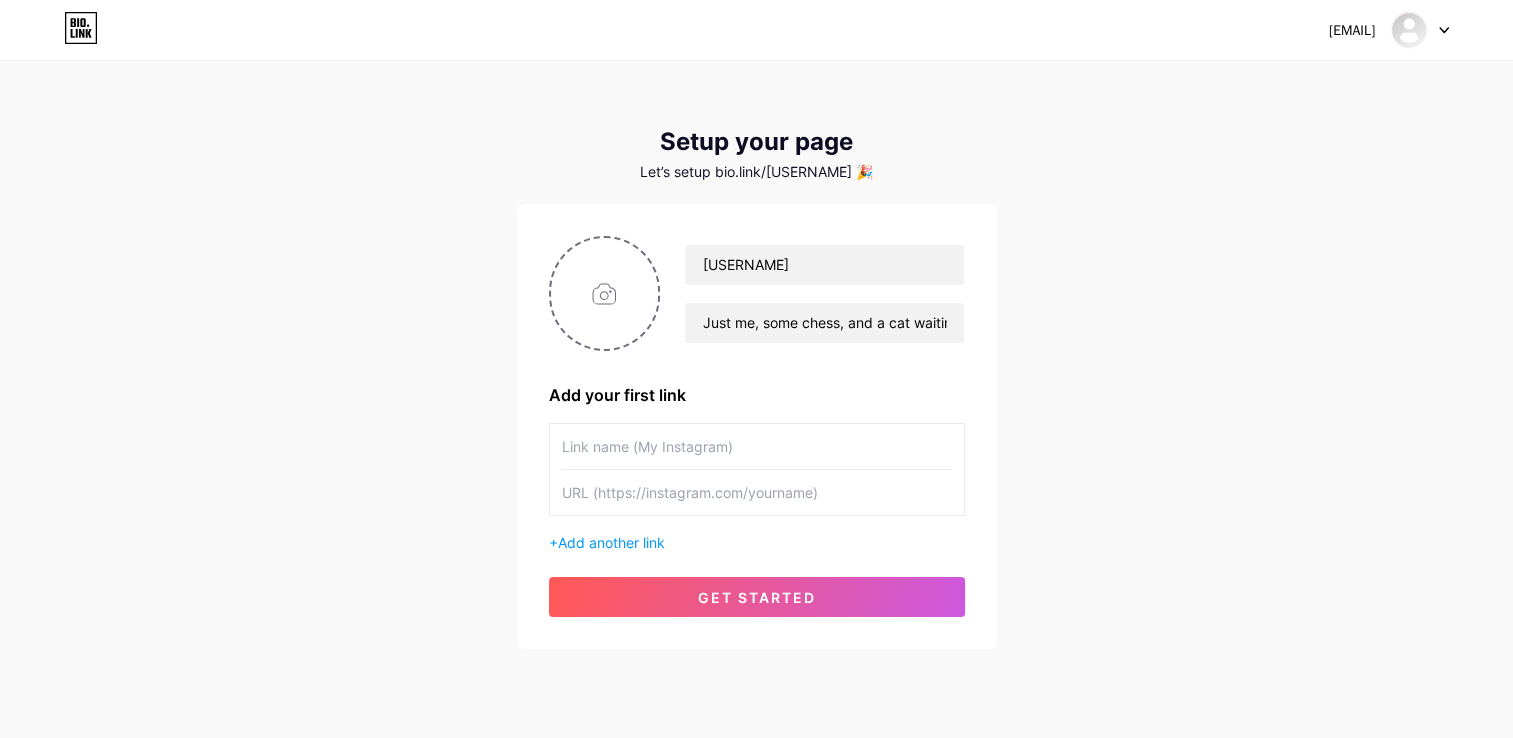 type on "Youtube" 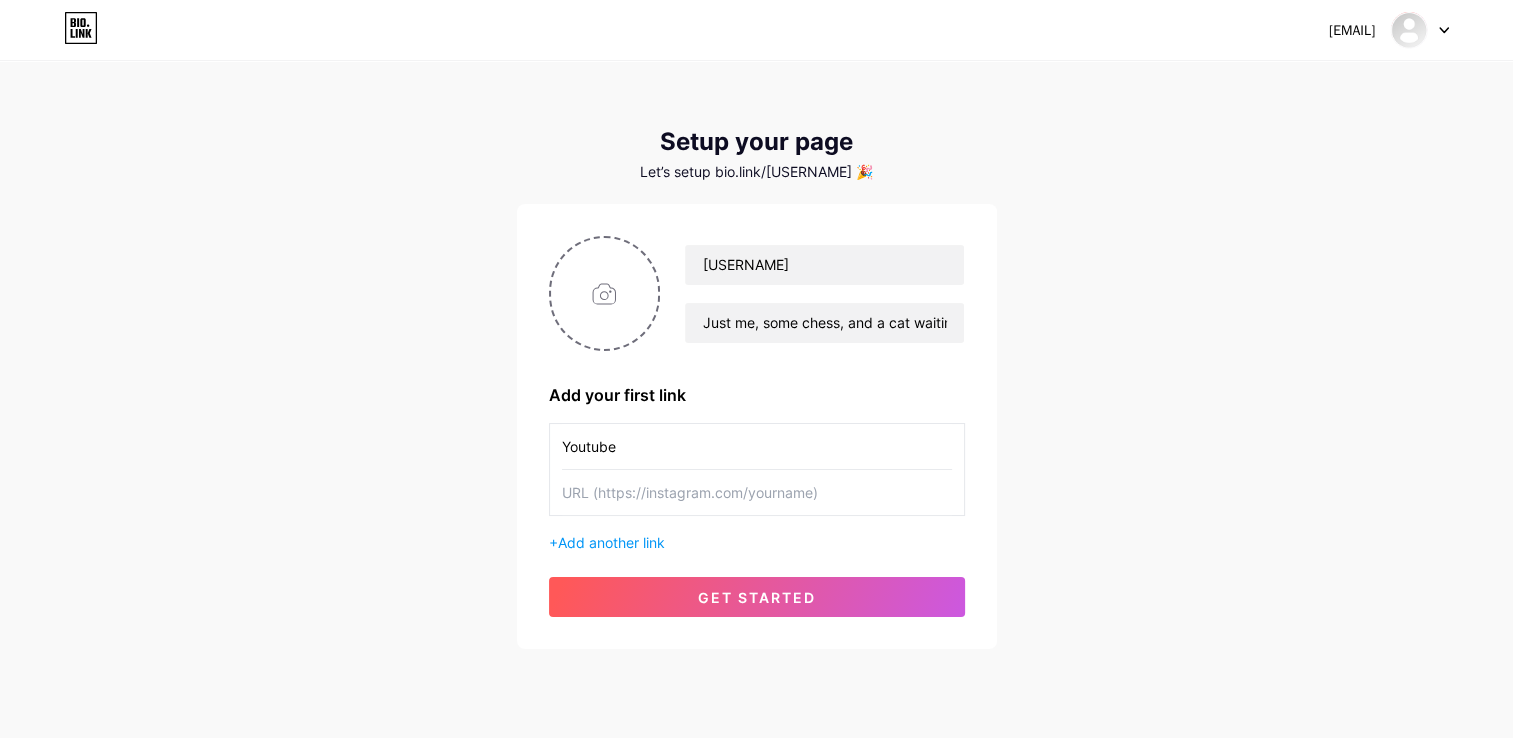 type on "https://www.youtube.com/@itsmeginkou" 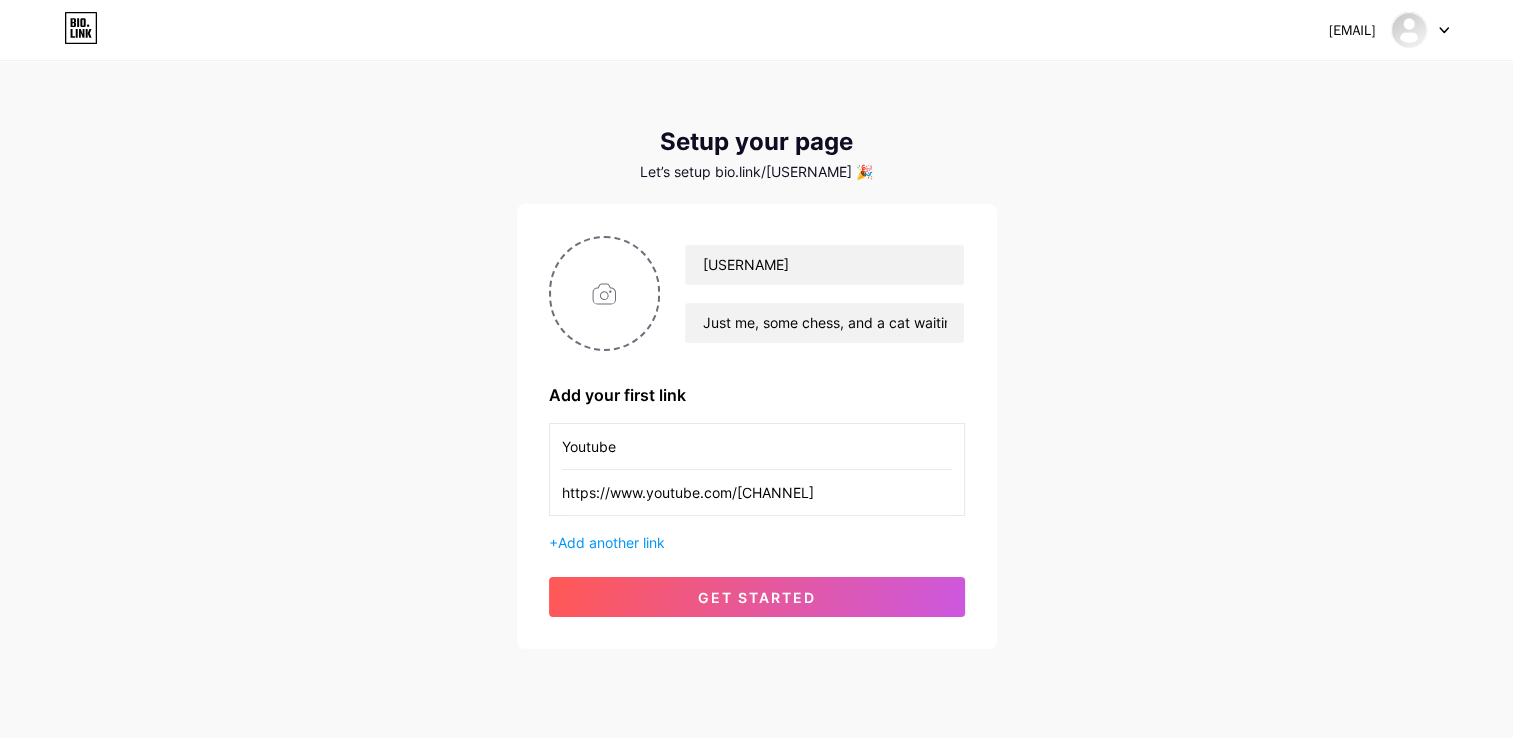click on "Setup your page   Let’s setup bio.link/vinceeph 🎉               Ginkou     Just me, some chess, and a cat waiting to be adopted     Add your first link   Youtube   https://www.youtube.com/@itsmeginkou
+  Add another link     get started" at bounding box center (757, 388) 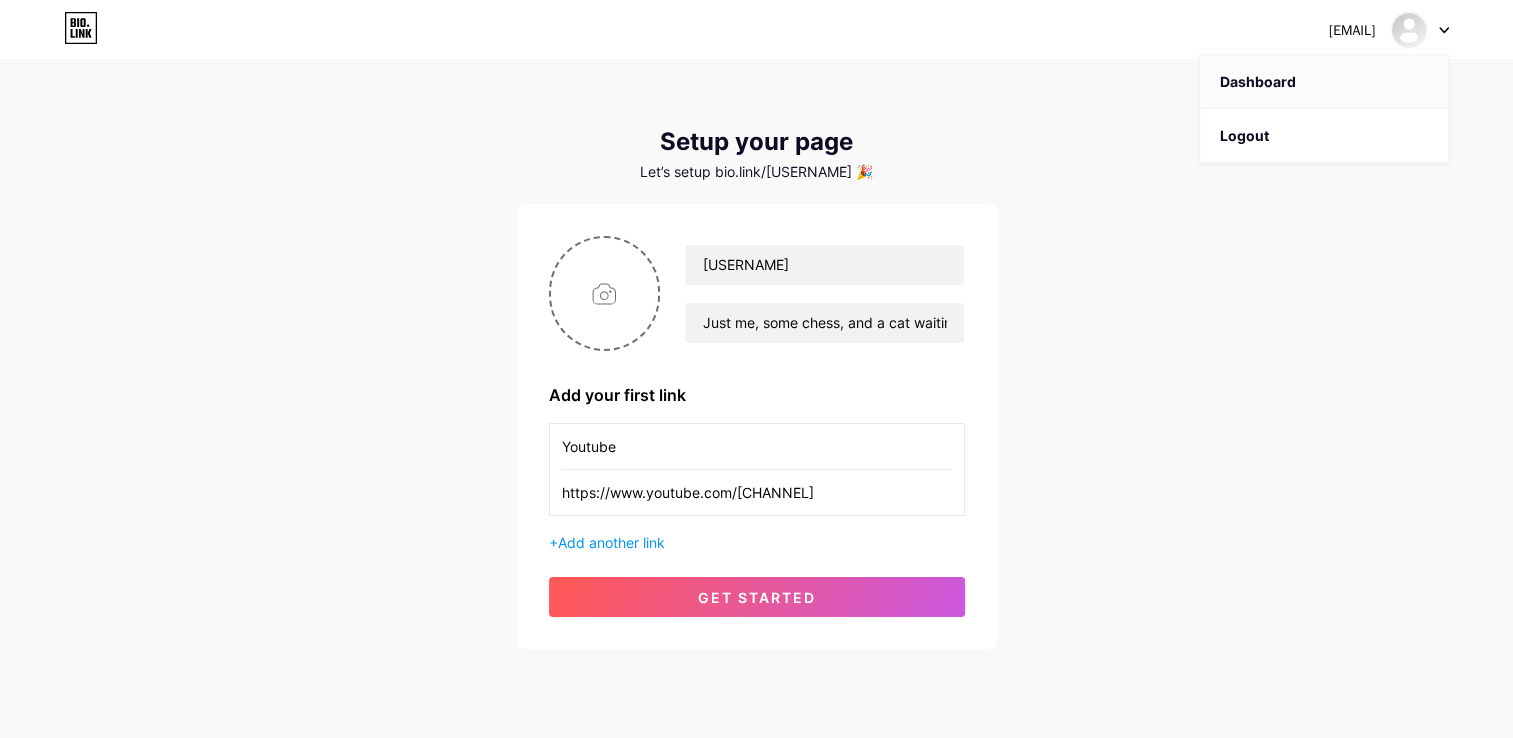 click on "Dashboard" at bounding box center (1324, 82) 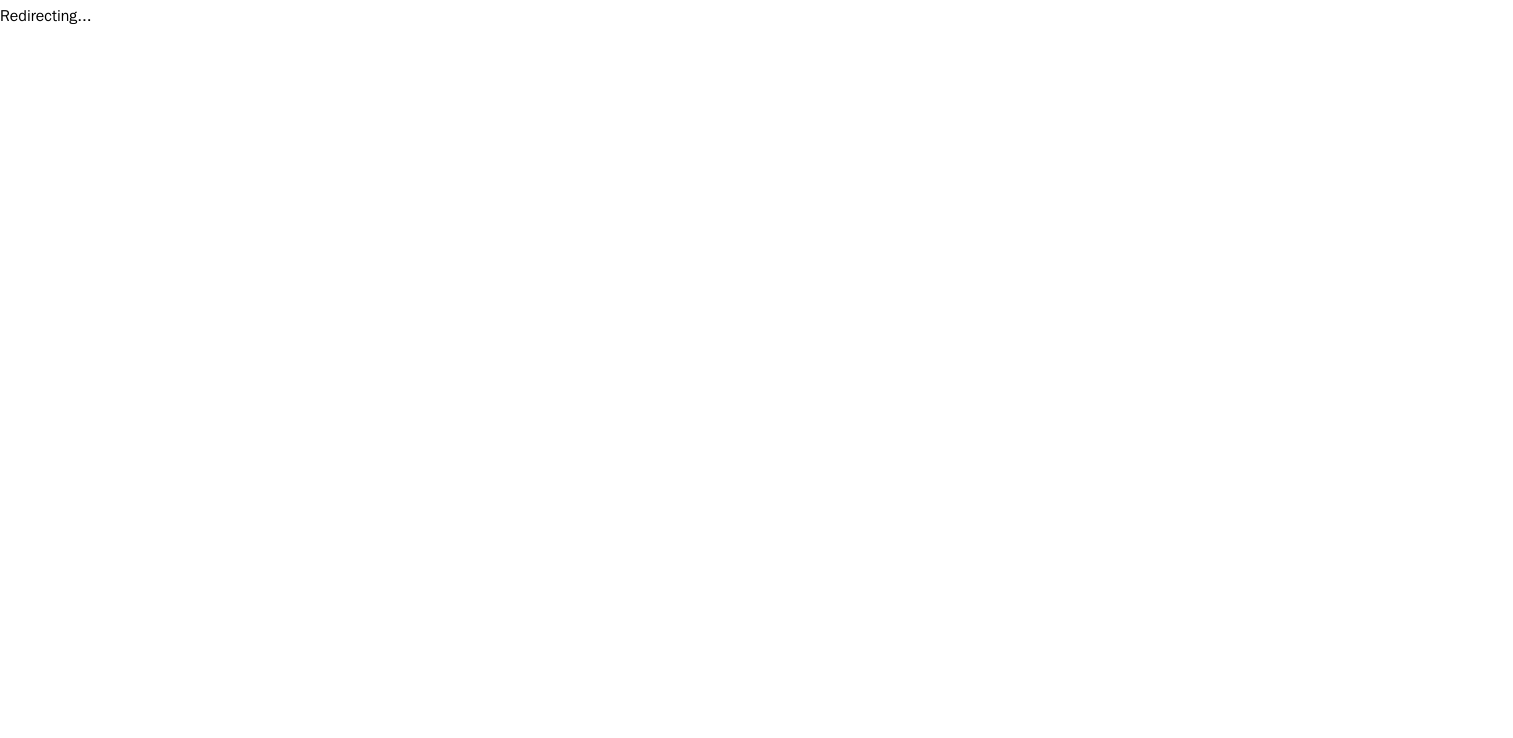 scroll, scrollTop: 0, scrollLeft: 0, axis: both 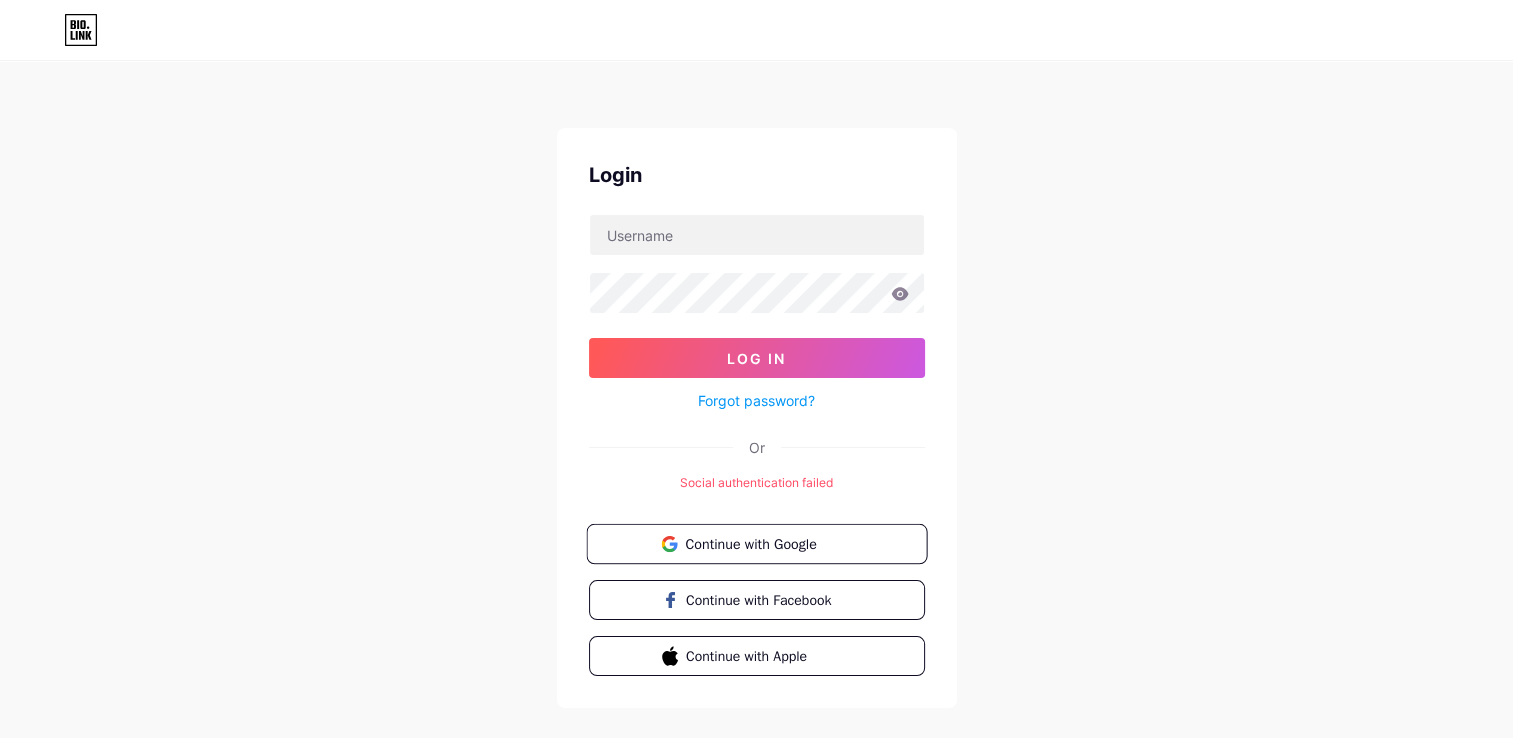 click on "Continue with Google" at bounding box center (768, 543) 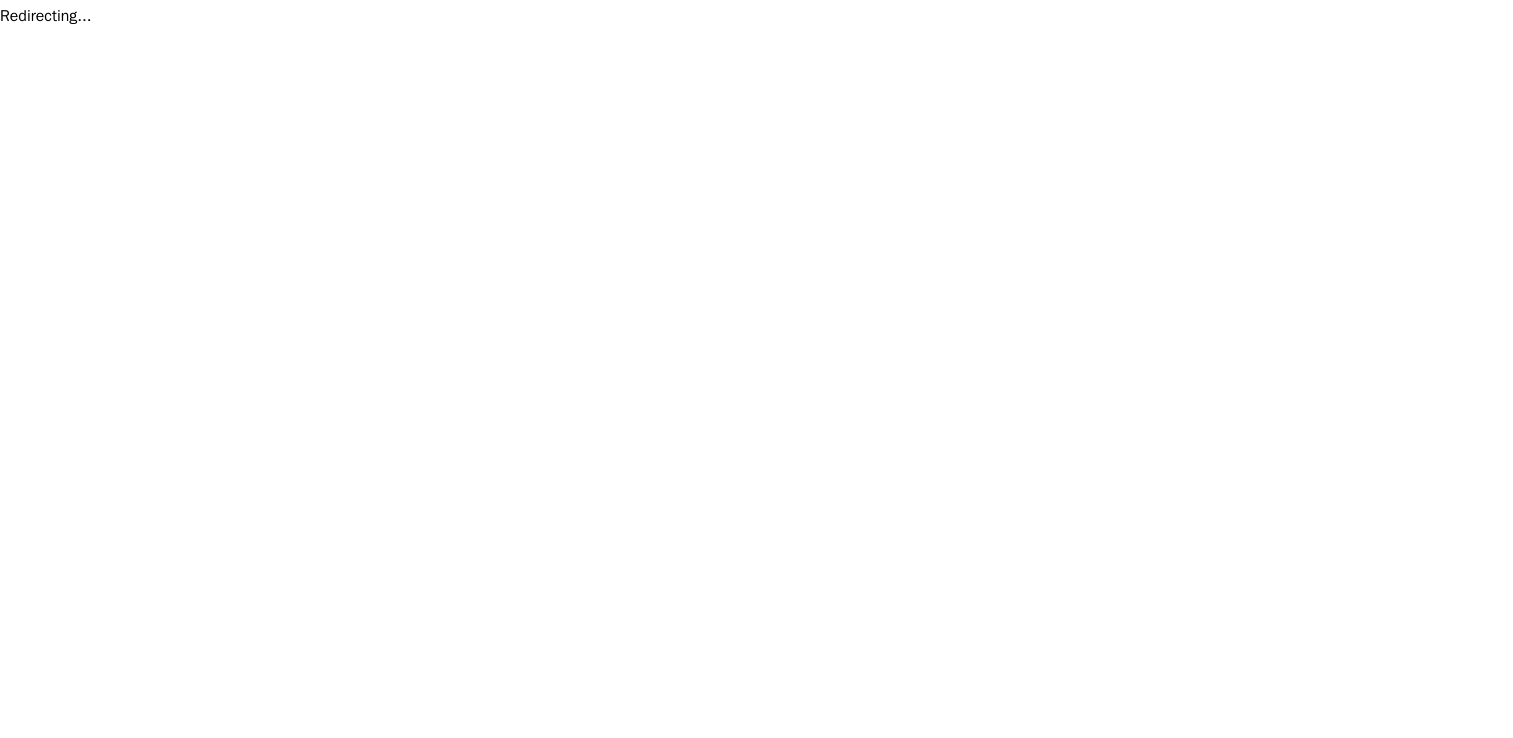 scroll, scrollTop: 0, scrollLeft: 0, axis: both 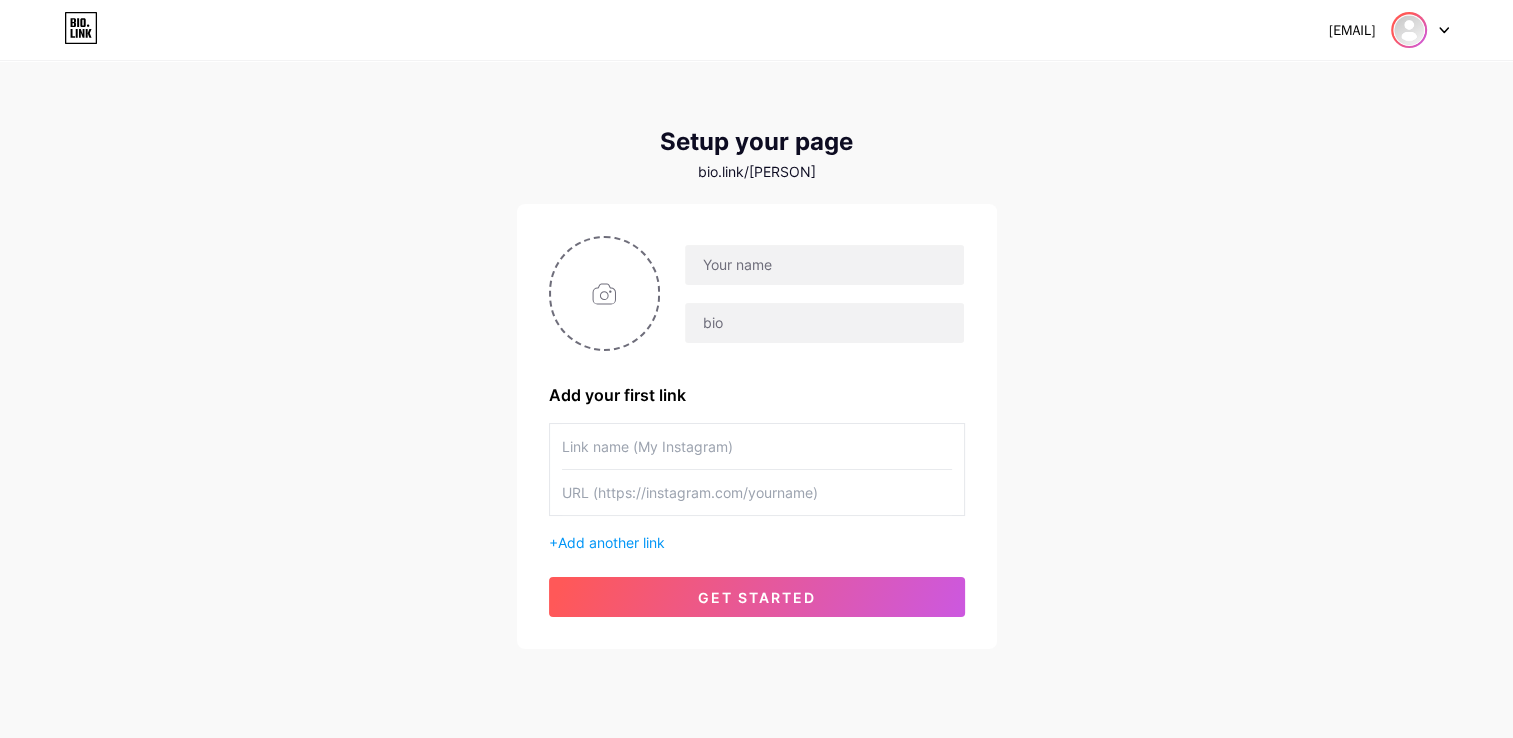 click at bounding box center [1409, 30] 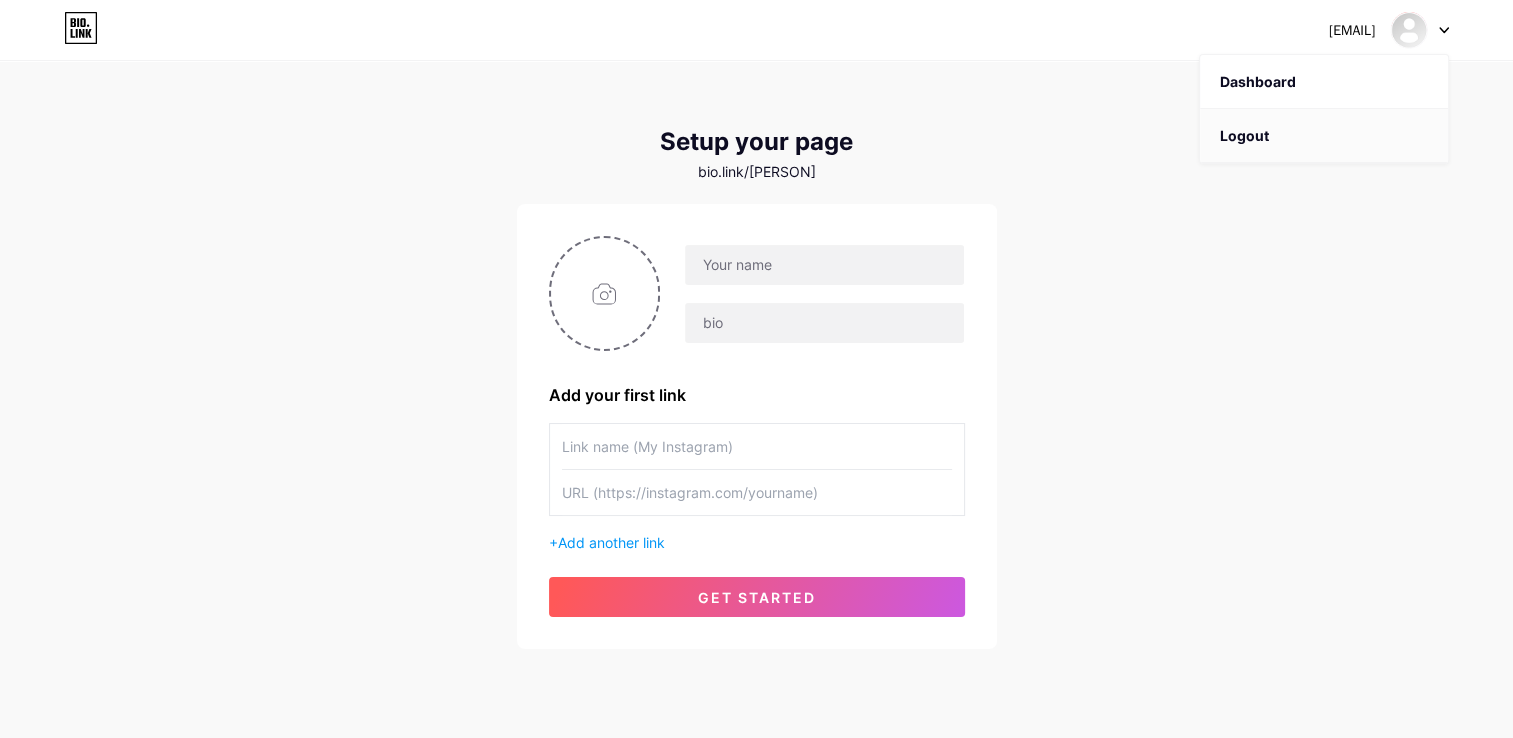 click on "Logout" at bounding box center (1324, 136) 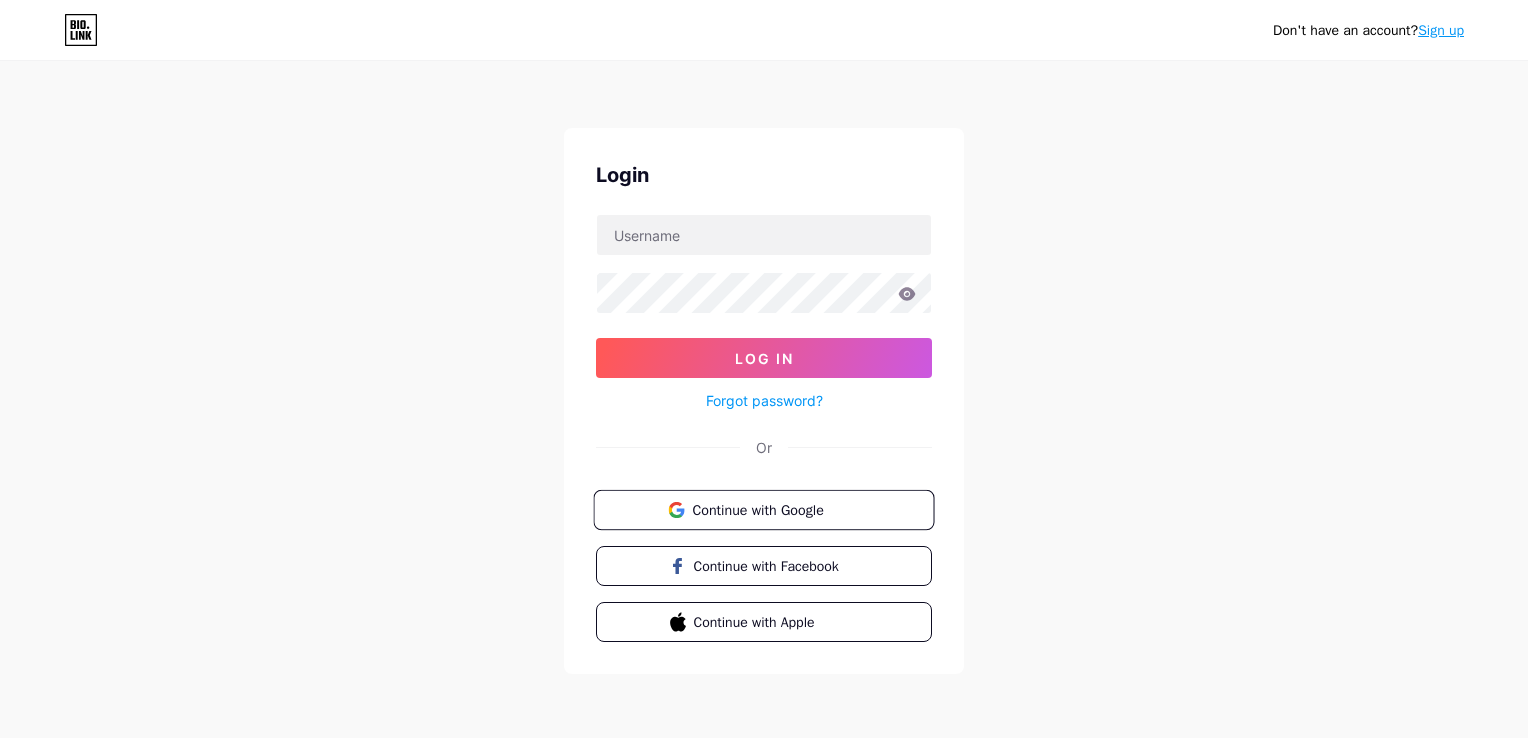 click on "Continue with Google" at bounding box center (763, 510) 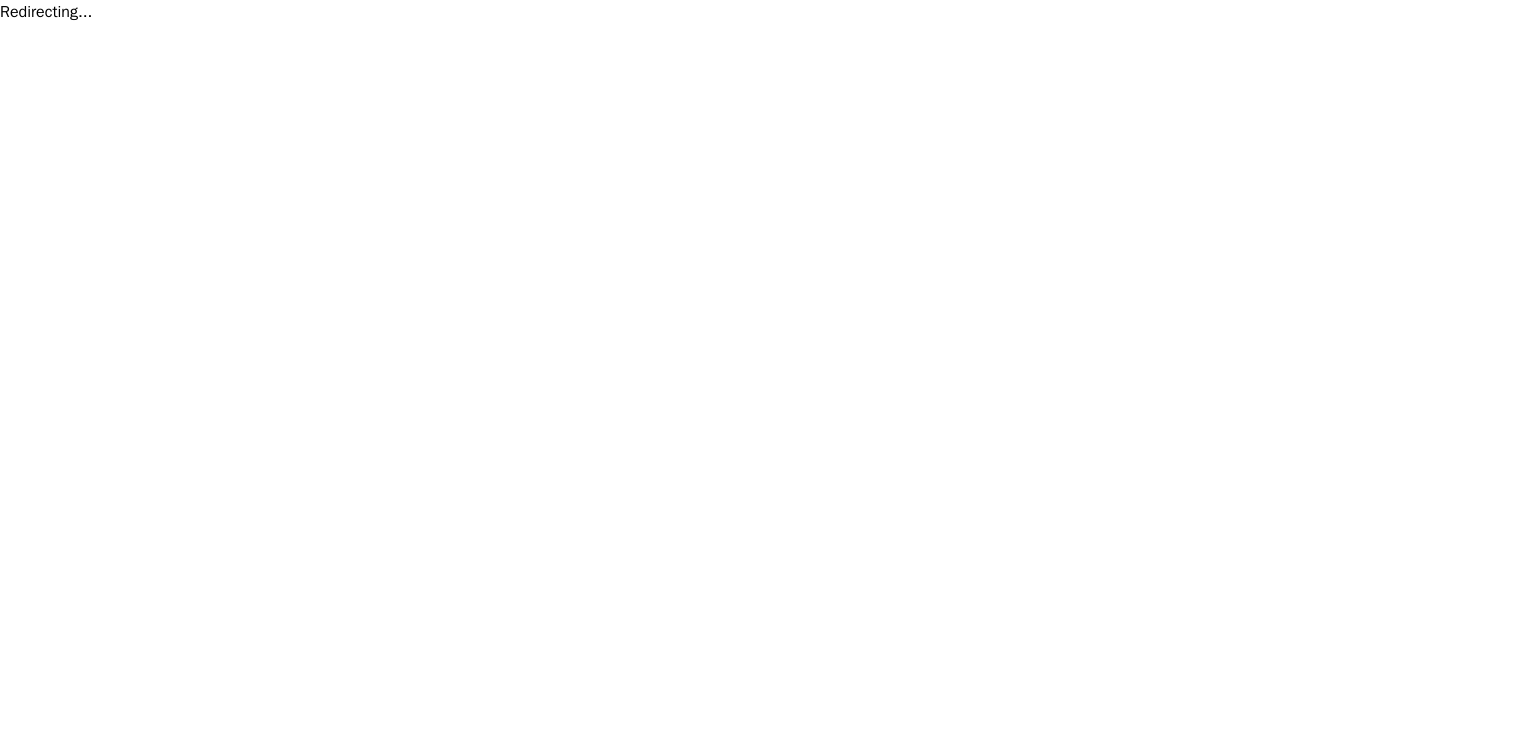 scroll, scrollTop: 0, scrollLeft: 0, axis: both 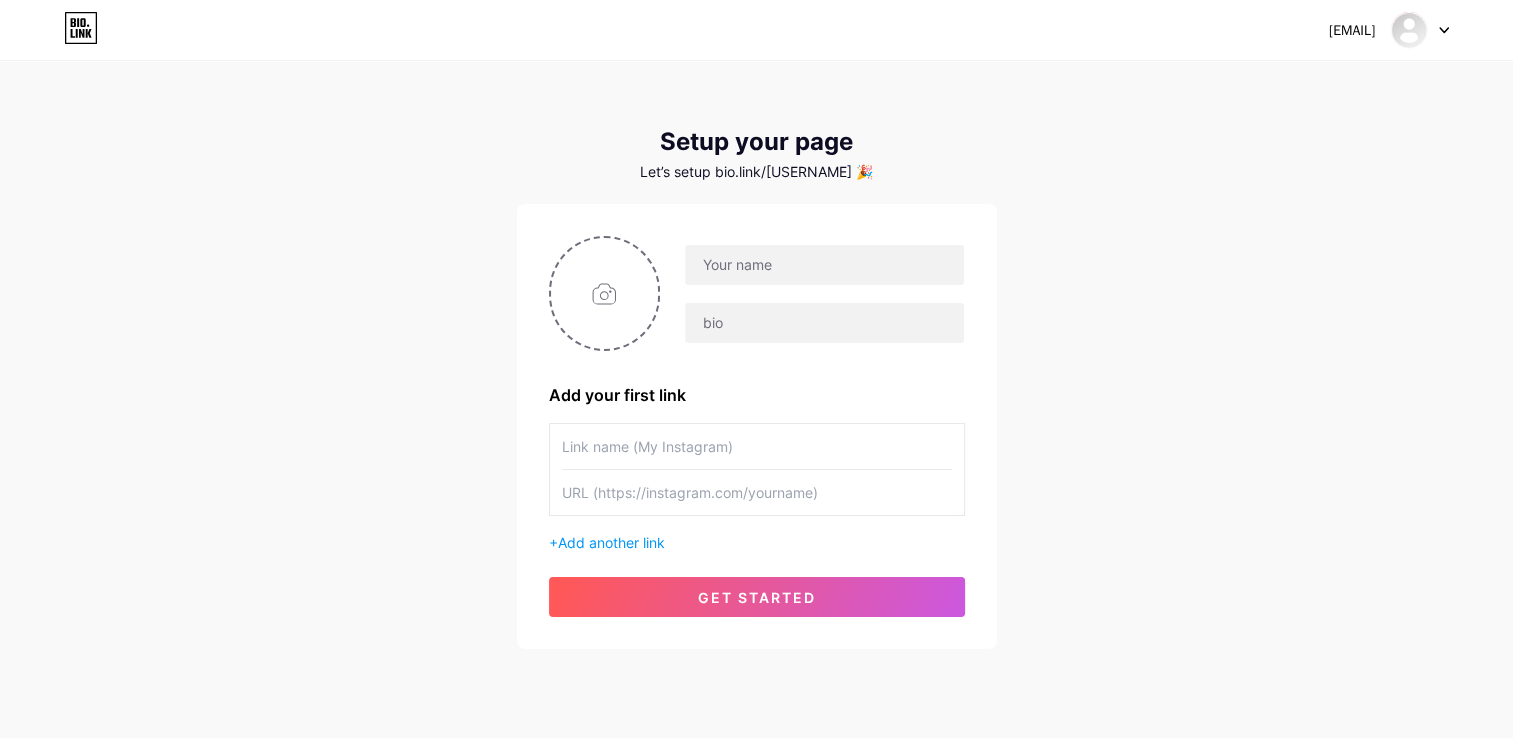 click at bounding box center (1420, 30) 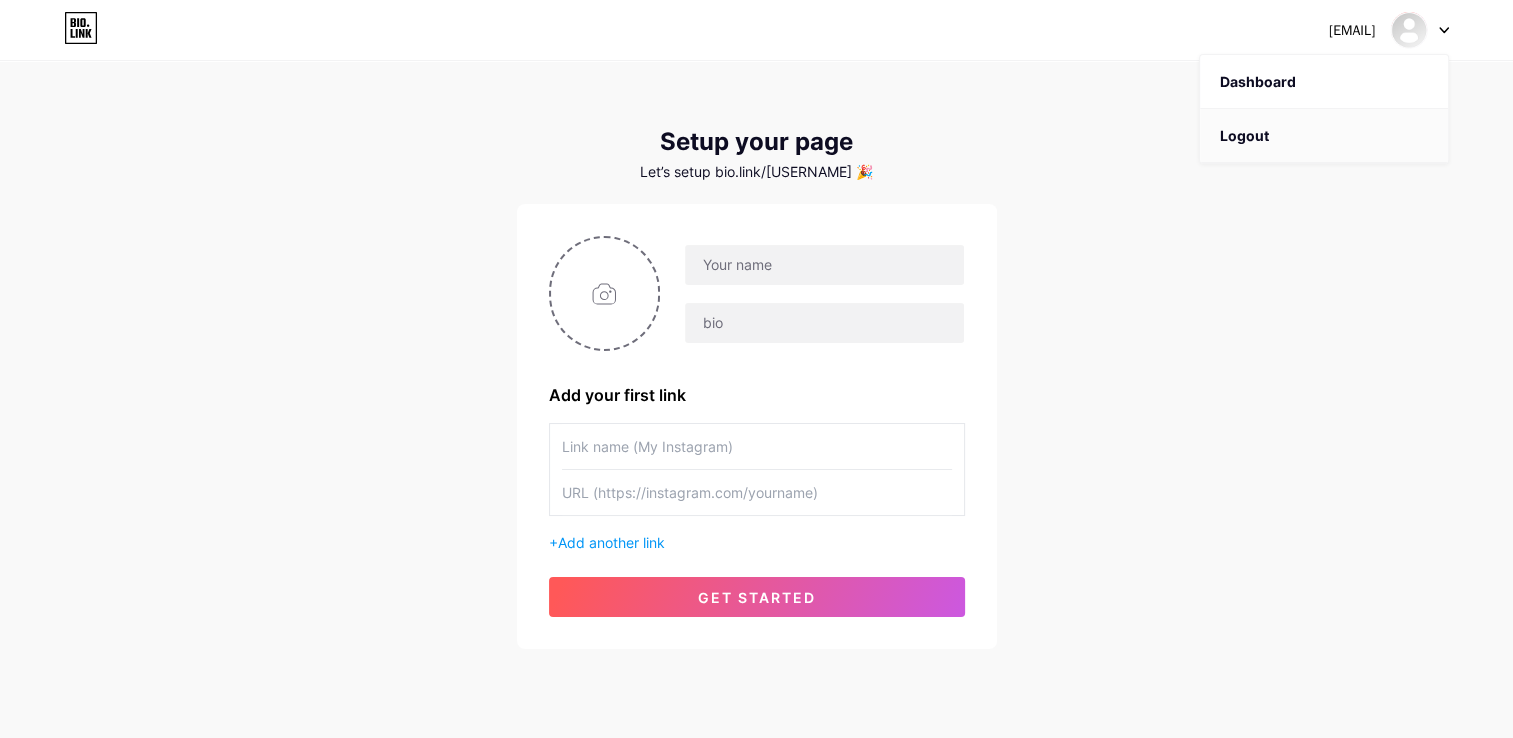 click on "Logout" at bounding box center [1324, 136] 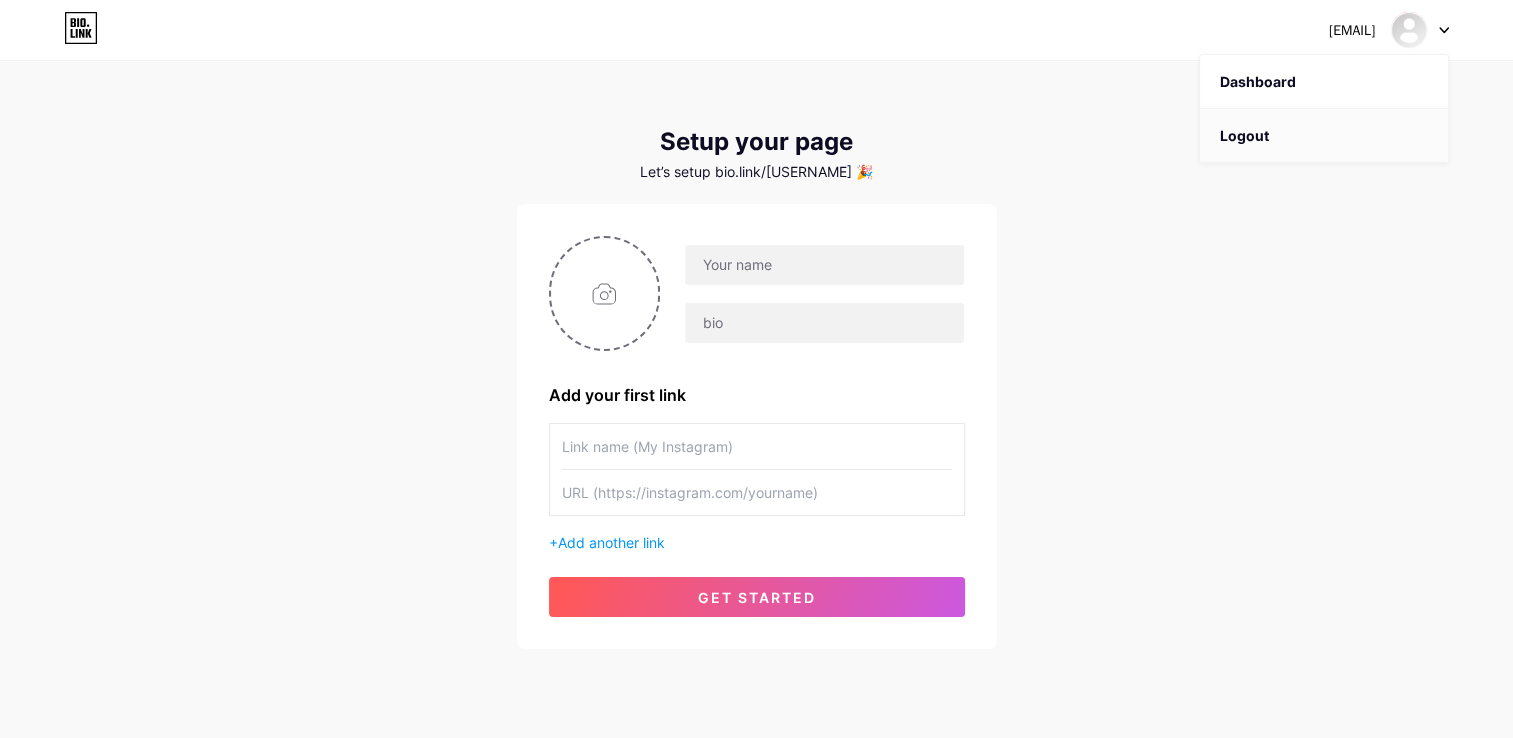 click on "Logout" at bounding box center (1324, 136) 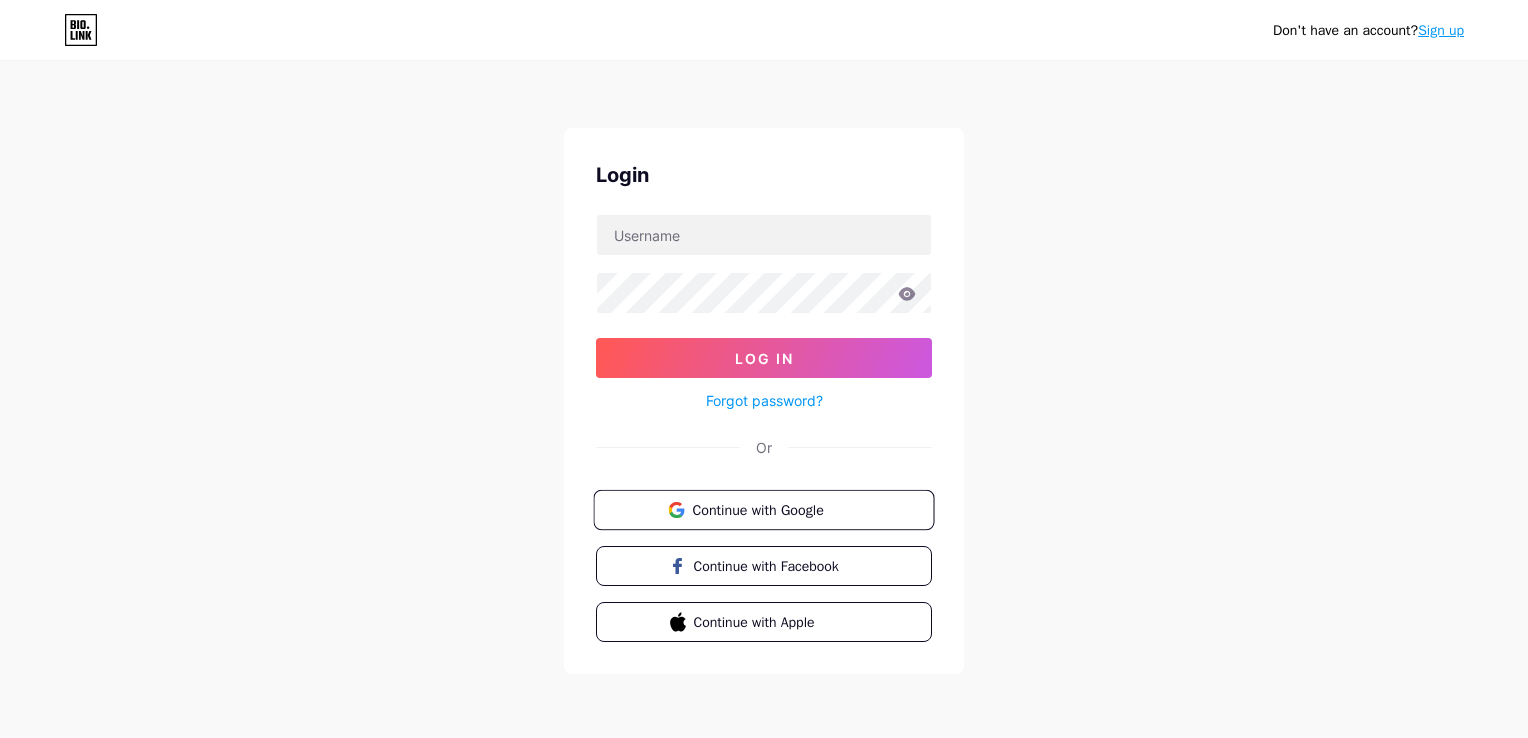 click on "Continue with Google" at bounding box center (775, 509) 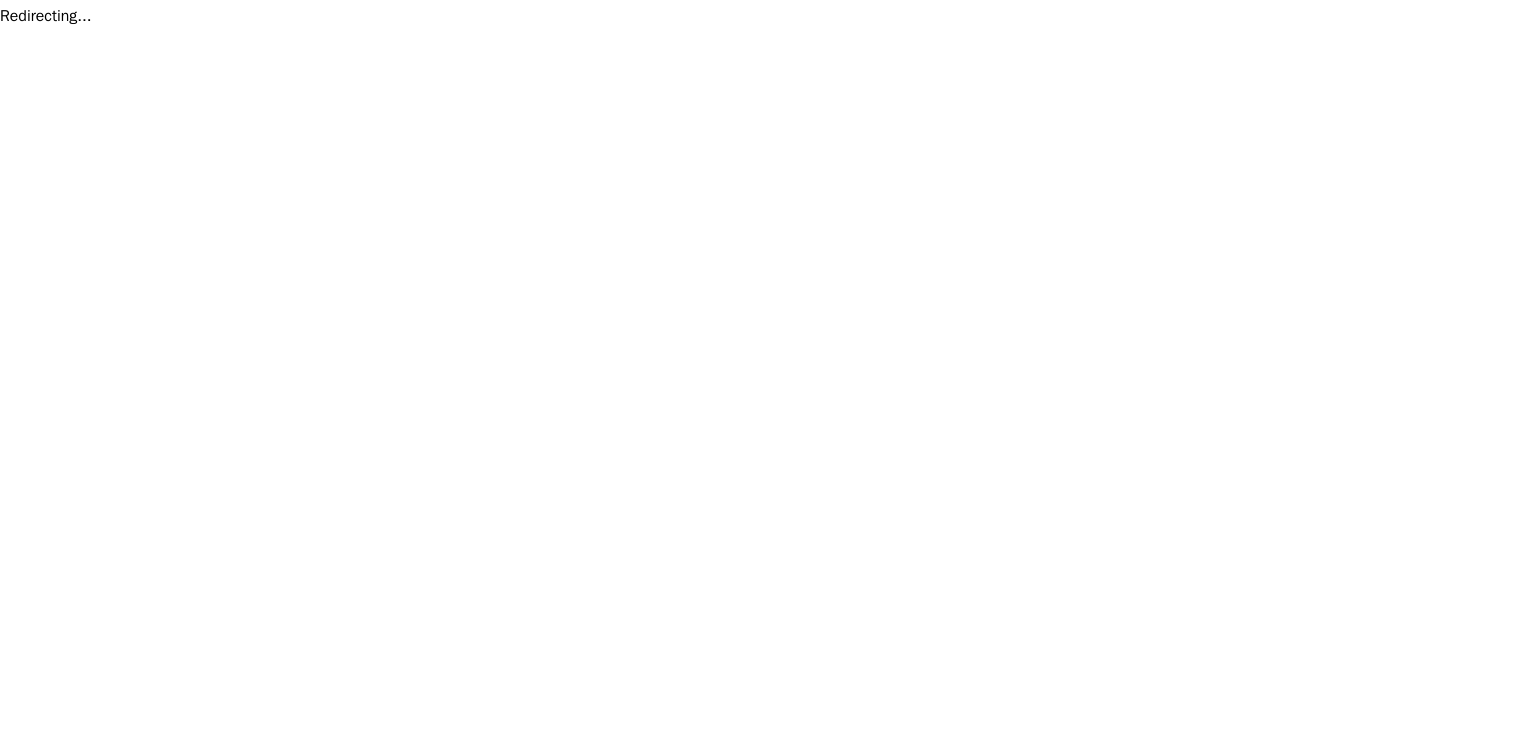 scroll, scrollTop: 0, scrollLeft: 0, axis: both 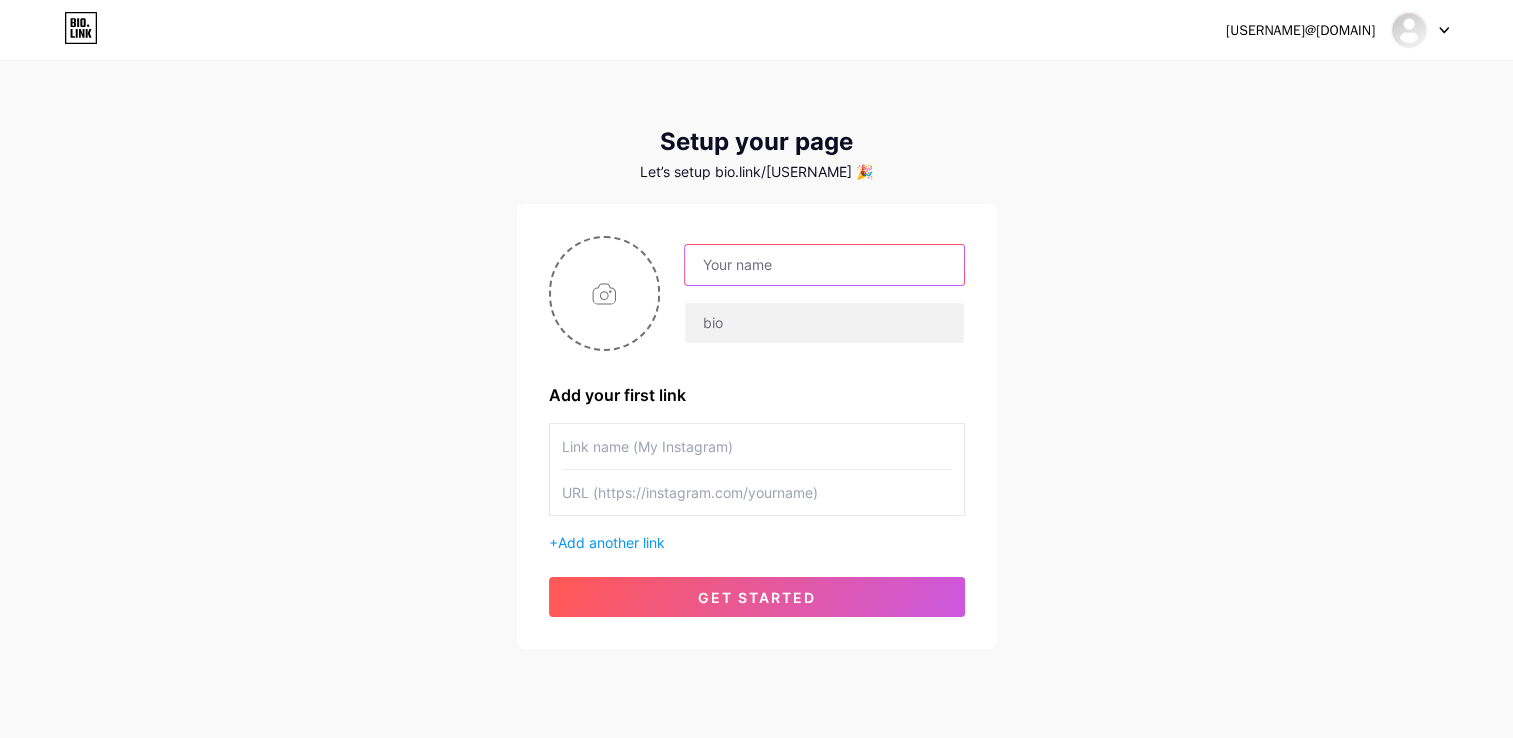 click at bounding box center (824, 265) 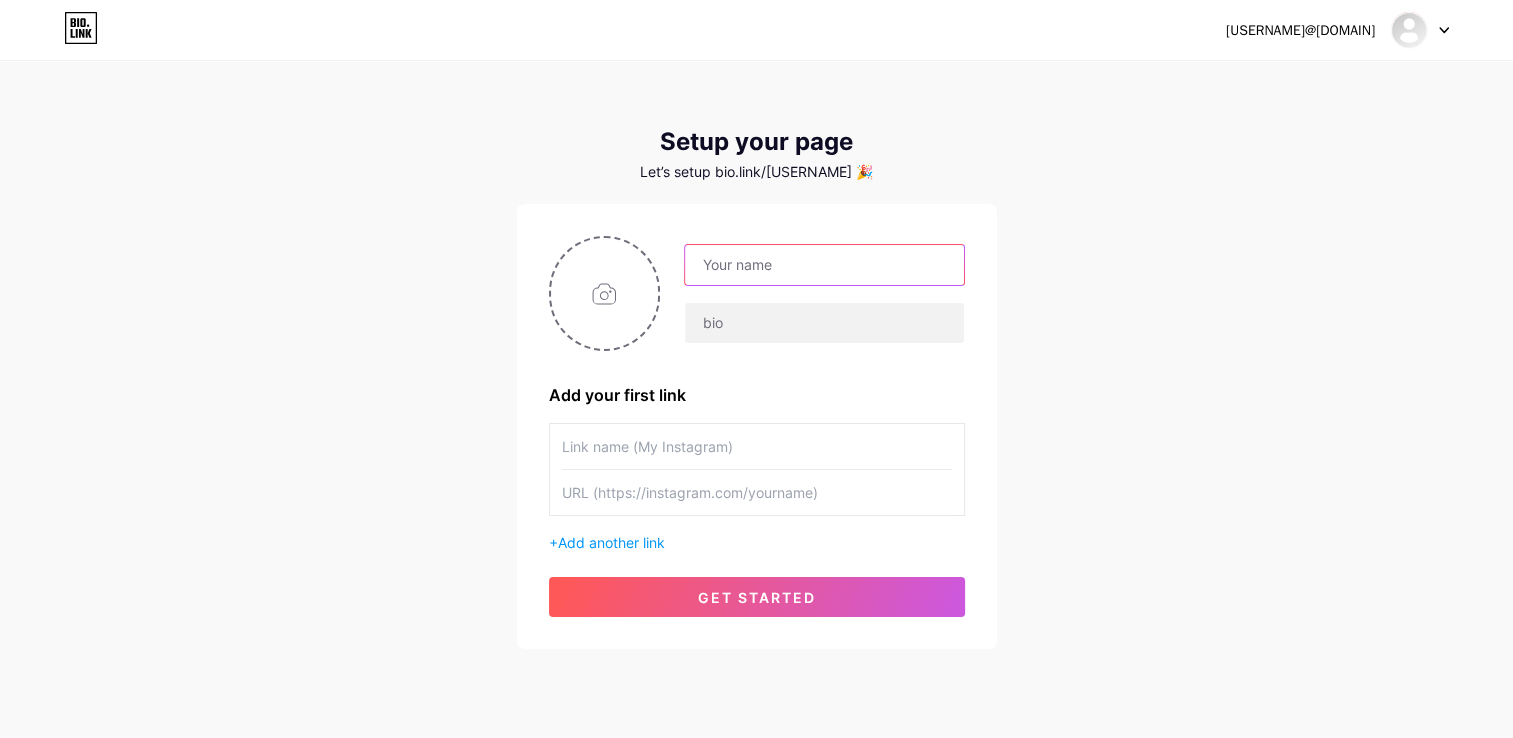 type on "Ginkou" 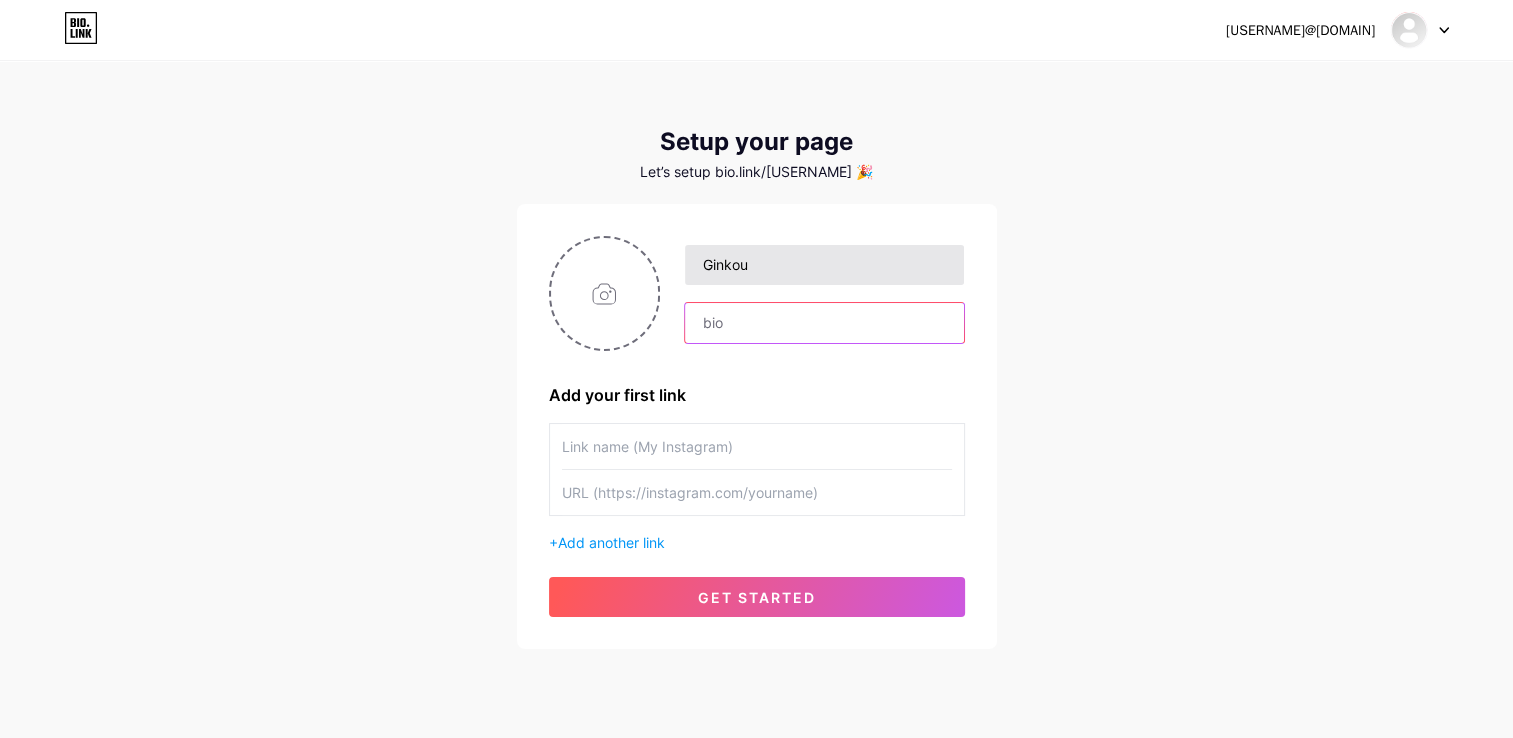 type on "Just me, some chess, and a cat waiting to be adopted" 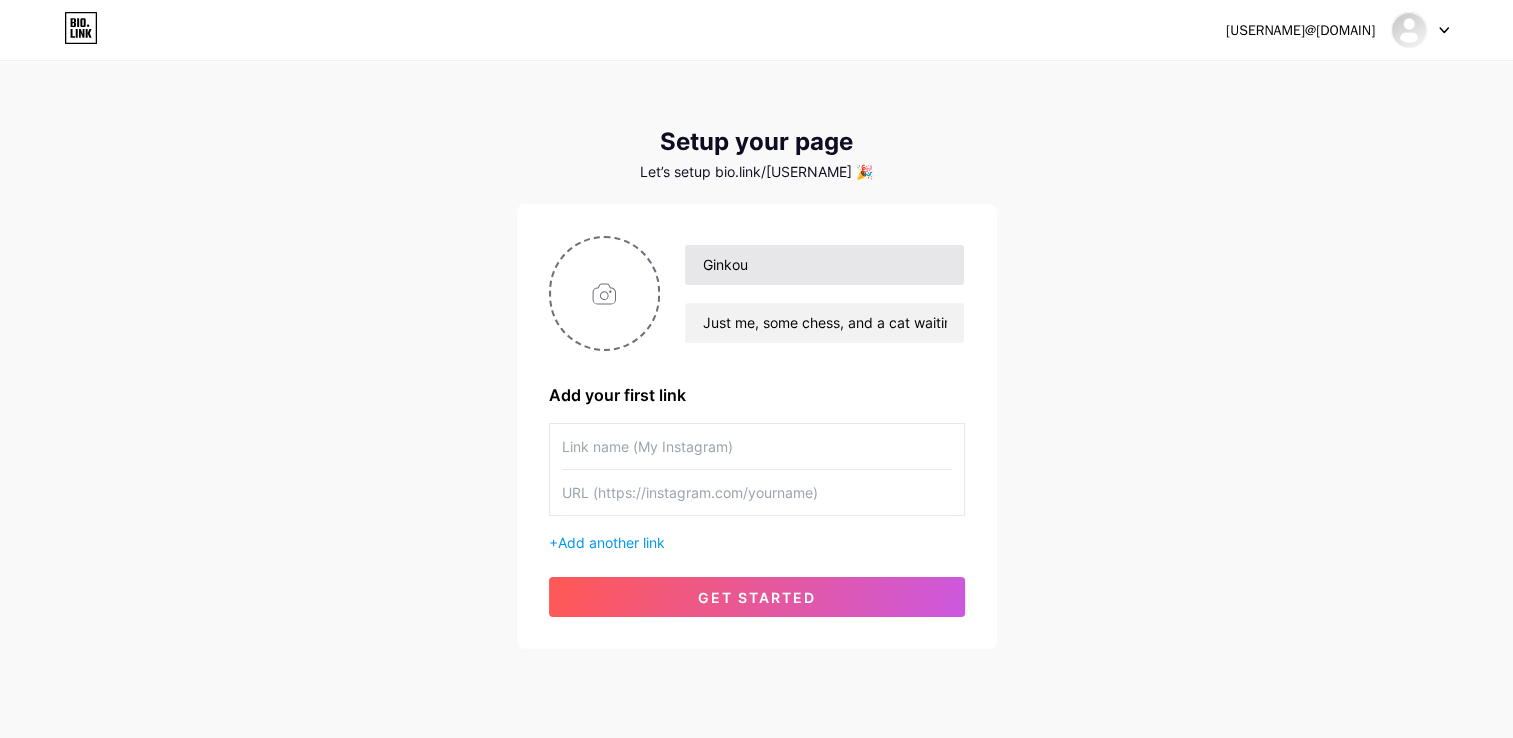type on "Youtube" 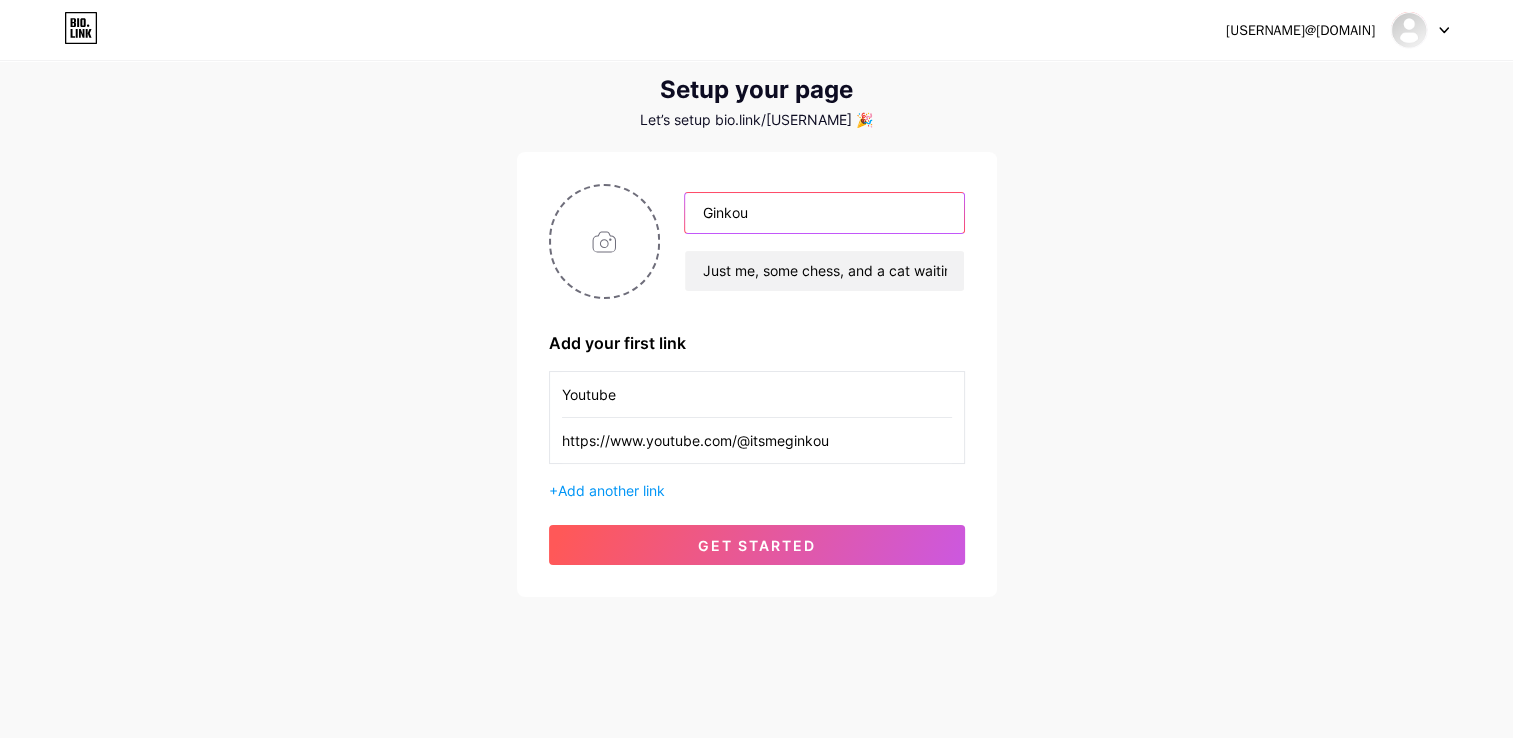 scroll, scrollTop: 54, scrollLeft: 0, axis: vertical 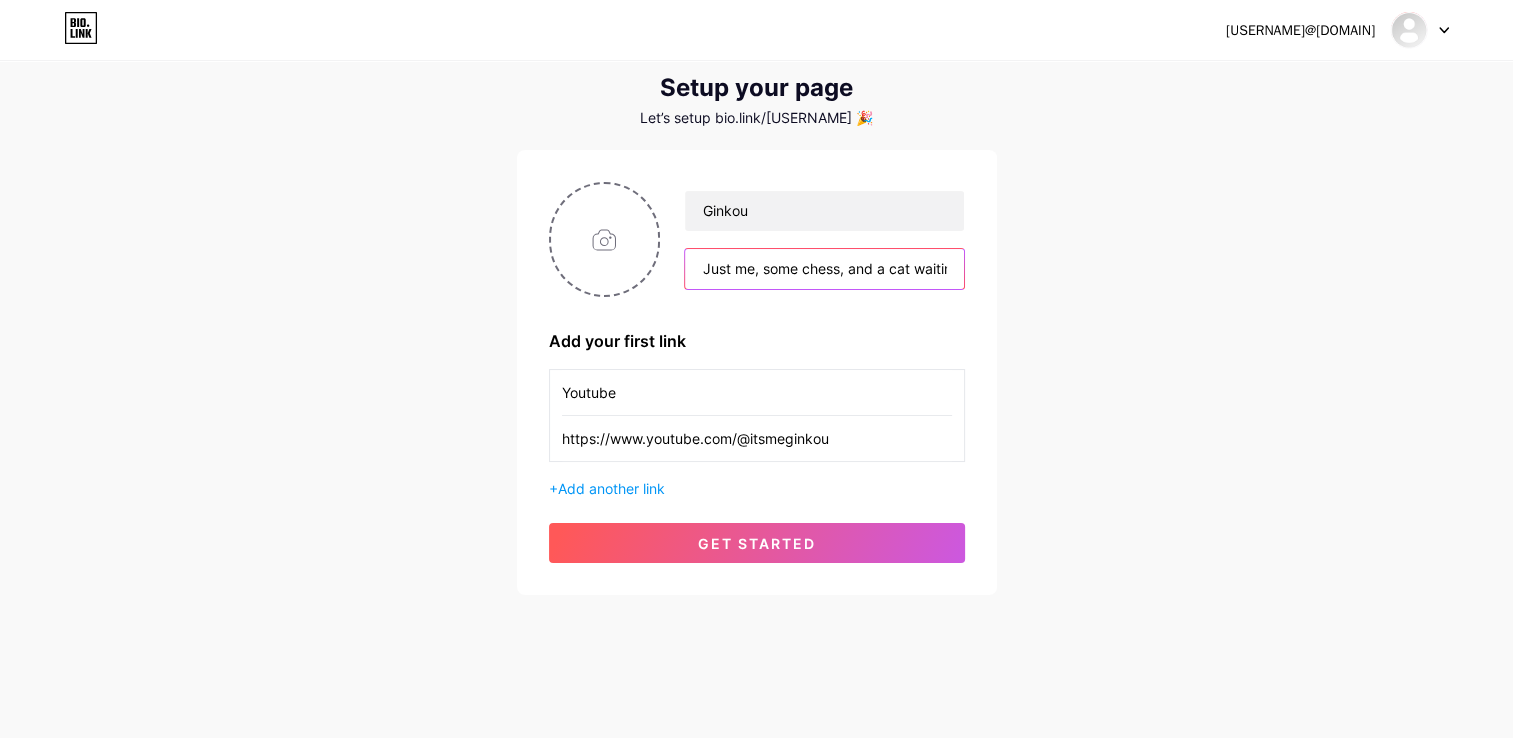 click on "Just me, some chess, and a cat waiting to be adopted" at bounding box center [824, 269] 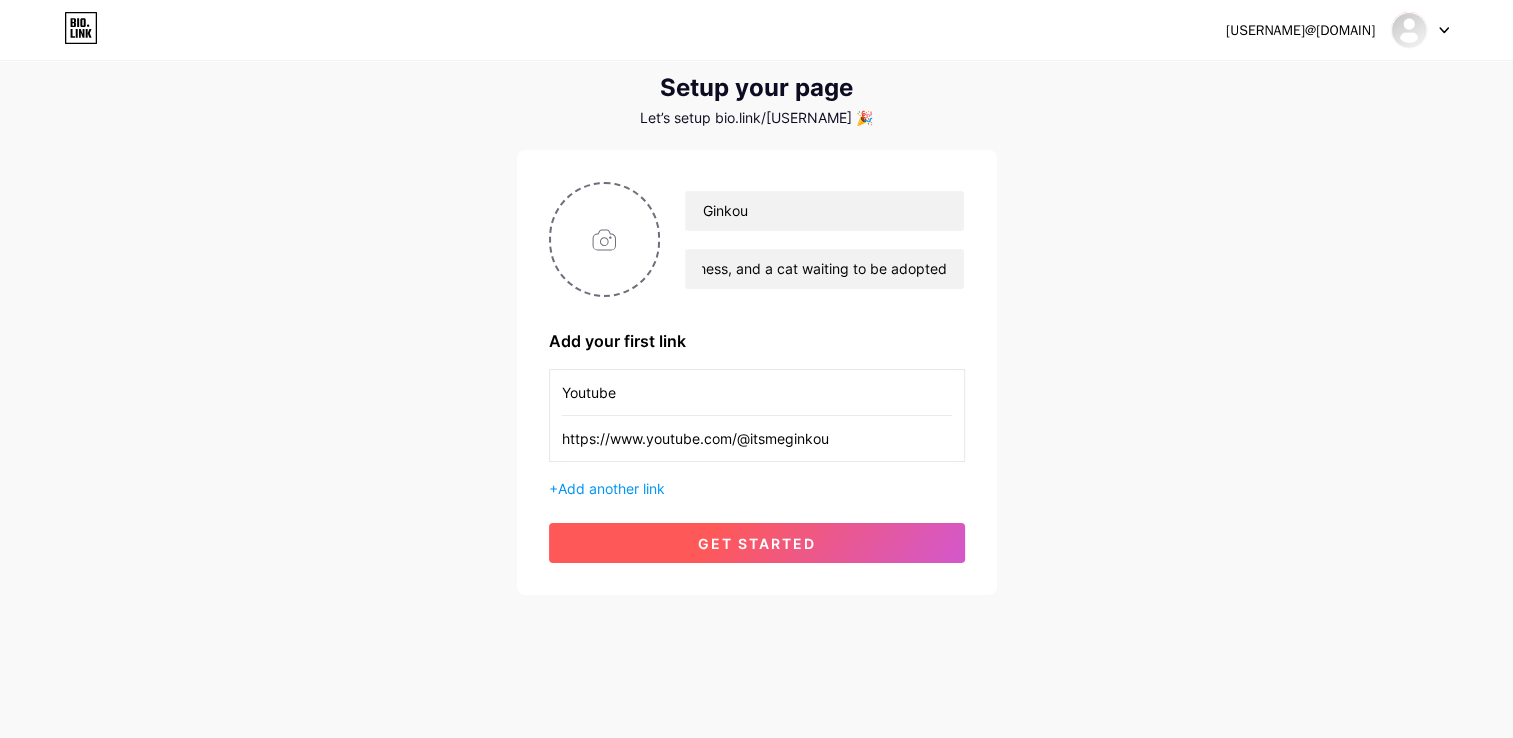 scroll, scrollTop: 0, scrollLeft: 0, axis: both 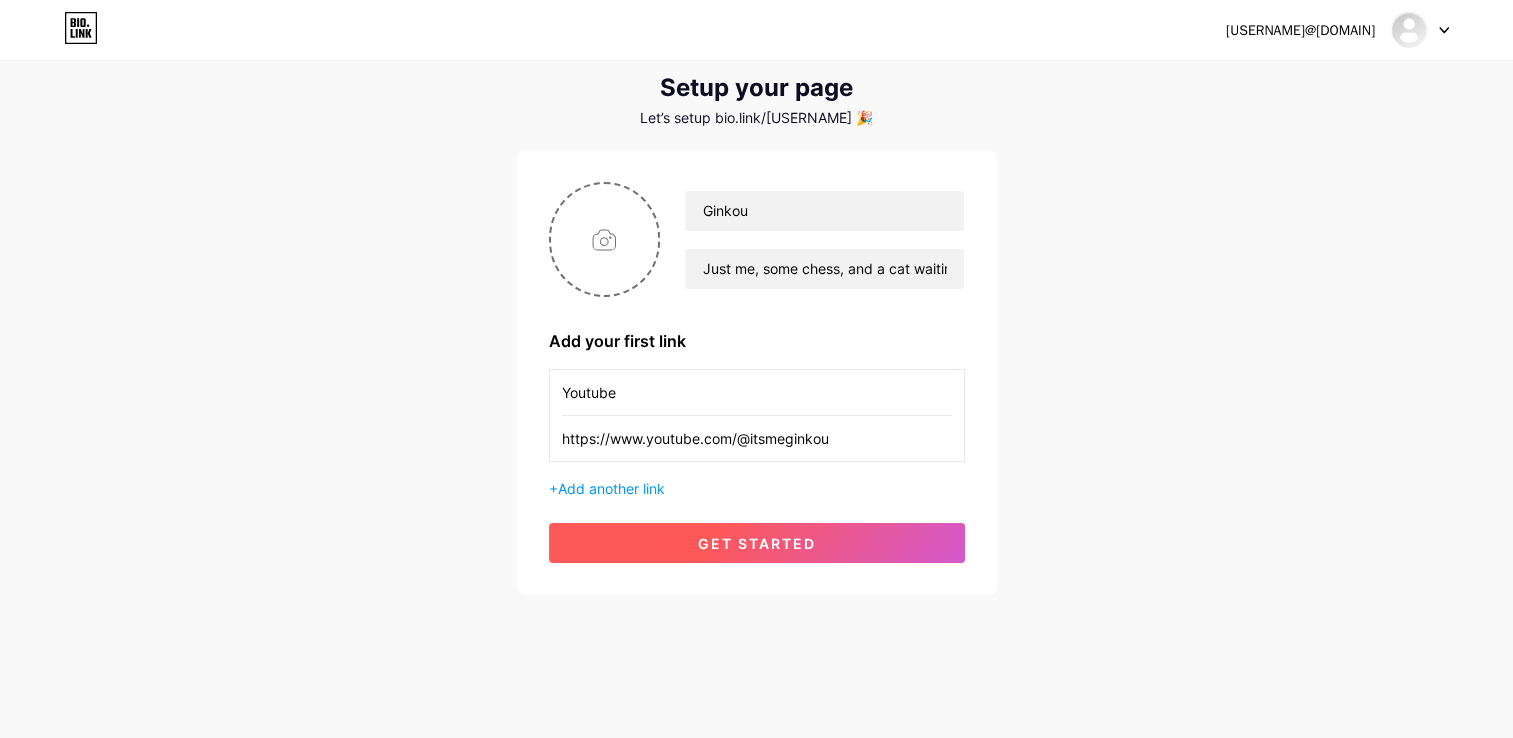 click on "get started" at bounding box center (757, 543) 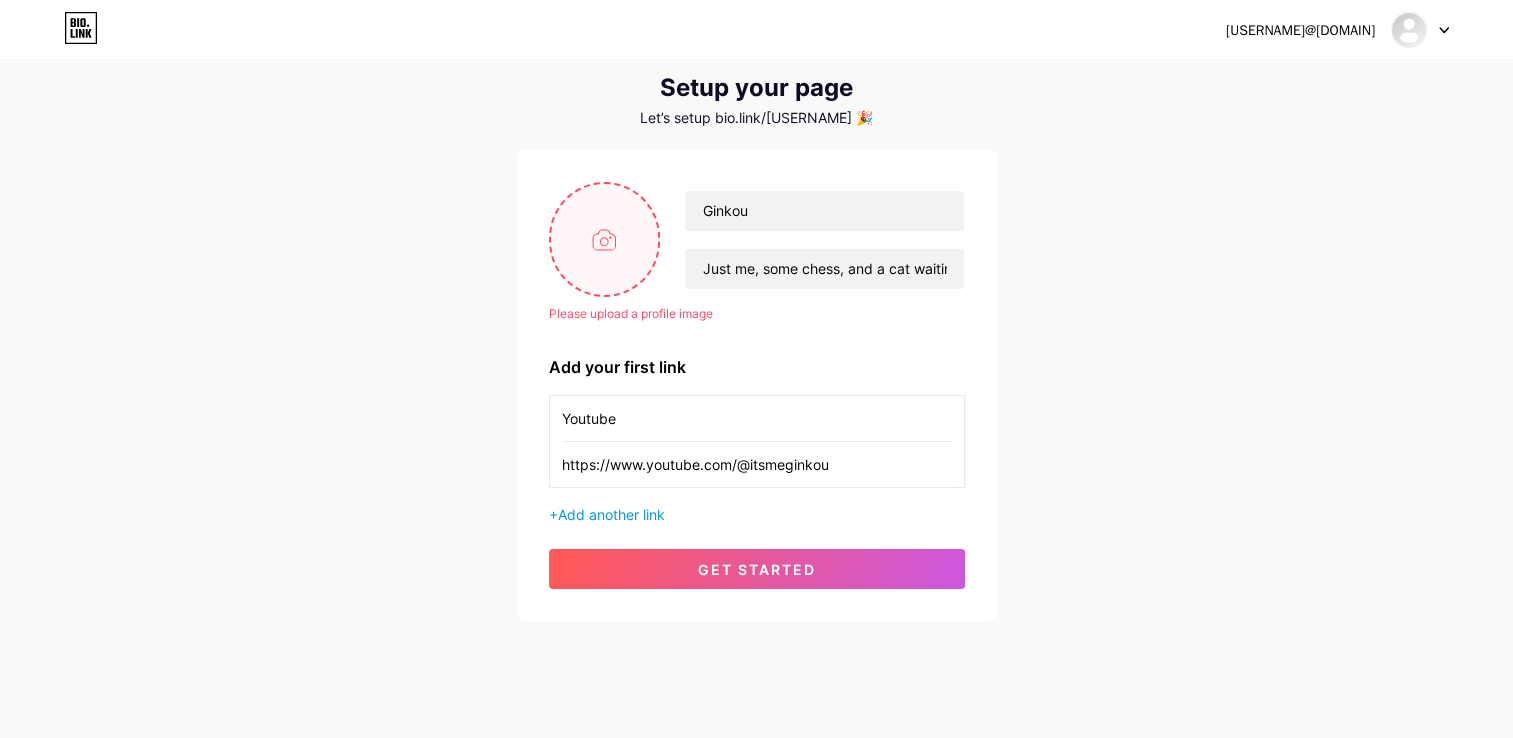 click at bounding box center [605, 239] 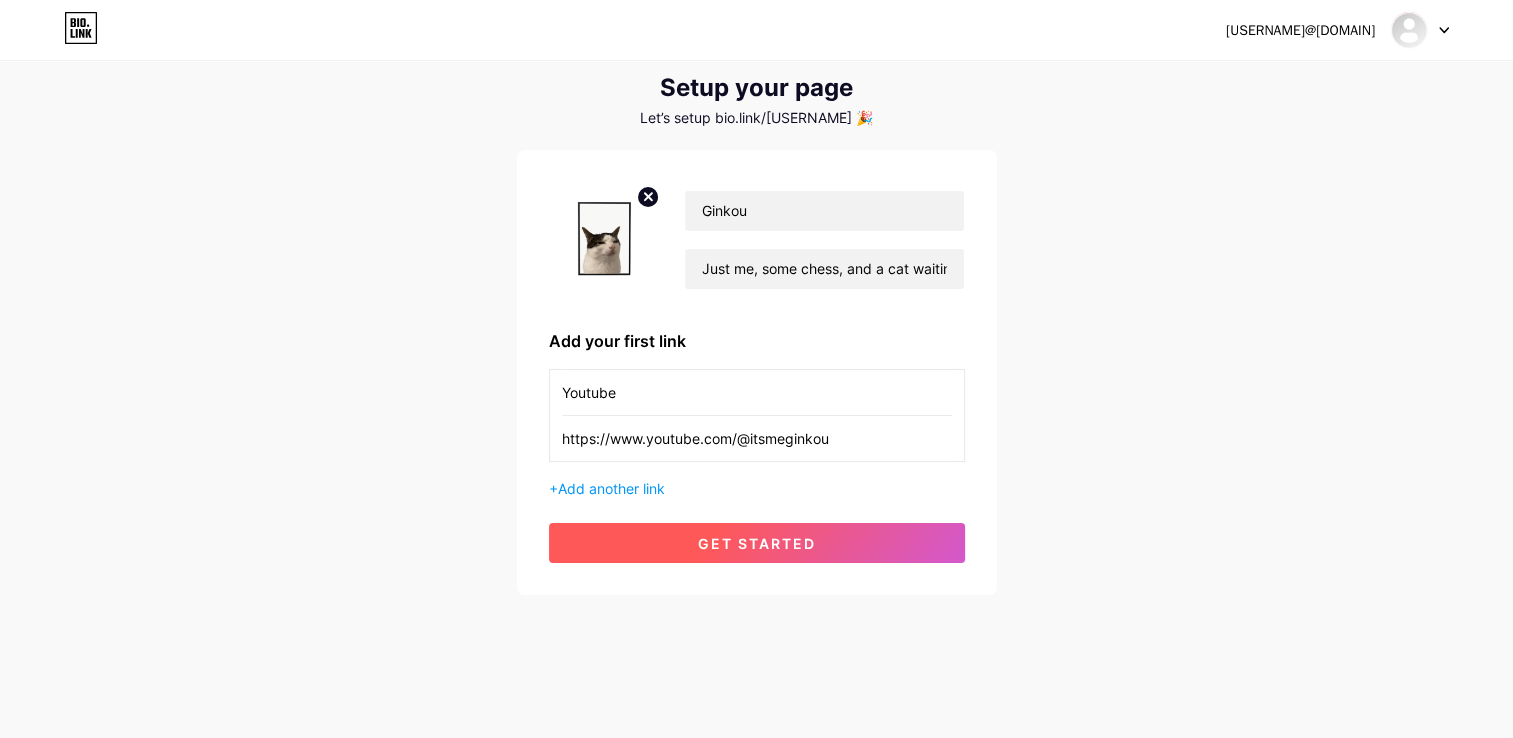 click on "get started" at bounding box center (757, 543) 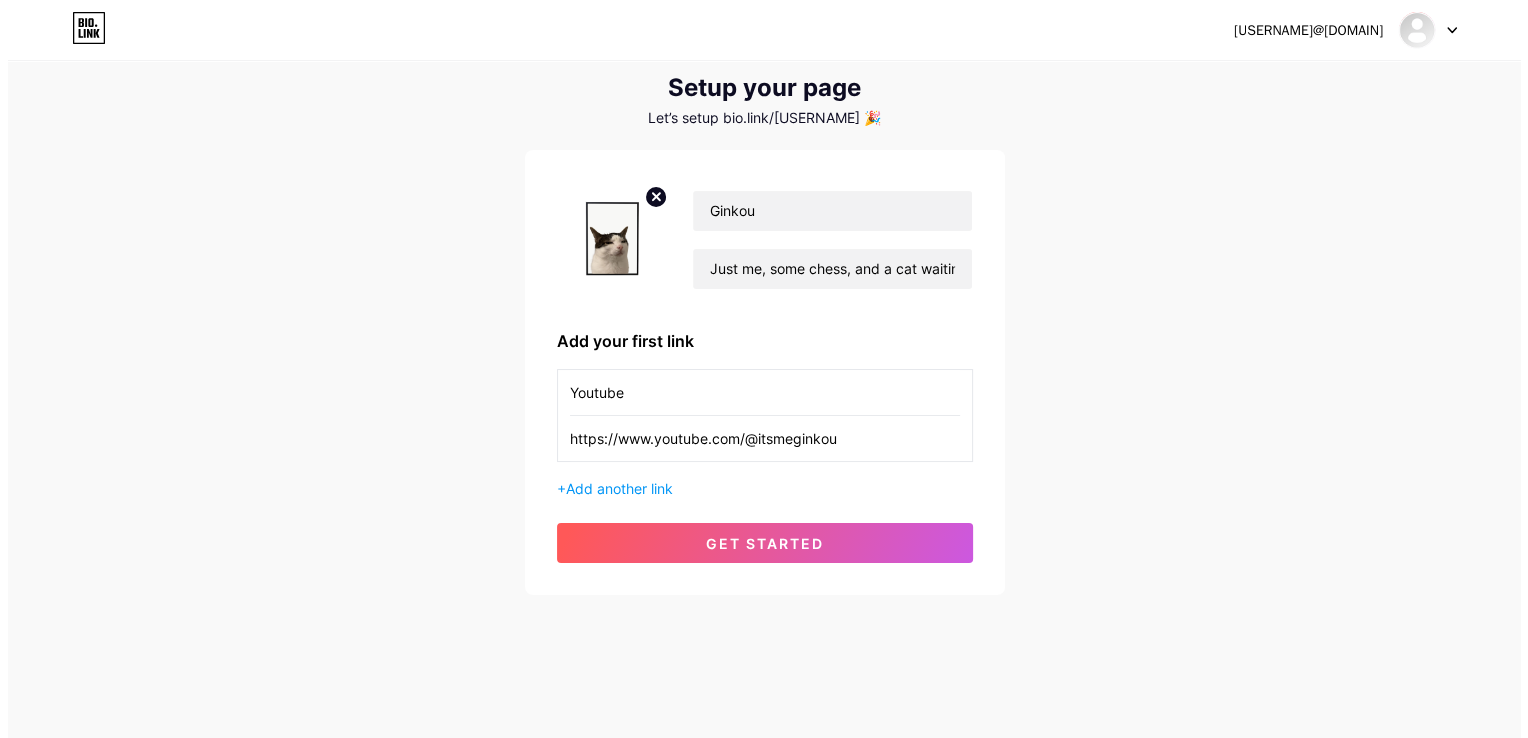 scroll, scrollTop: 0, scrollLeft: 0, axis: both 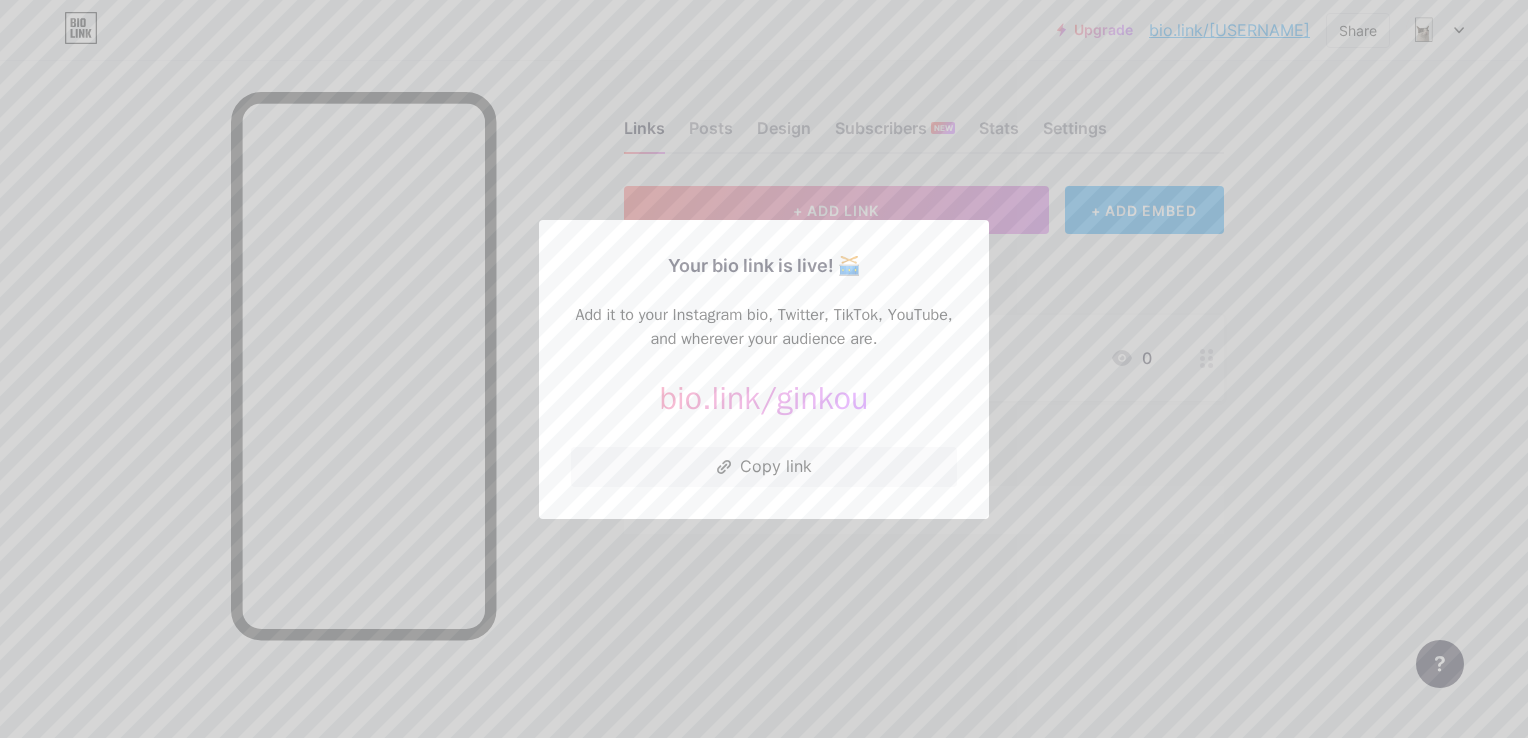 click at bounding box center (764, 369) 